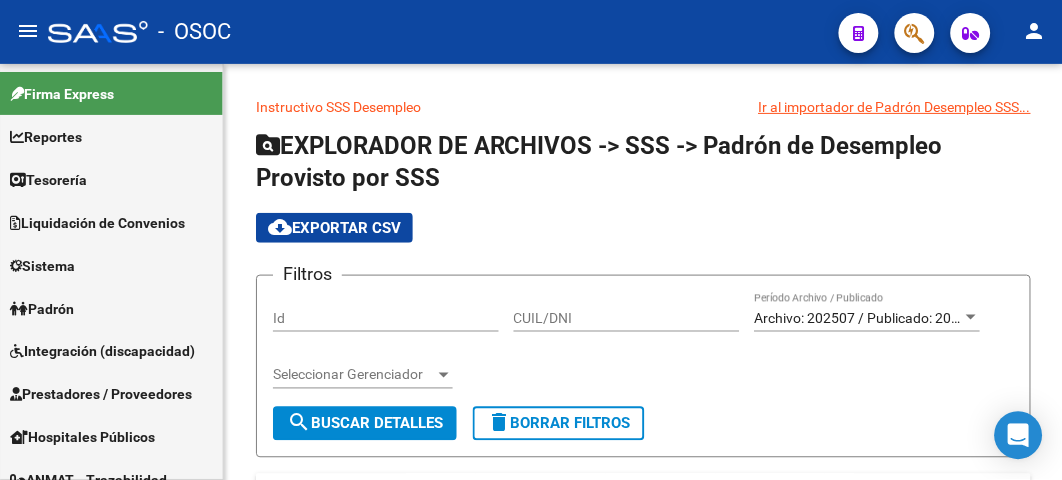 scroll, scrollTop: 0, scrollLeft: 0, axis: both 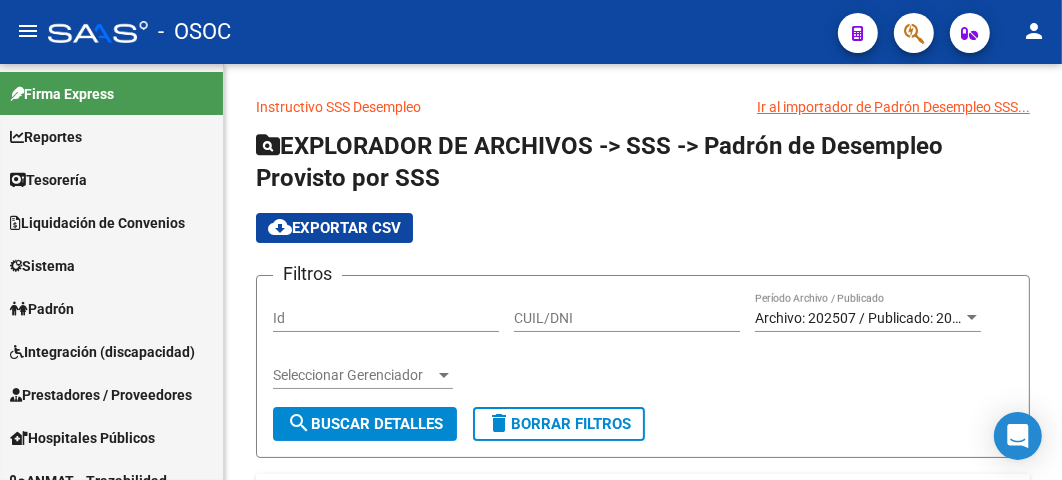 click 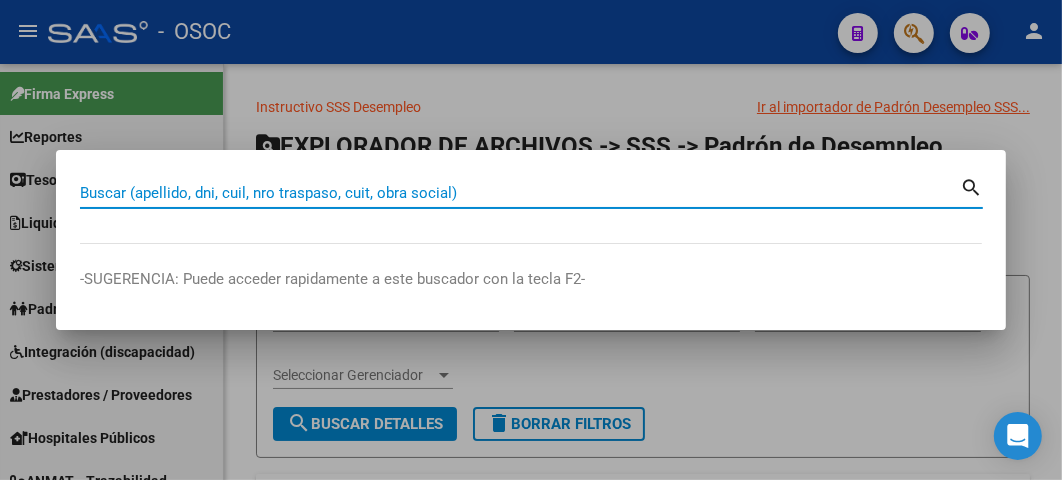 paste on "[NUMBER]" 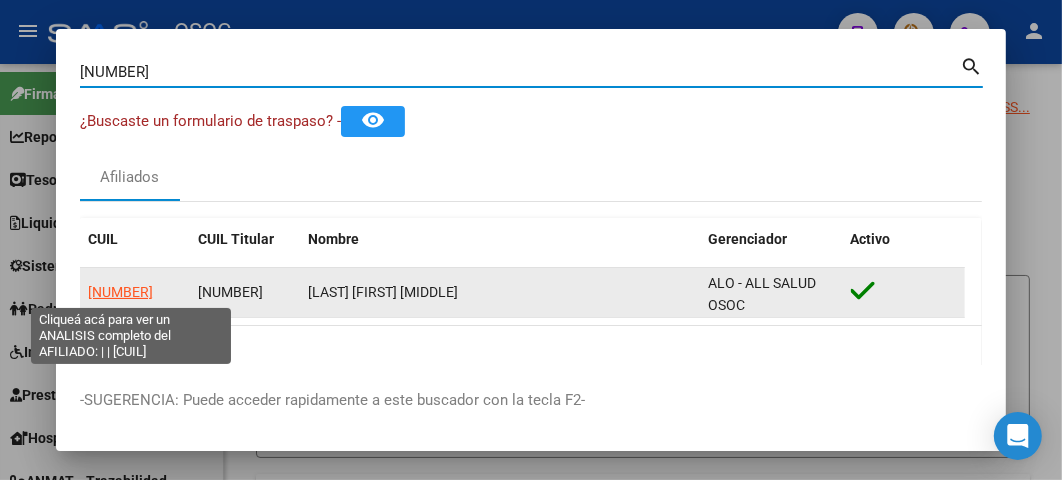click on "[NUMBER]" 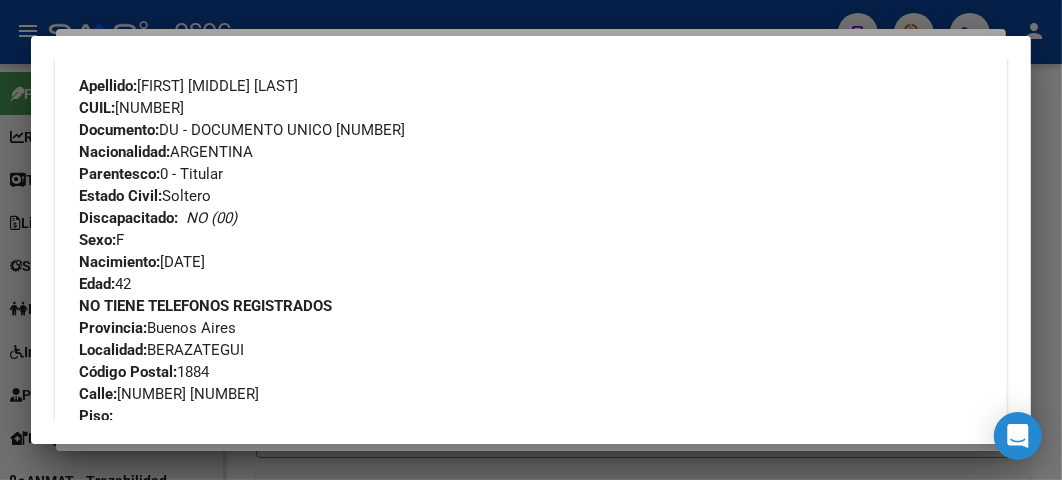 scroll, scrollTop: 777, scrollLeft: 0, axis: vertical 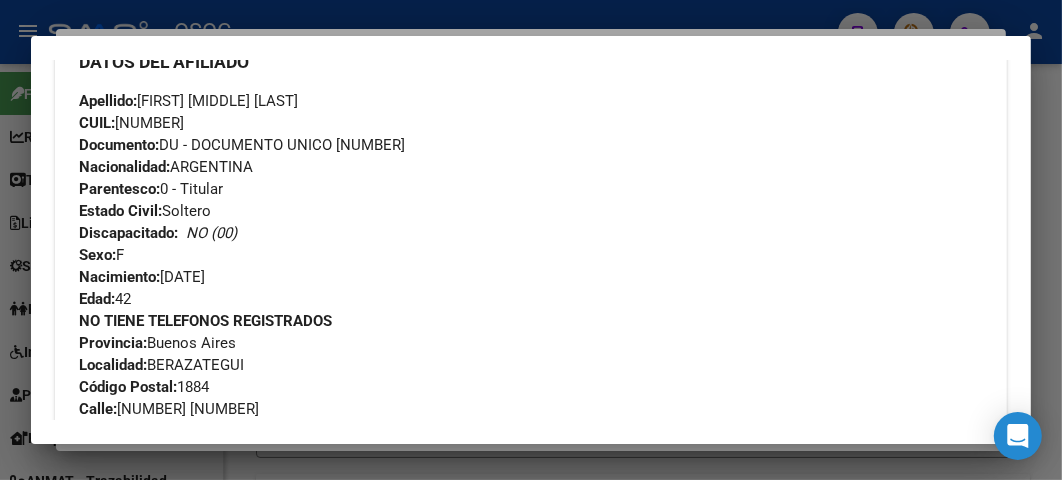 click at bounding box center [531, 240] 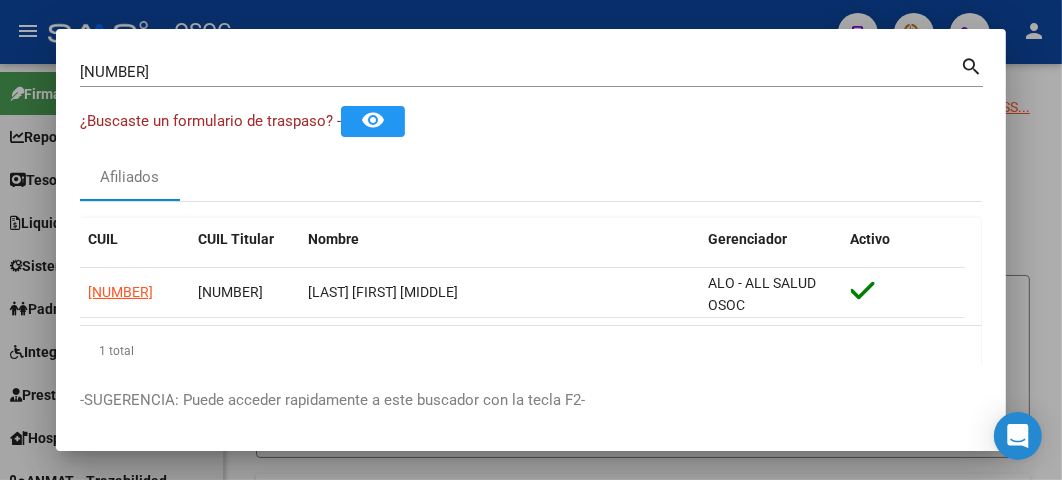 click on "[NUMBER]" at bounding box center [520, 72] 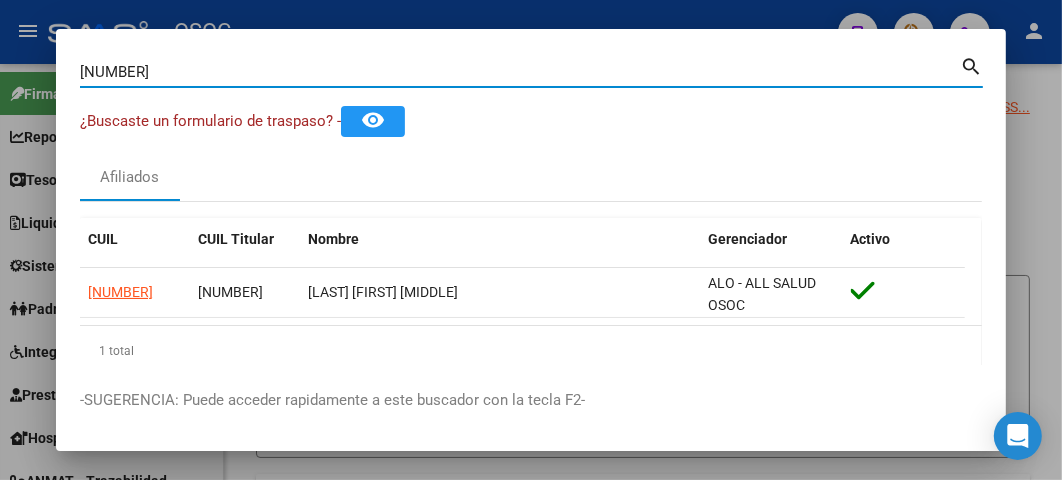 click on "[NUMBER]" at bounding box center [520, 72] 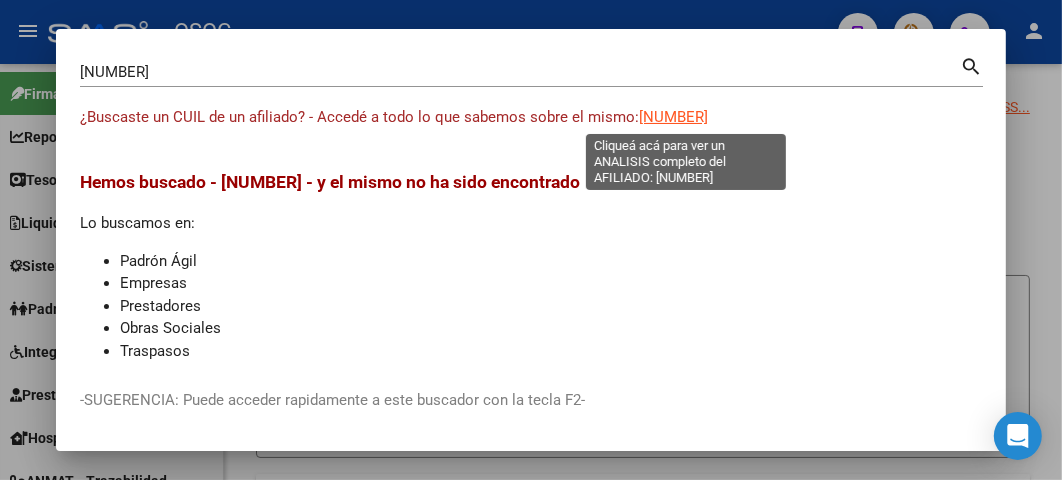 click on "[NUMBER]" at bounding box center [673, 117] 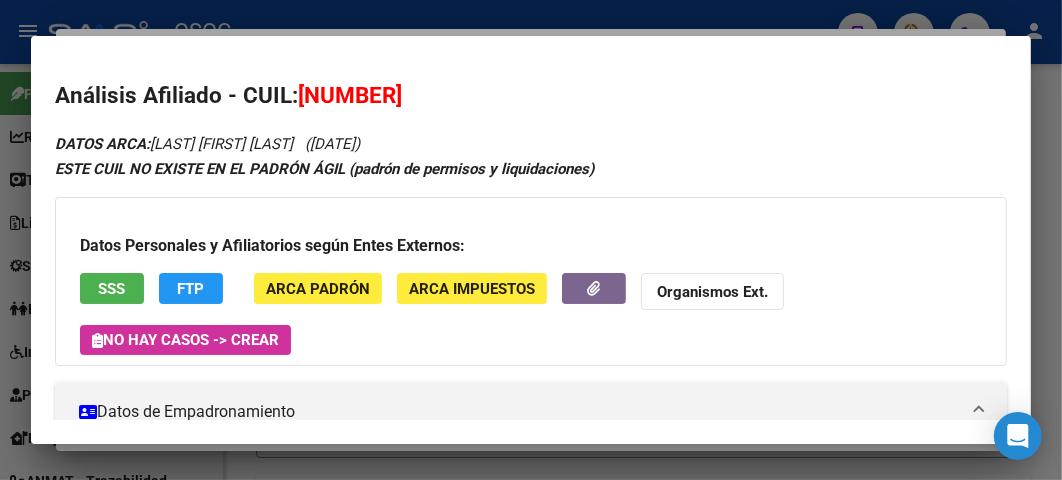 click on "SSS" at bounding box center (112, 289) 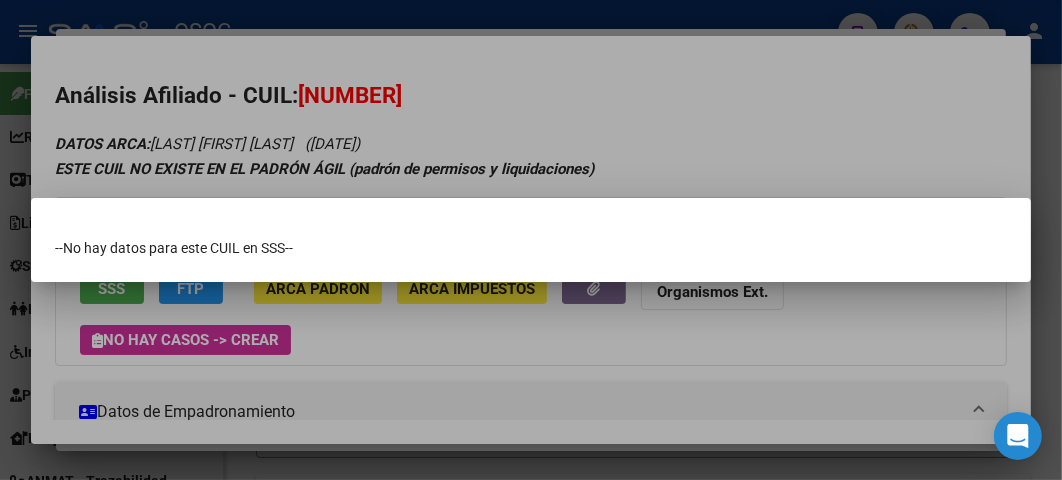 click at bounding box center [531, 240] 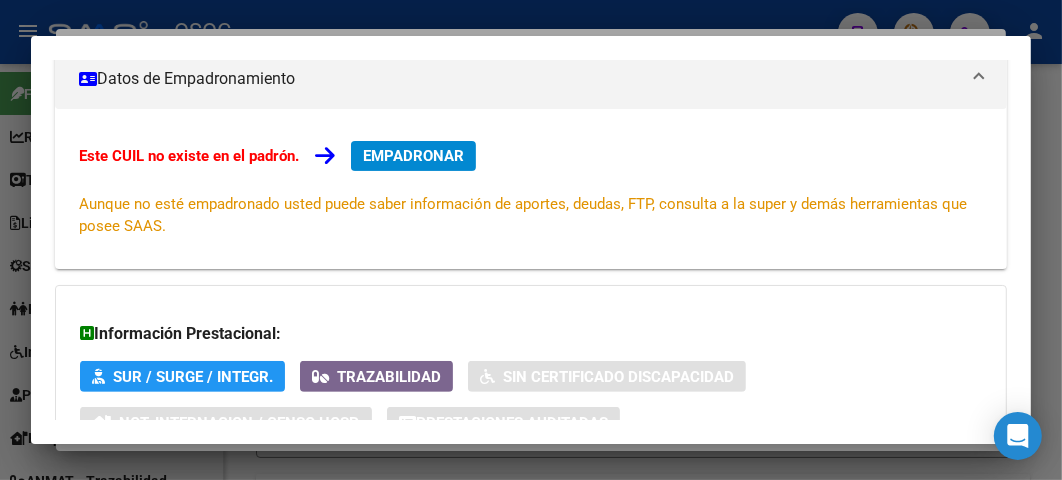 scroll, scrollTop: 222, scrollLeft: 0, axis: vertical 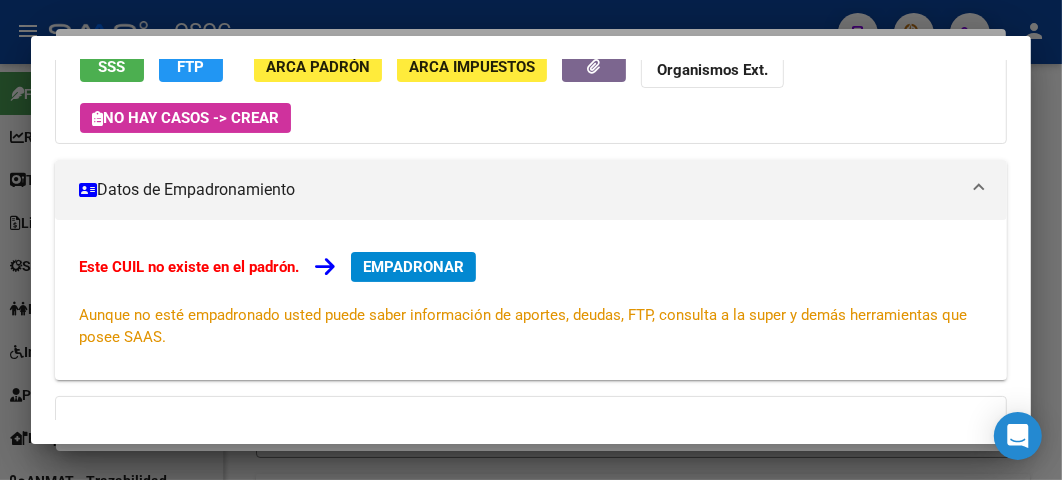 click on "EMPADRONAR" at bounding box center (413, 267) 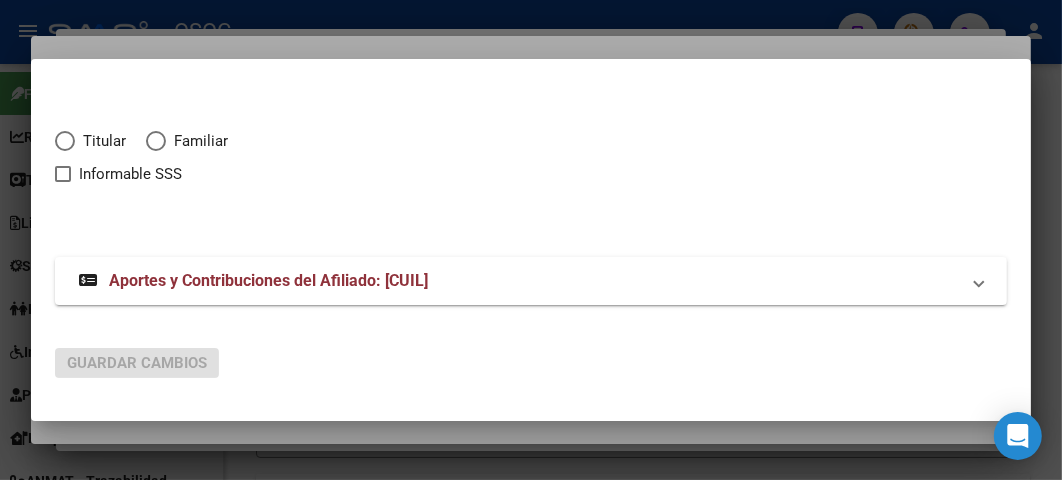 click at bounding box center (156, 141) 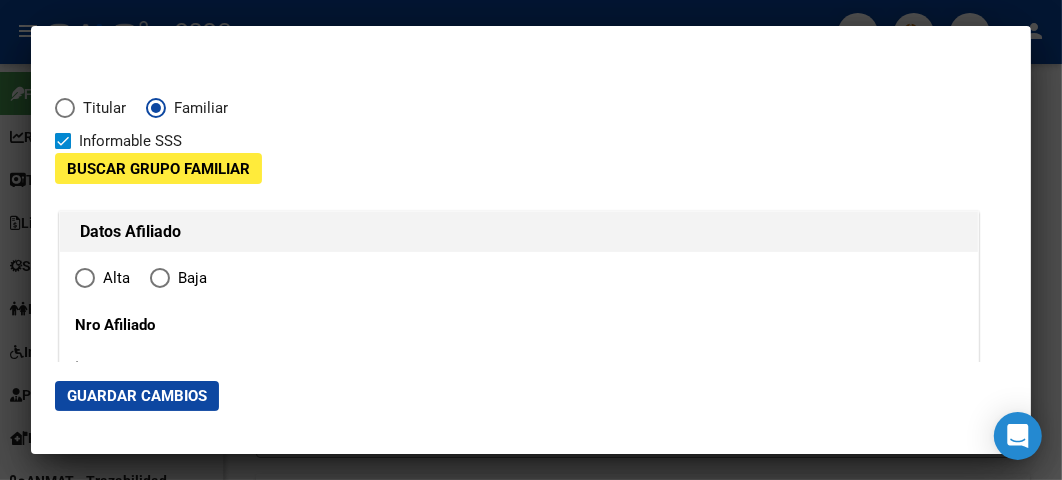 type on "[CUIL]" 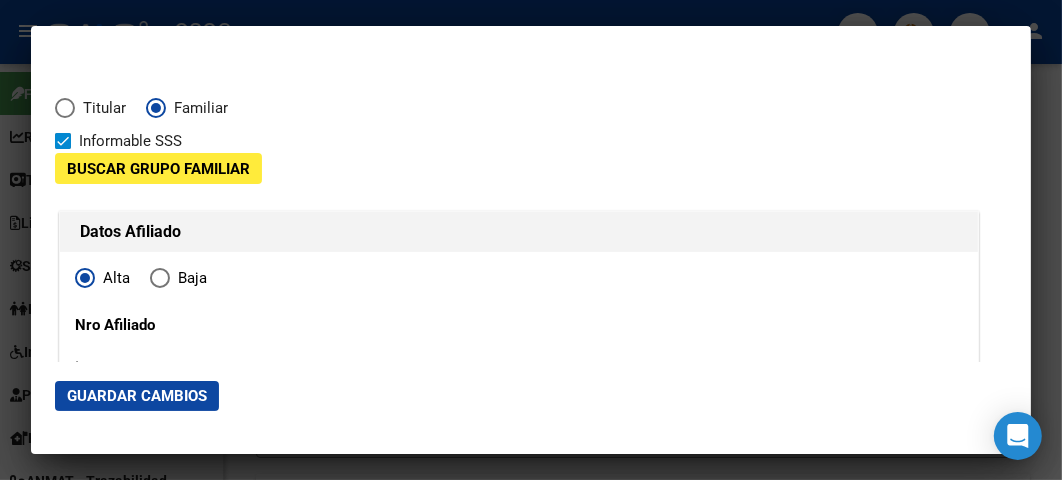 type on "[NUMBER]" 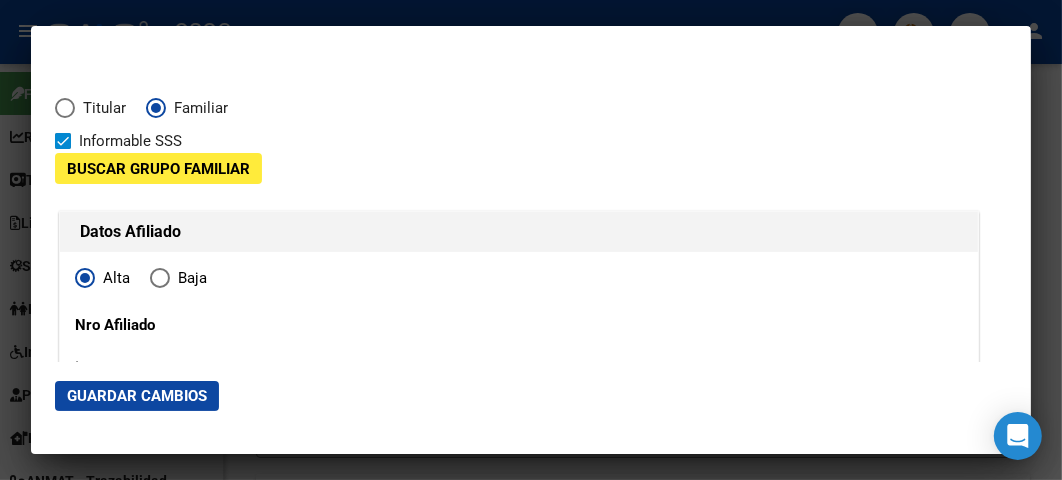 click on "Buscar Grupo Familiar" at bounding box center (158, 169) 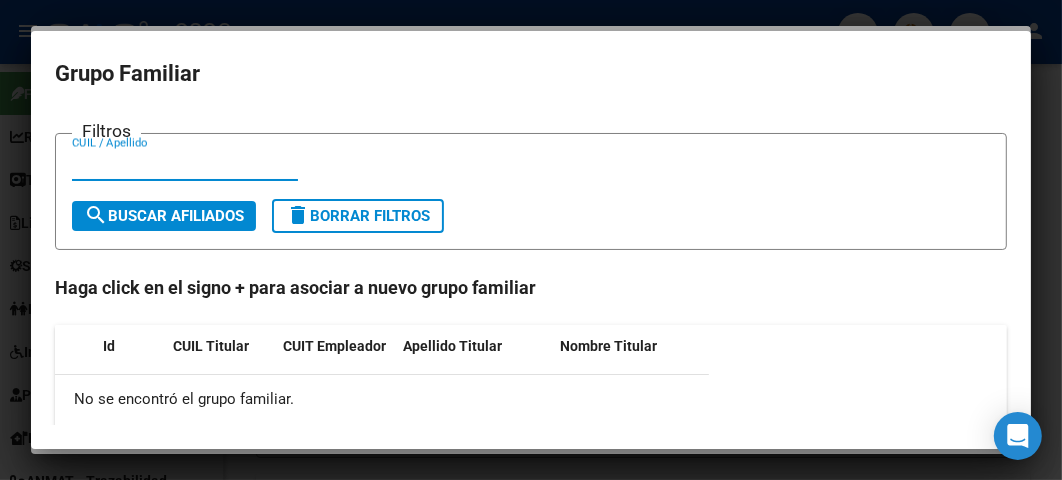 paste on "[NUMBER]-[NUMBER]-[NUMBER]" 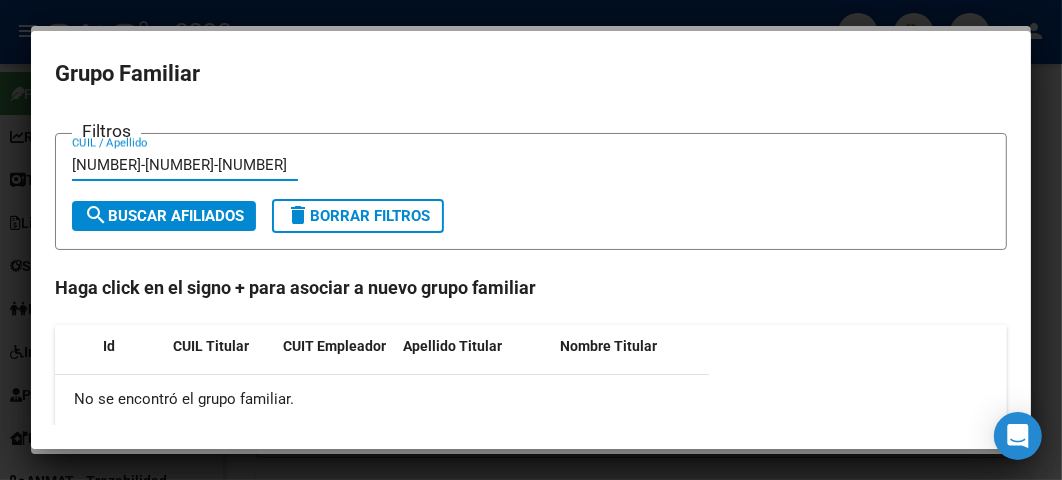 click on "search  Buscar Afiliados" at bounding box center (164, 216) 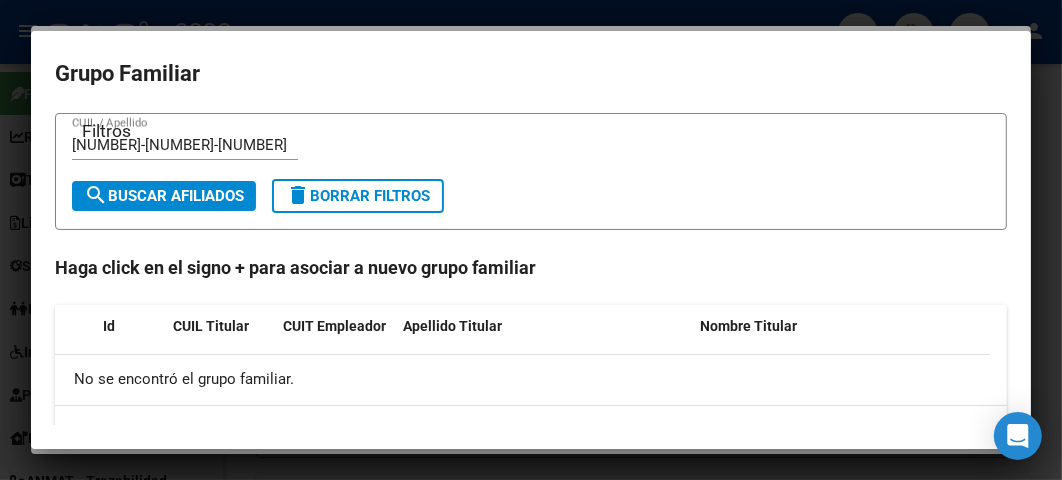 scroll, scrollTop: 0, scrollLeft: 0, axis: both 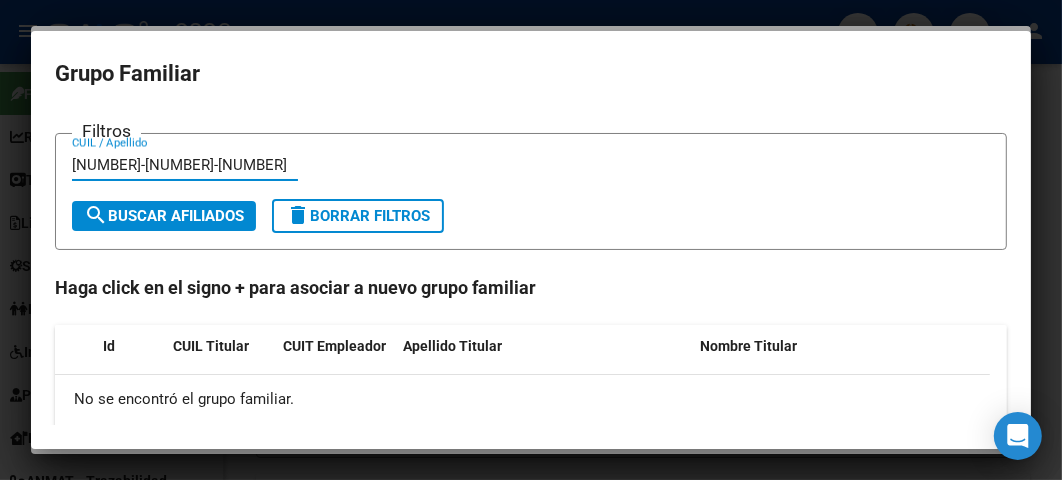 click on "[NUMBER]-[NUMBER]-[NUMBER]" at bounding box center [185, 165] 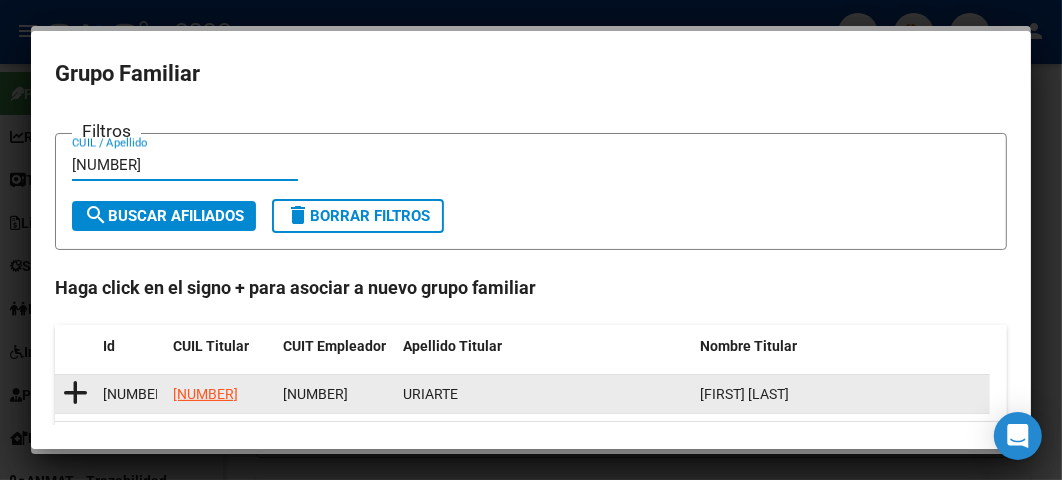 type on "[NUMBER]" 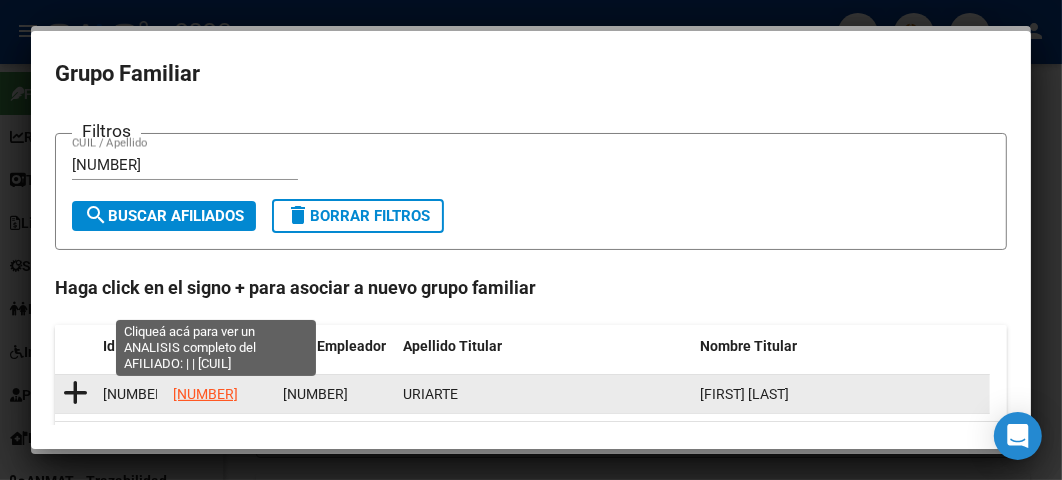 click on "[NUMBER]" 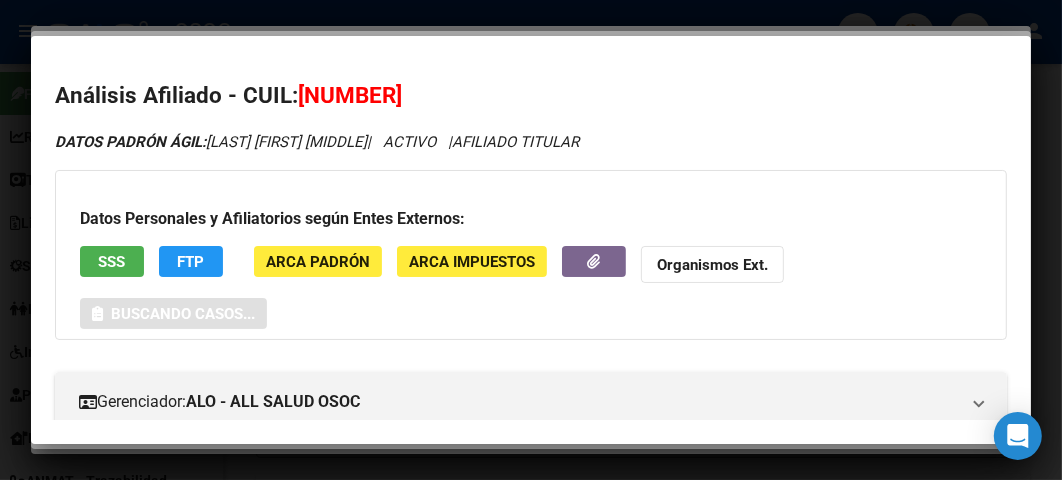 click on "Análisis Afiliado - CUIL:  [CUIL] DATOS PADRÓN ÁGIL:  [LAST] [FIRST] [MIDDLE]     |   ACTIVO   |     AFILIADO TITULAR  Datos Personales y Afiliatorios según Entes Externos: SSS FTP ARCA Padrón ARCA Impuestos Organismos Ext.    Buscando casos...    Gerenciador:      ALO - ALL SALUD OSOC Atención telefónica: Atención emergencias: Otros Datos Útiles:    Datos de Empadronamiento    Información Prestacional:       SUR / SURGE / INTEGR.    Trazabilidad    Certificado Discapacidad    Not. Internacion / Censo Hosp.  Prestaciones Auditadas     Aportes y Contribuciones del Afiliado: [NUMBER] Hemos buscado el CUIL - [NUMBER] - y el mismo no existe en nuestra información procesada de aportes y contribuciones  El mismo fue buscado en:  Cuenta Corriente Devengada de Régimen General Cuenta Corriente Devengada de Monotributo / Personal Doméstico Percibidos de Aportes Detallado Percibido por Fiscalización Percibido Total Archivos de Transferencias de ARCA Archivos de Nóminas ARCA" at bounding box center [531, 240] 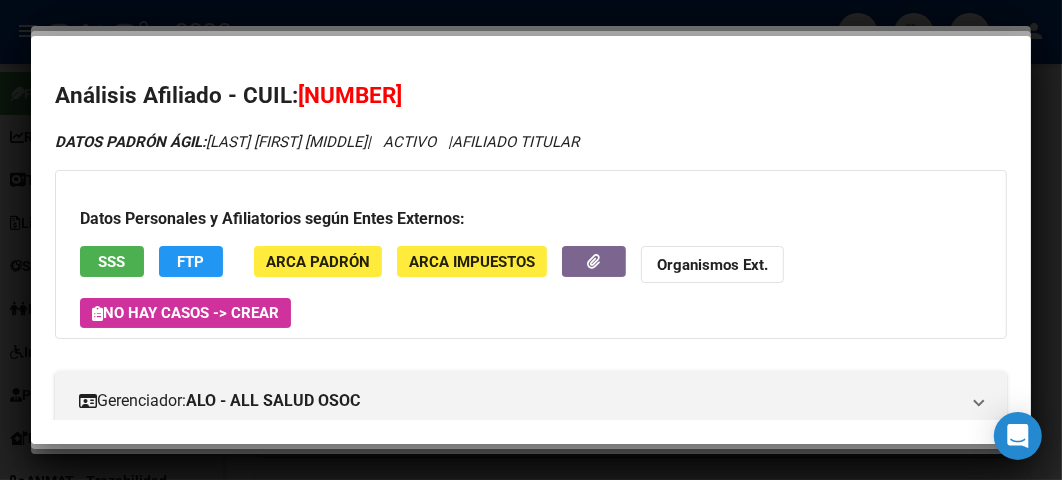 click at bounding box center [531, 240] 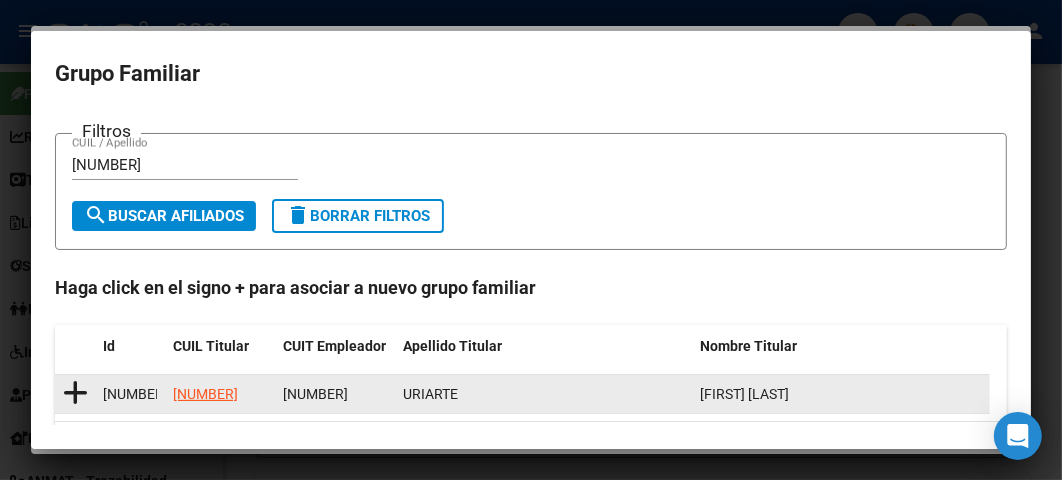 click 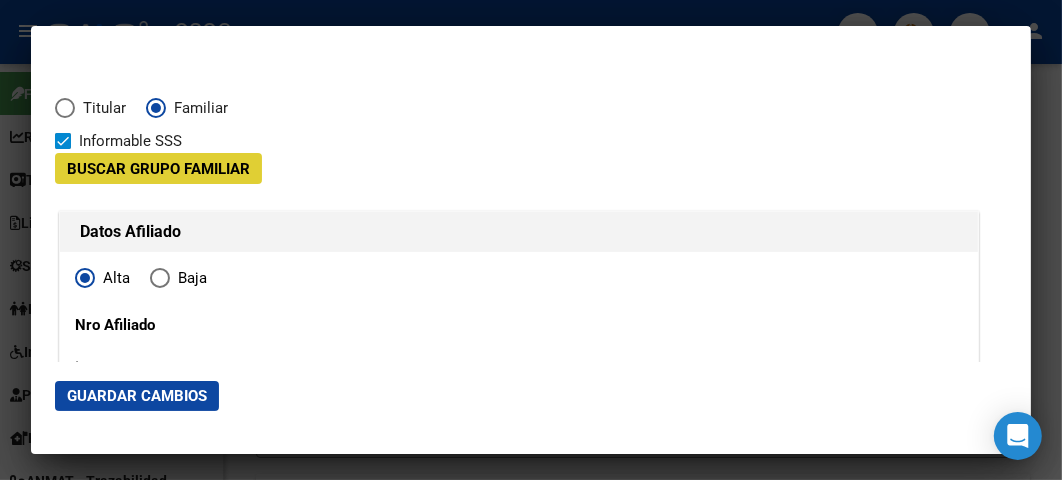 type on "[NUMBER]-[NUMBER]-[NUMBER]" 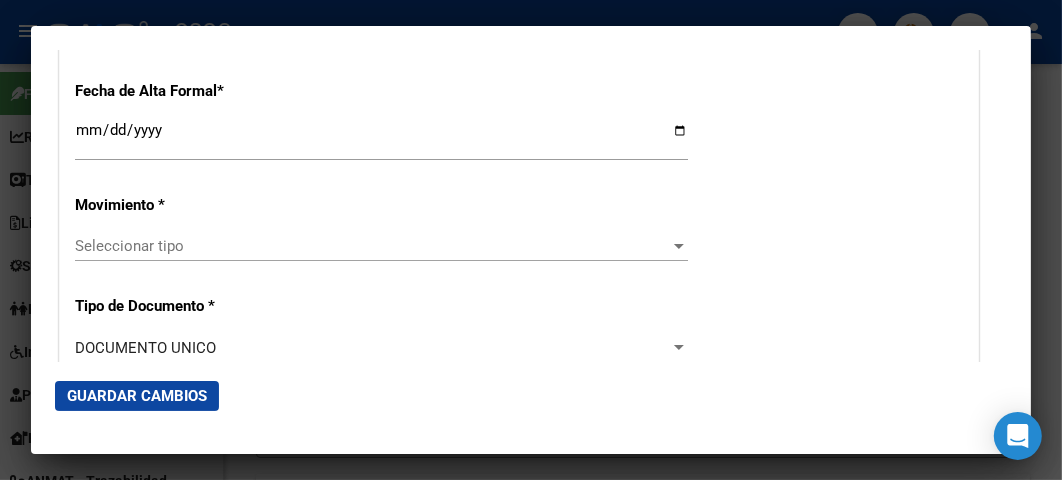 scroll, scrollTop: 444, scrollLeft: 0, axis: vertical 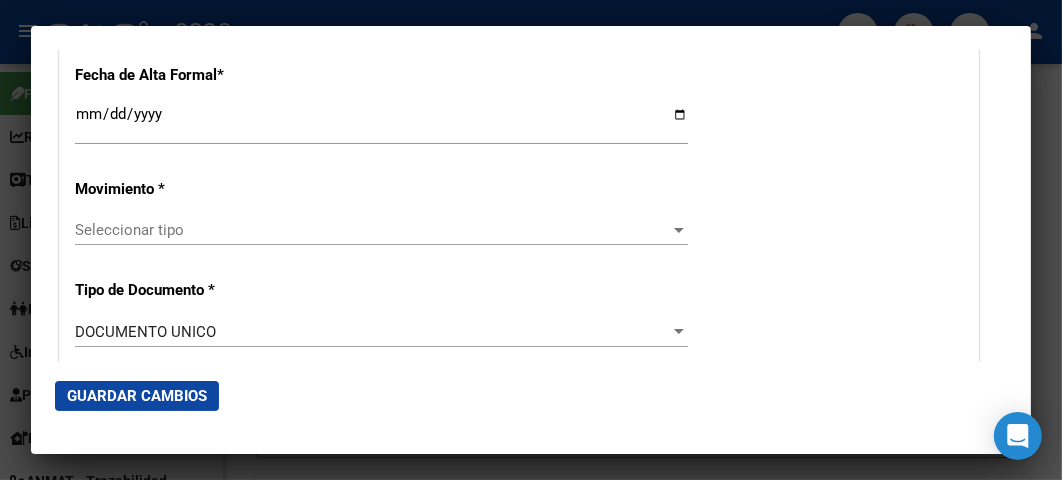 click on "Ingresar fecha" at bounding box center (381, 122) 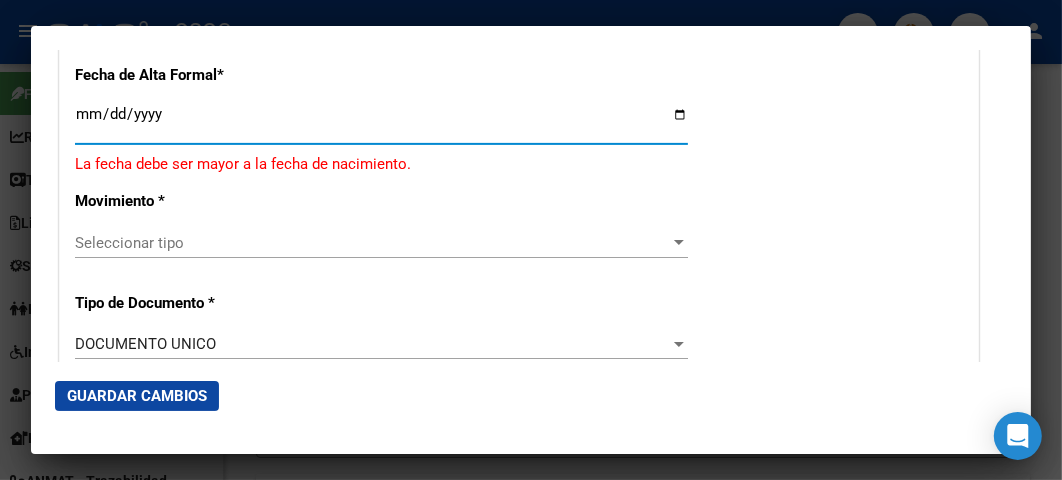 type on "2025-02-01" 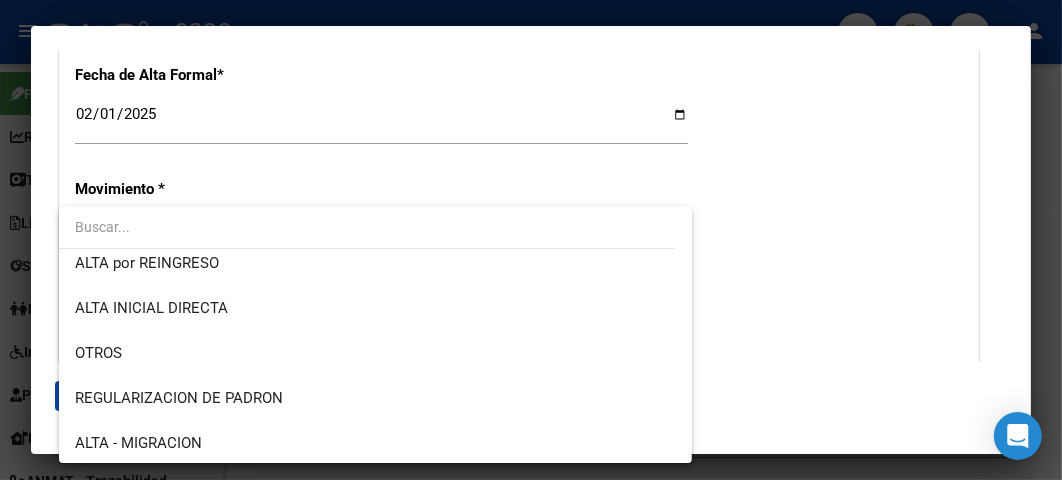 scroll, scrollTop: 145, scrollLeft: 0, axis: vertical 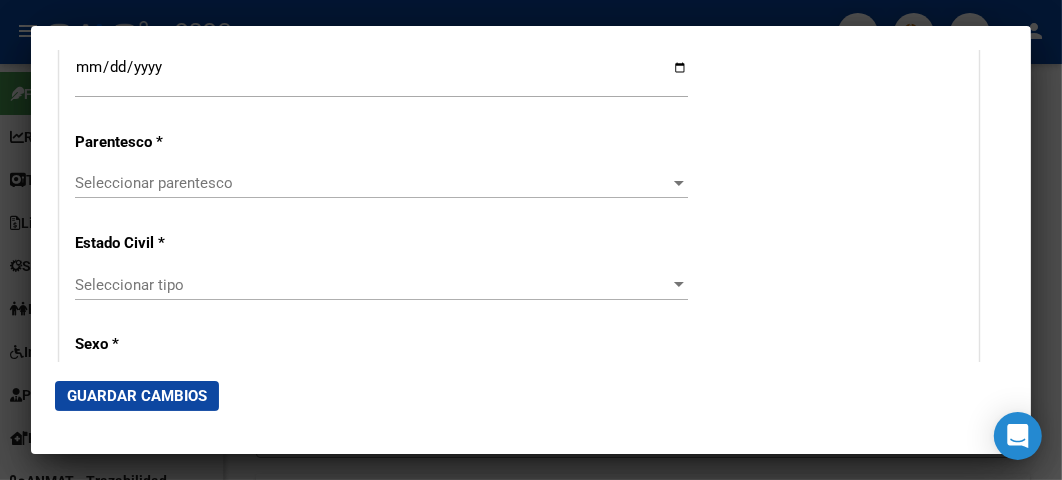 click on "Seleccionar parentesco" at bounding box center (372, 183) 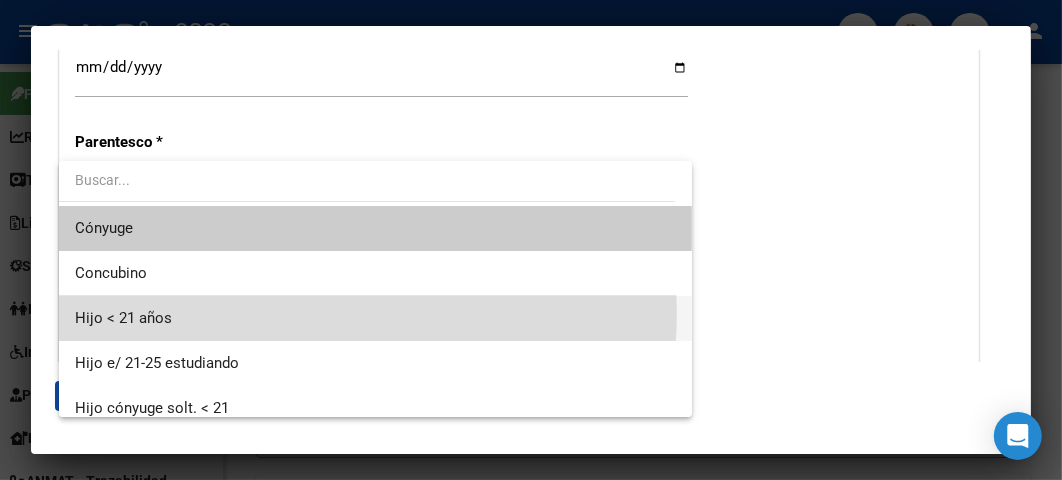 click on "Hijo < 21 años" at bounding box center [375, 318] 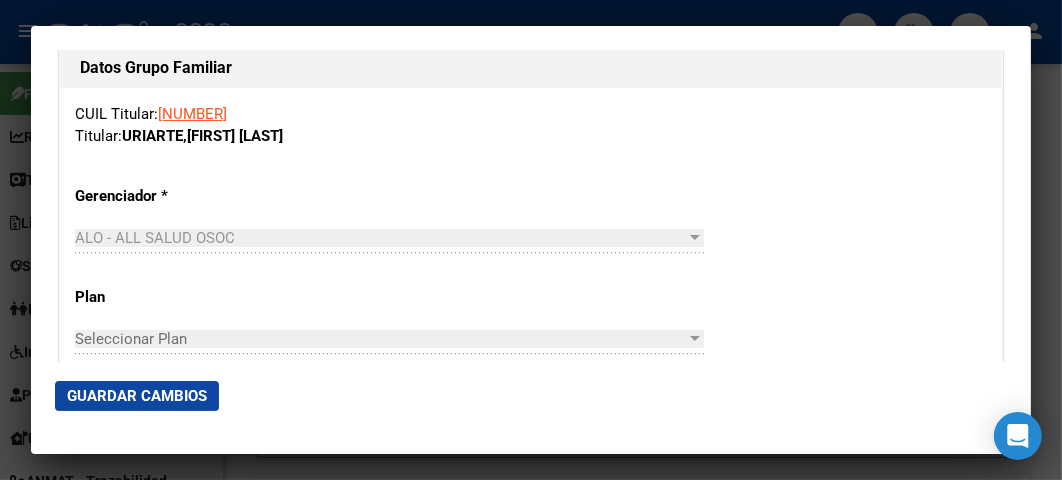 scroll, scrollTop: 3444, scrollLeft: 0, axis: vertical 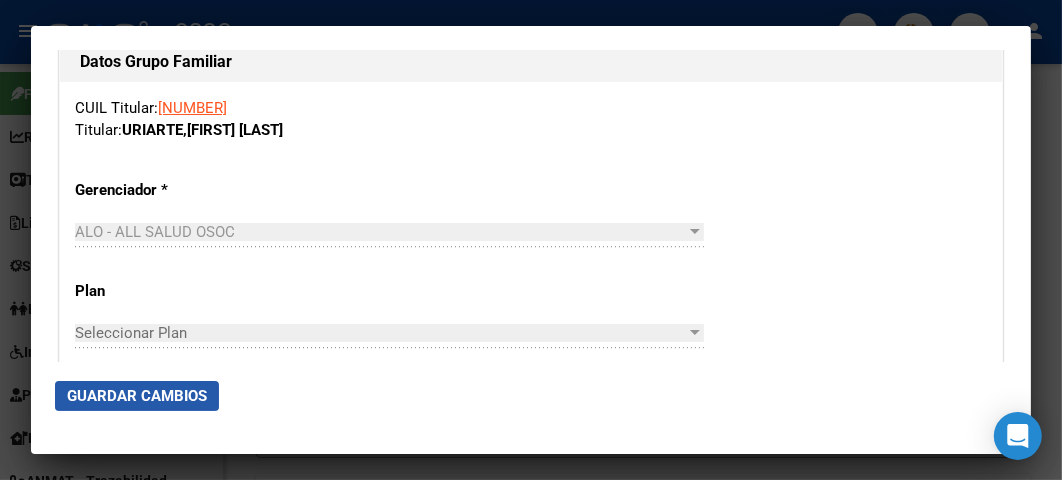 click on "Guardar Cambios" 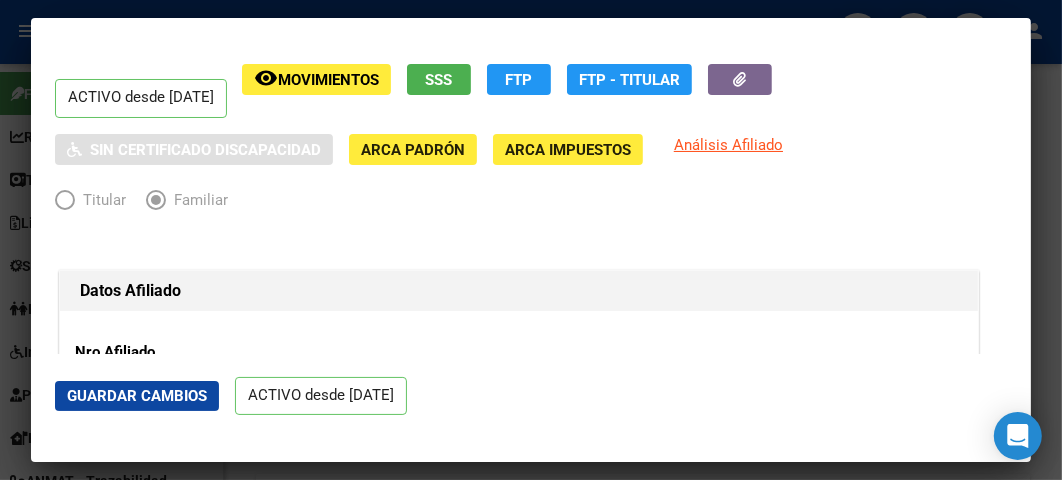 scroll, scrollTop: 111, scrollLeft: 0, axis: vertical 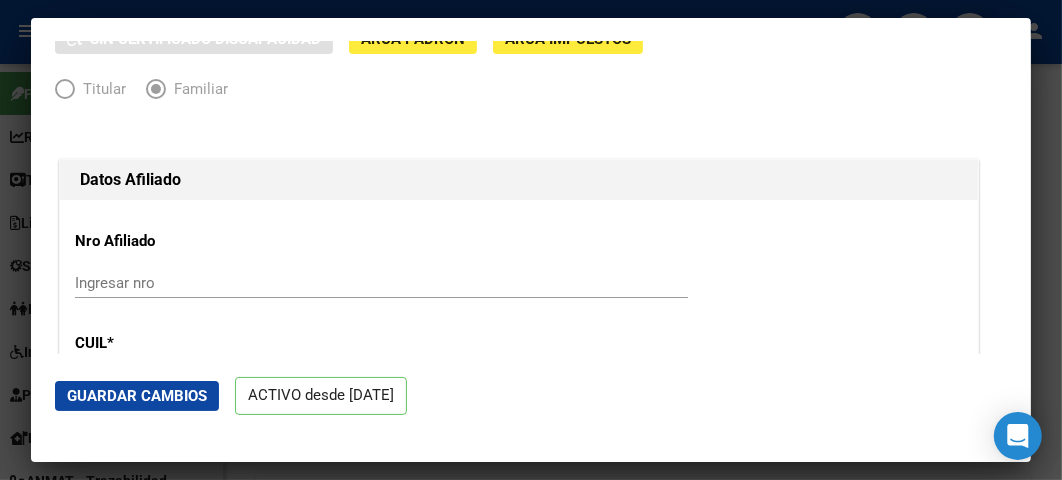 click at bounding box center (531, 240) 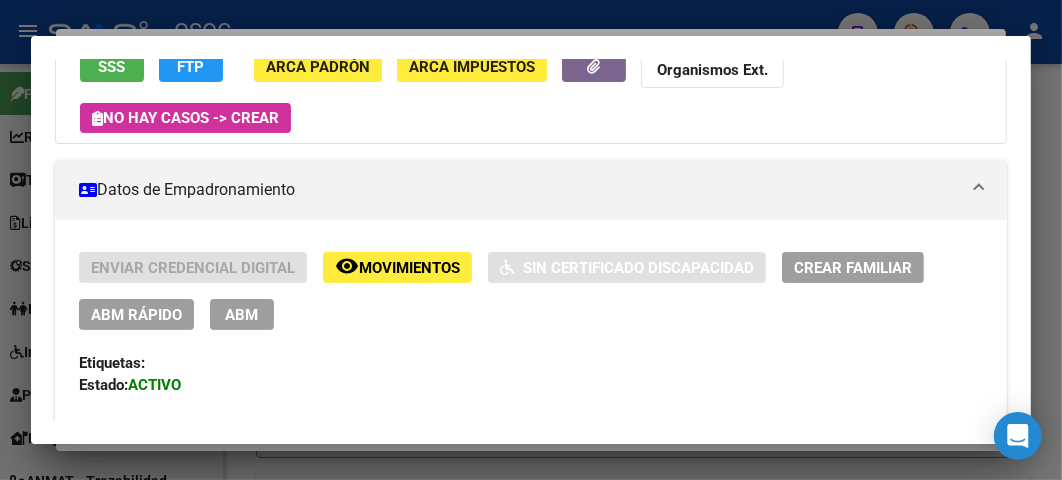click at bounding box center [531, 240] 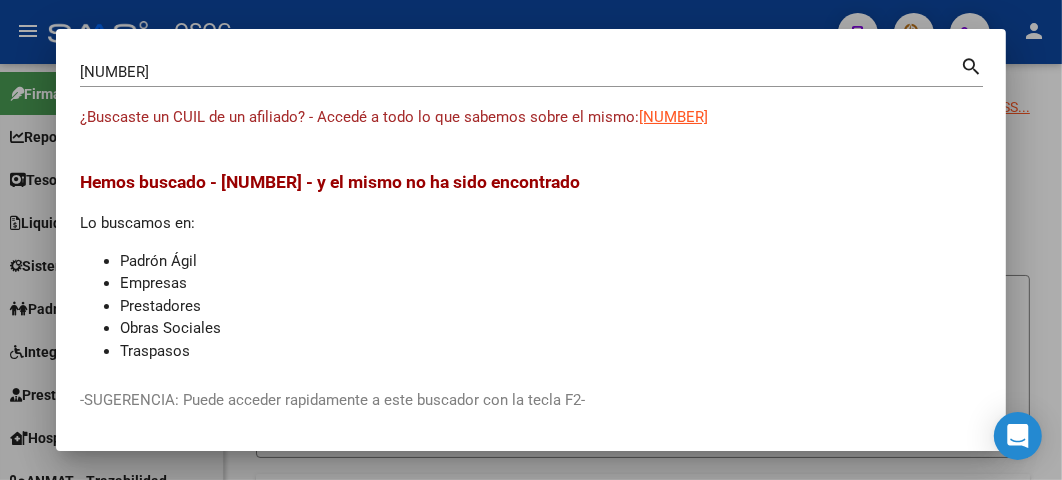 click on "[NUMBER]" at bounding box center [520, 72] 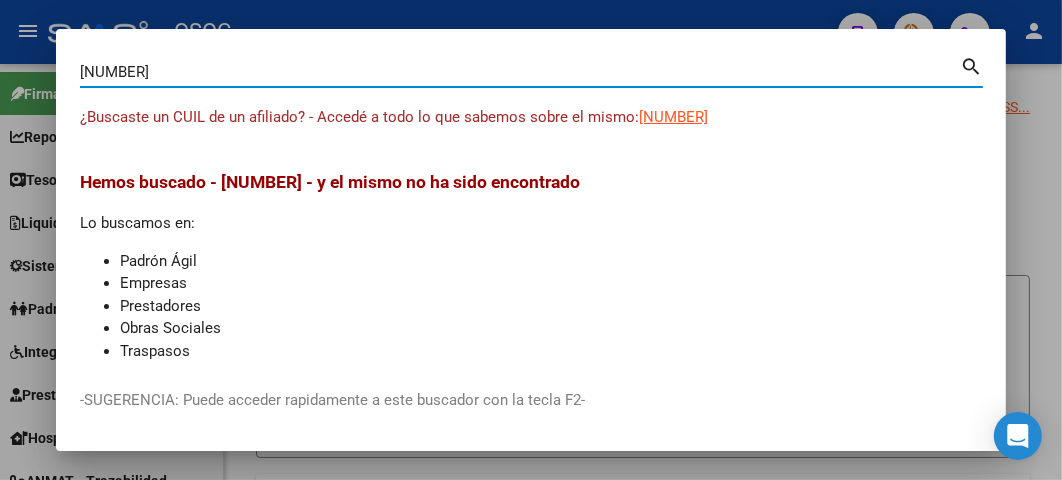 click on "[NUMBER]" at bounding box center [520, 72] 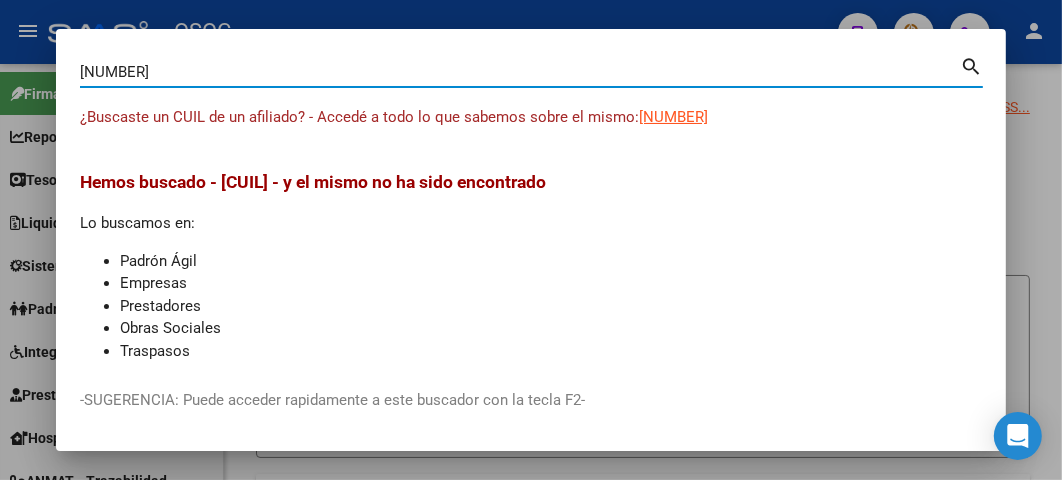 type on "[NUMBER]" 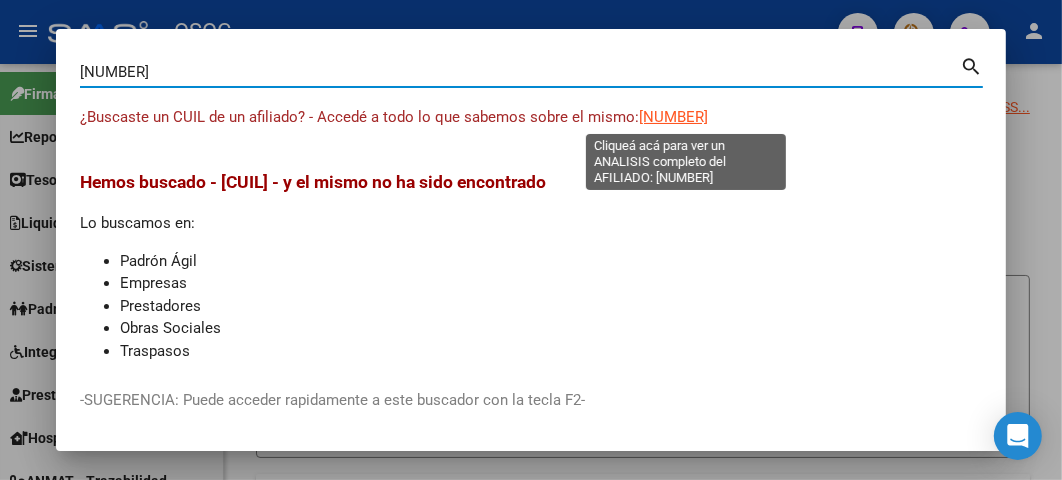 click on "[NUMBER]" at bounding box center (673, 117) 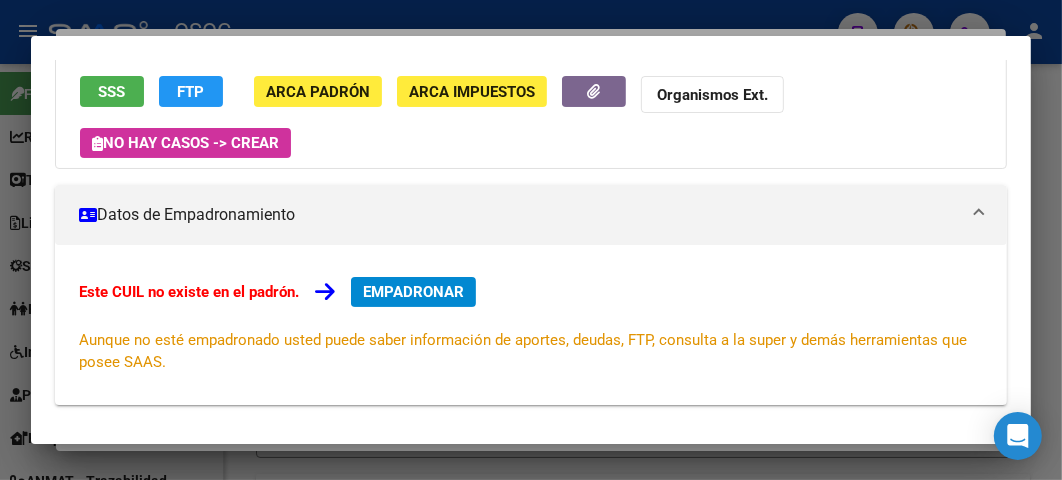scroll, scrollTop: 222, scrollLeft: 0, axis: vertical 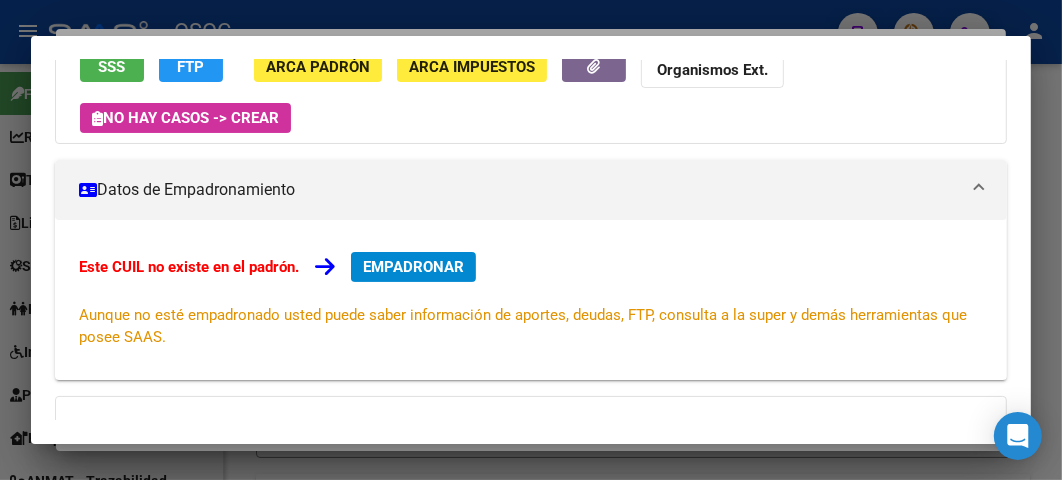 click on "EMPADRONAR" at bounding box center (413, 267) 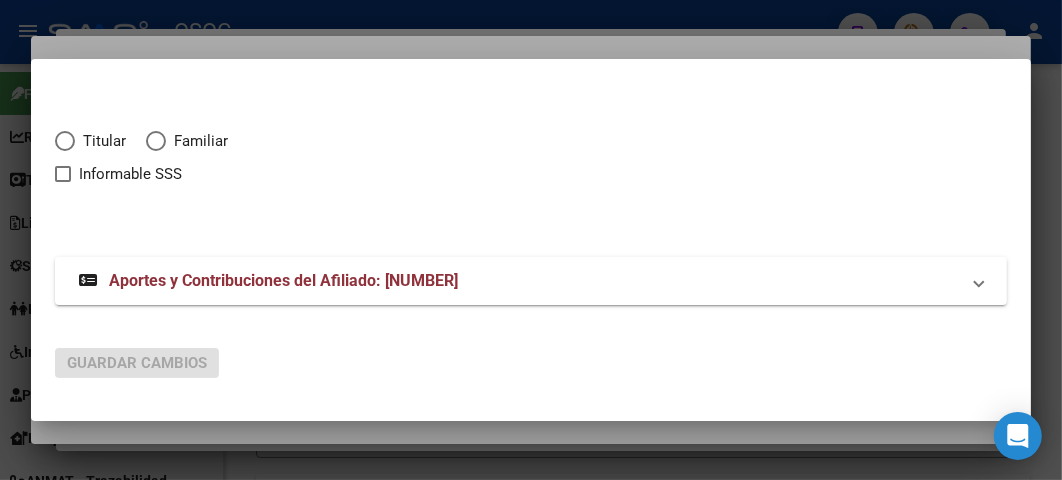 click at bounding box center (156, 141) 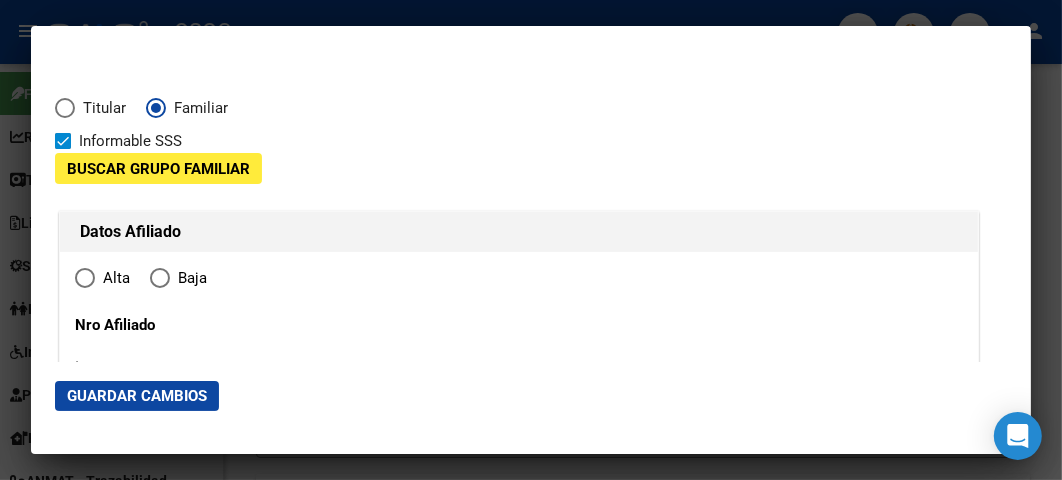 type on "[NUMBER]-[NUMBER]-[NUMBER]" 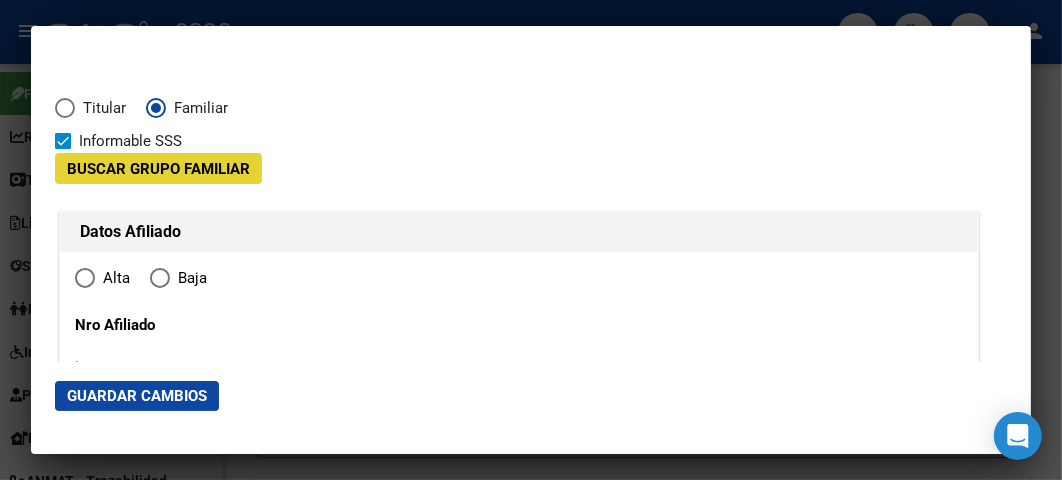 click on "Buscar Grupo Familiar" at bounding box center (158, 168) 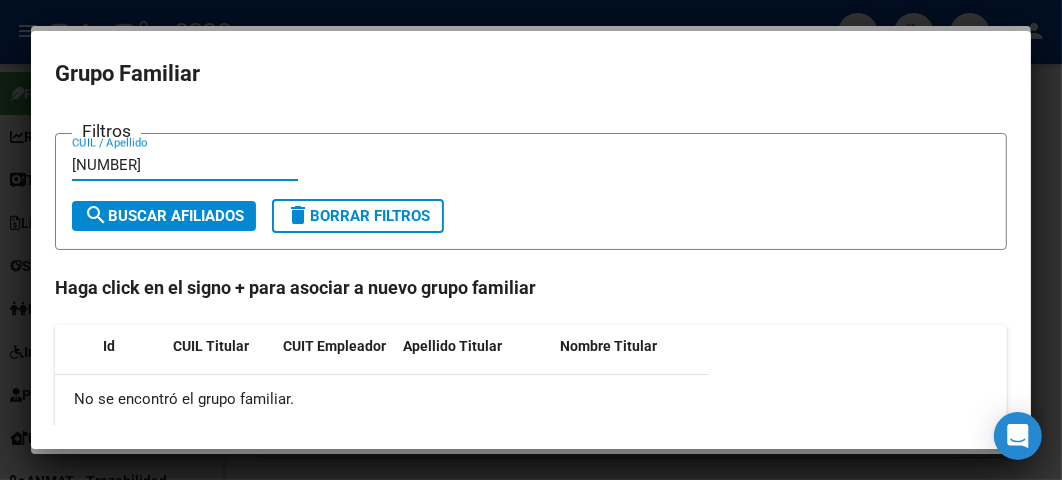 type on "[NUMBER]" 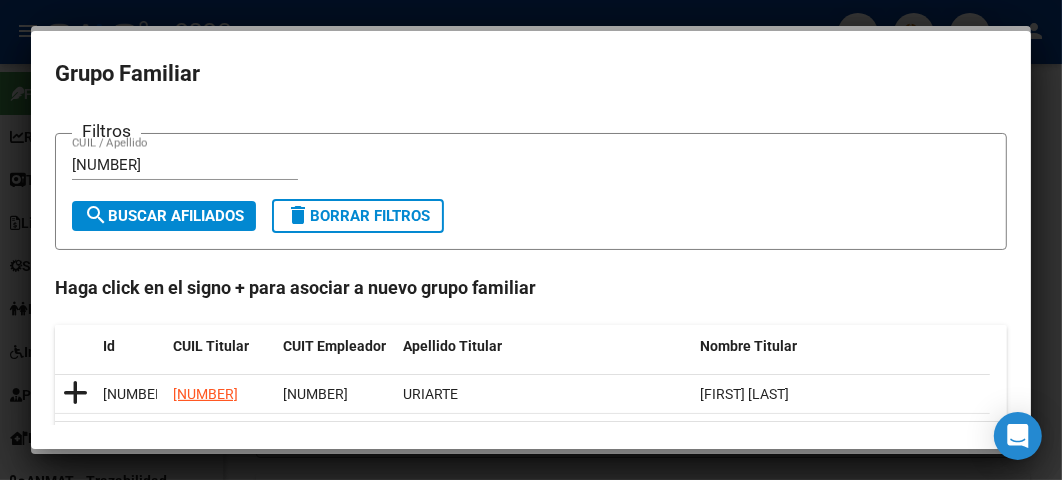 scroll, scrollTop: 61, scrollLeft: 0, axis: vertical 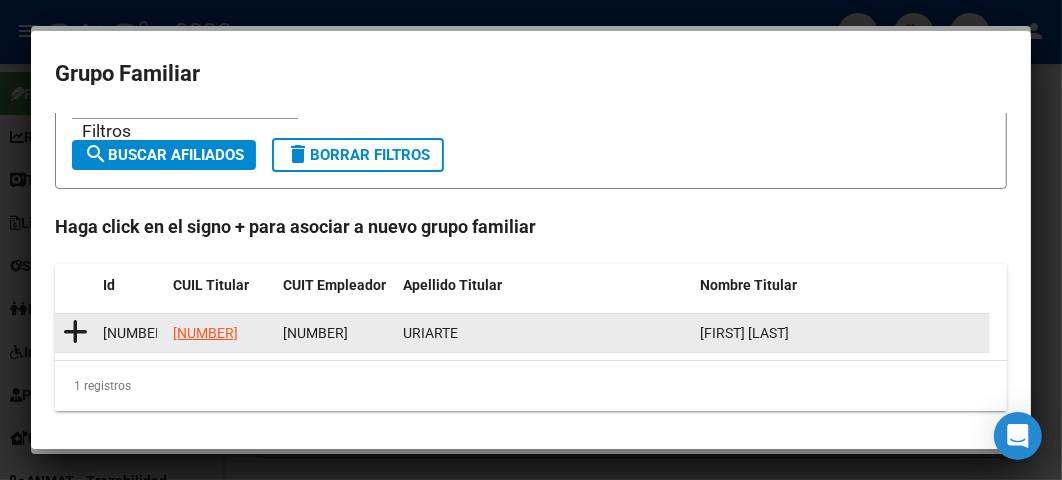 click 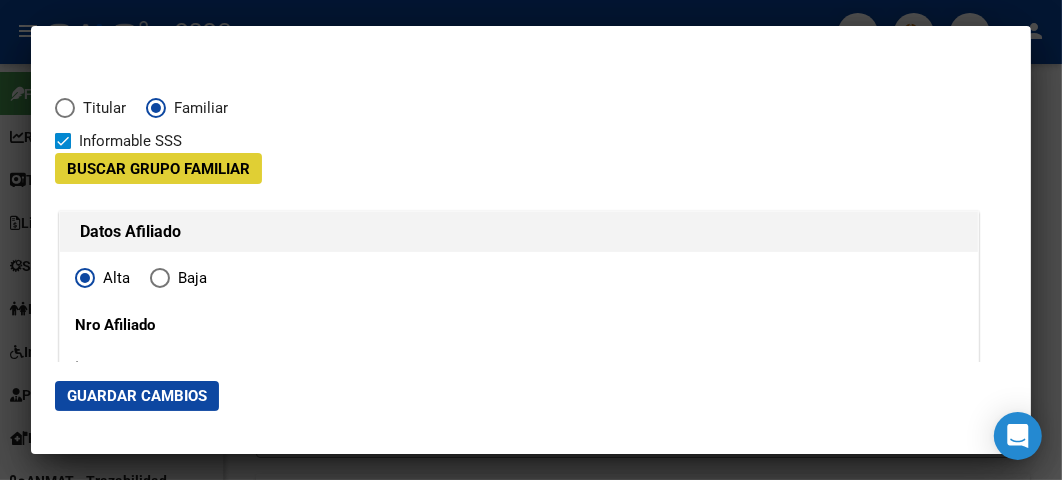 type on "[NUMBER]-[NUMBER]-[NUMBER]" 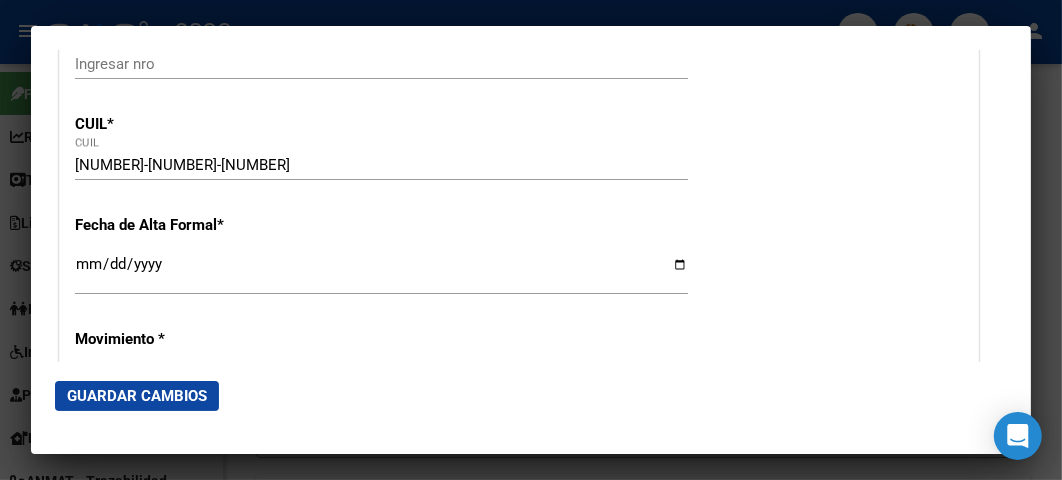 scroll, scrollTop: 333, scrollLeft: 0, axis: vertical 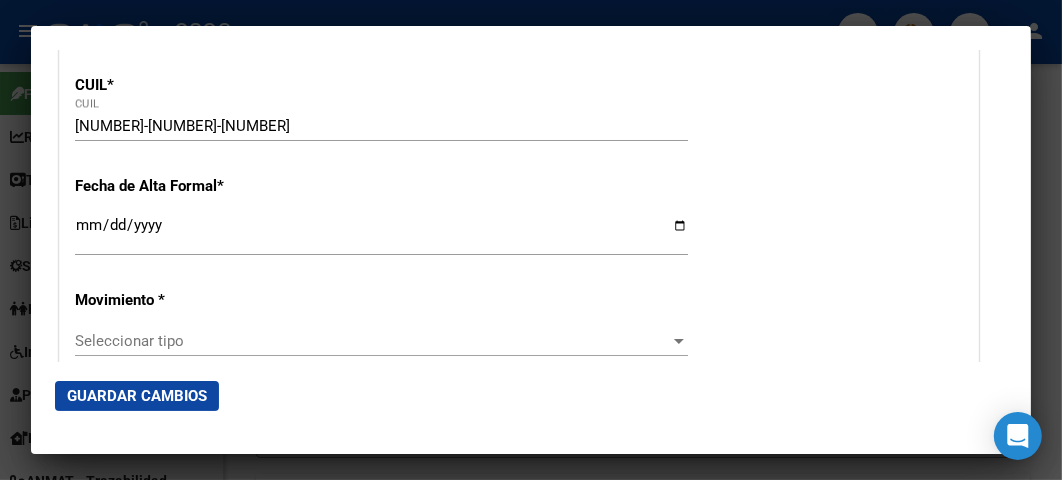 click on "Ingresar fecha" at bounding box center [381, 233] 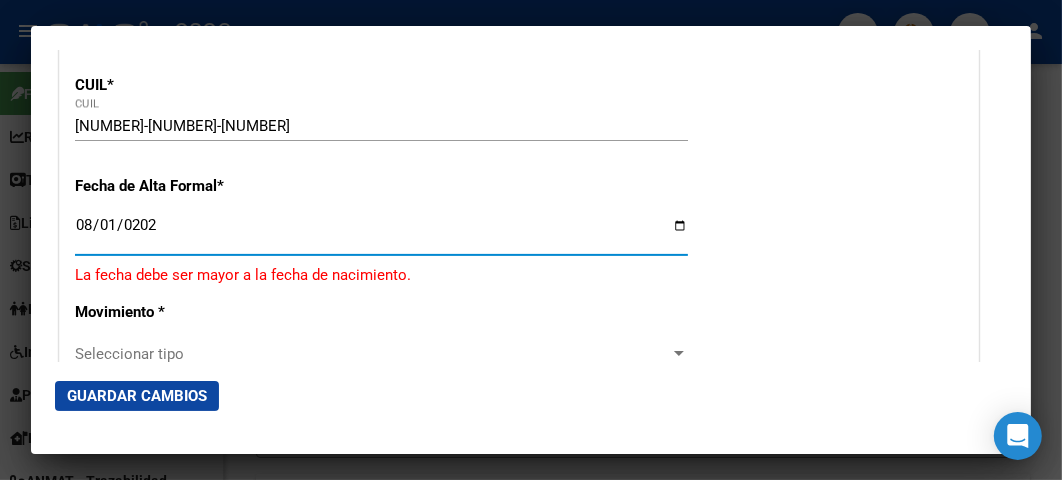 type on "2025-08-01" 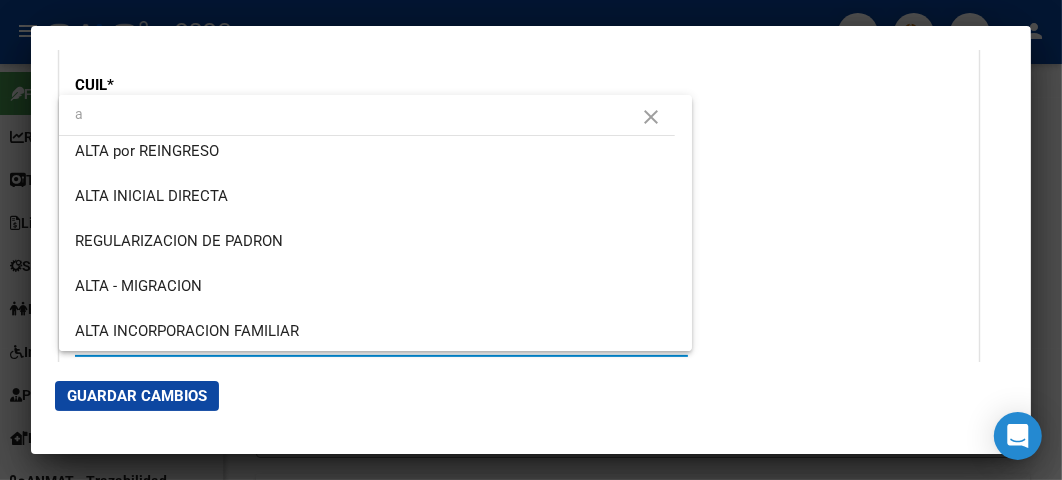 scroll, scrollTop: 145, scrollLeft: 0, axis: vertical 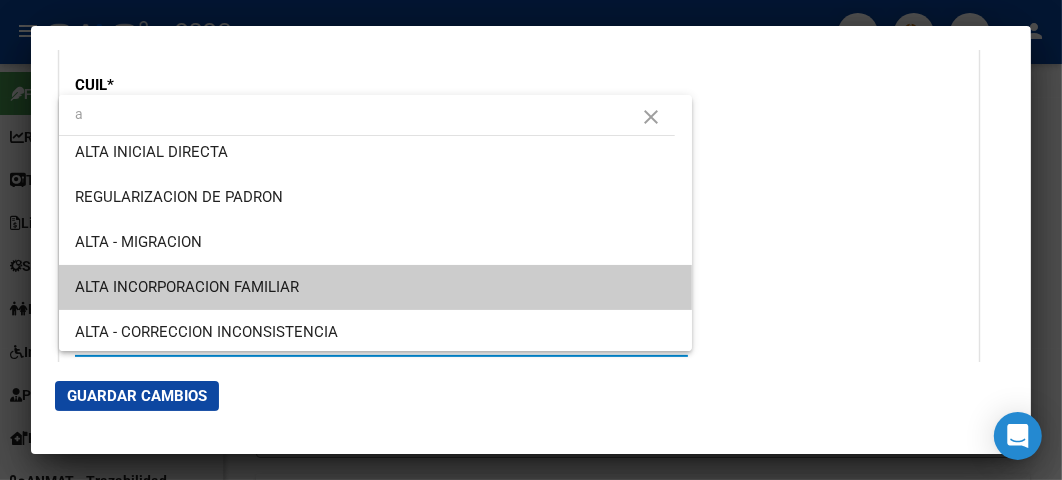 type on "a" 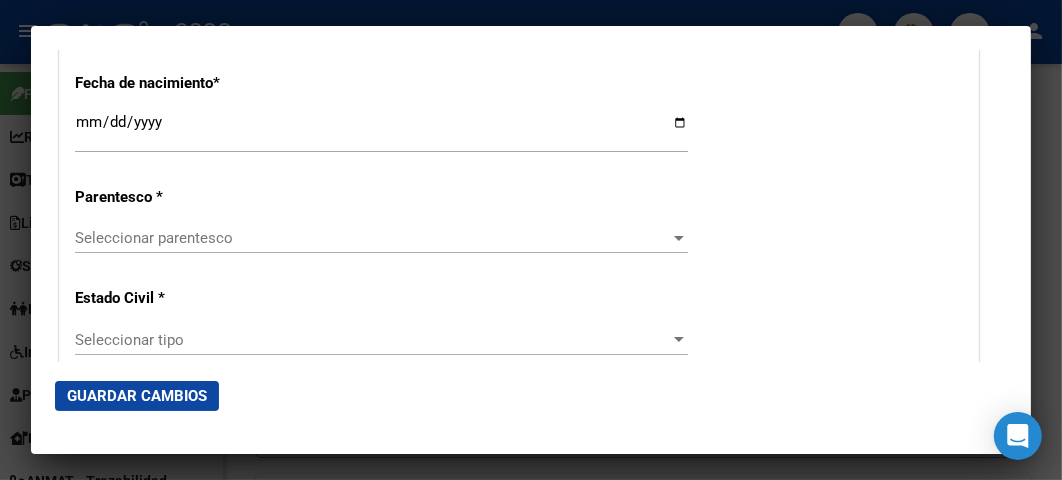 scroll, scrollTop: 1111, scrollLeft: 0, axis: vertical 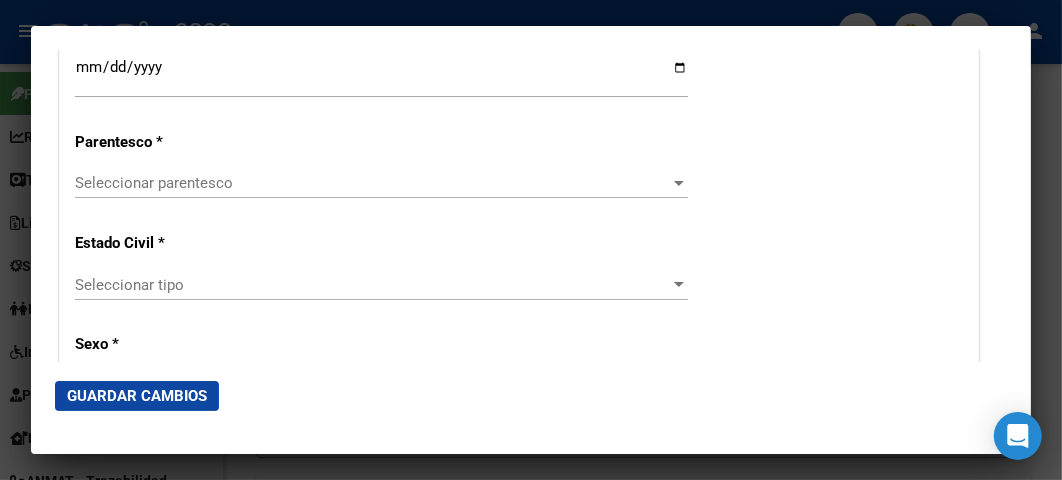 click on "Seleccionar parentesco" at bounding box center (372, 183) 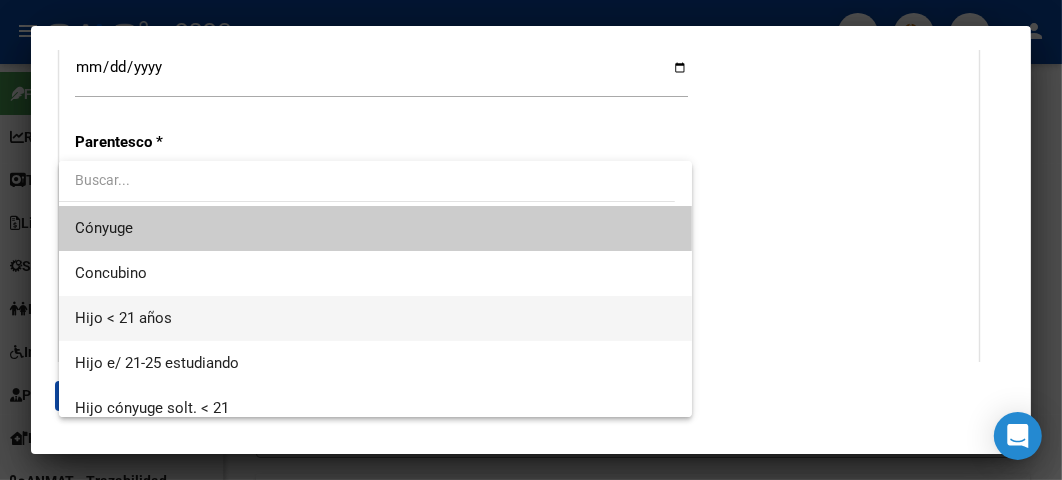 click on "Hijo < 21 años" at bounding box center (375, 318) 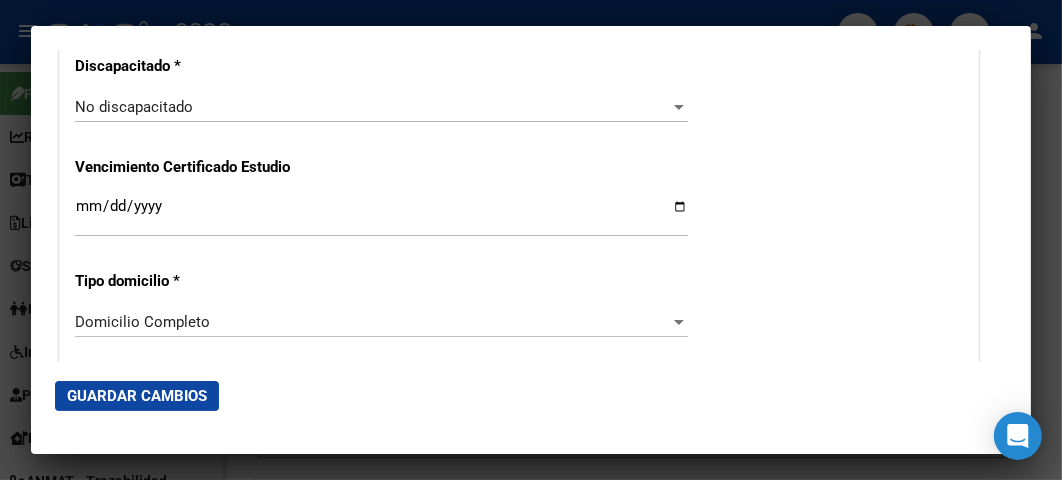 scroll, scrollTop: 2111, scrollLeft: 0, axis: vertical 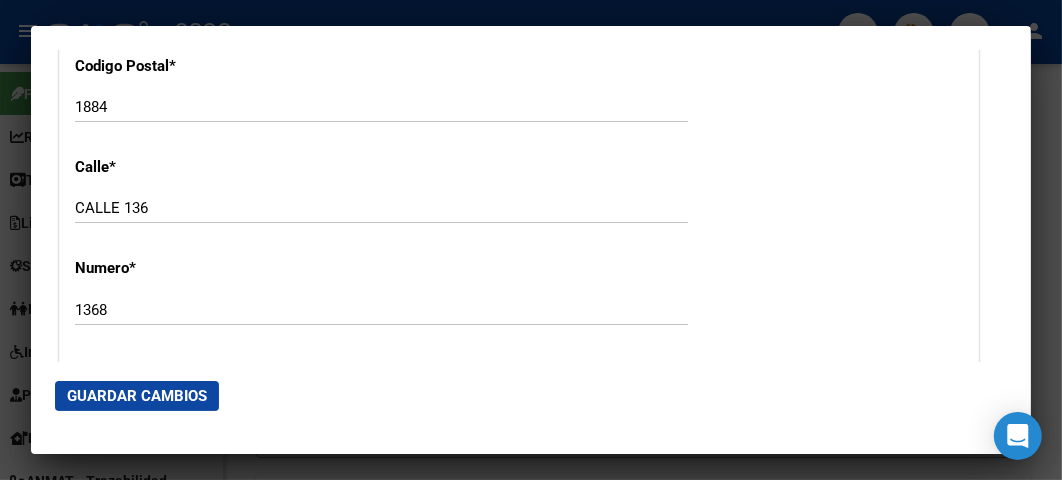 click on "Guardar Cambios" 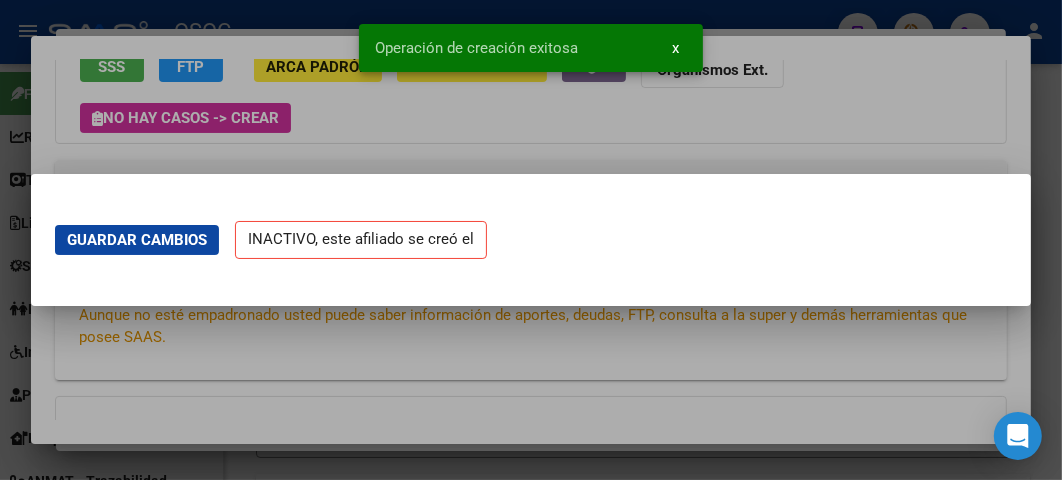 scroll, scrollTop: 0, scrollLeft: 0, axis: both 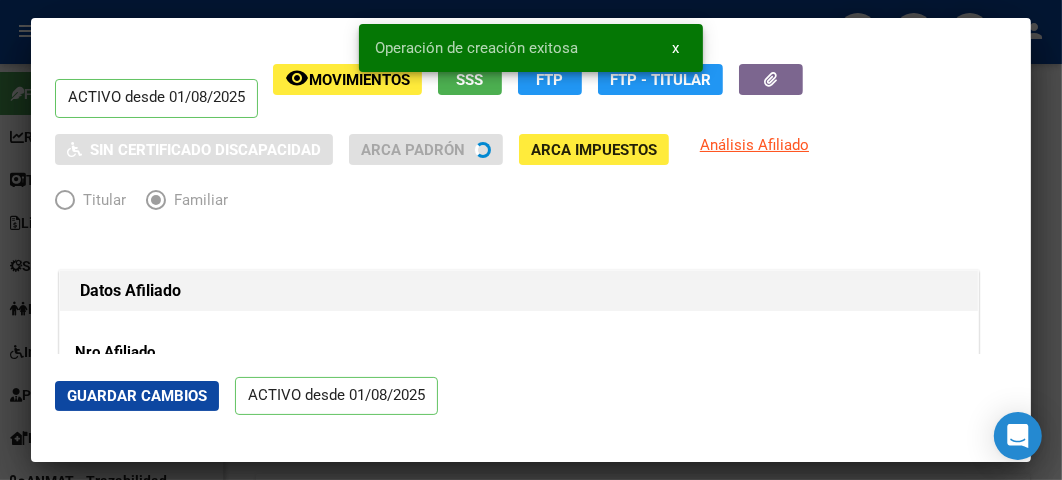 click at bounding box center (531, 240) 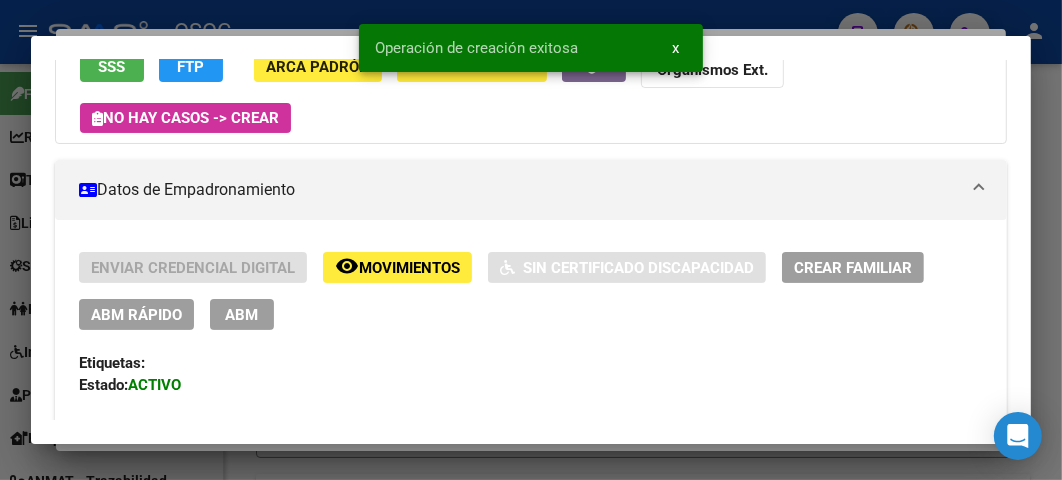 click at bounding box center (531, 240) 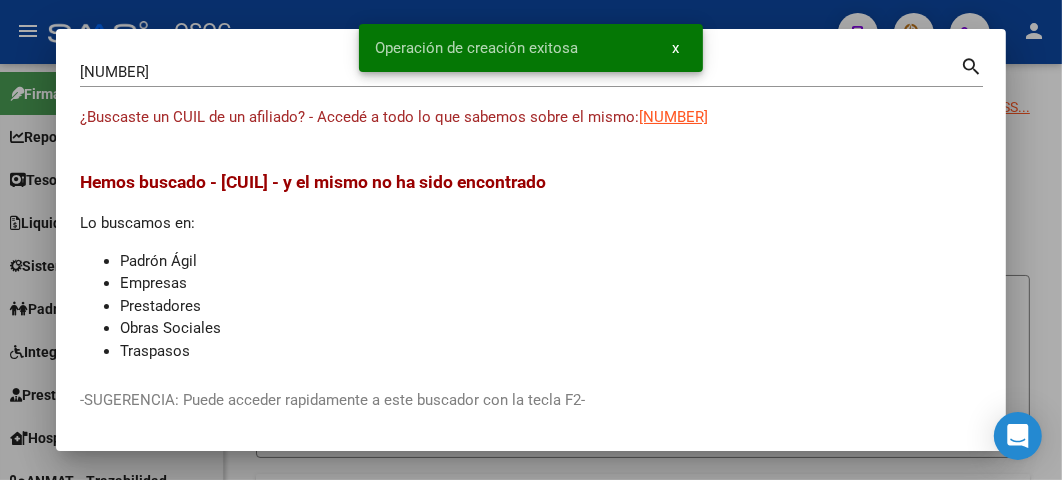 click at bounding box center [531, 240] 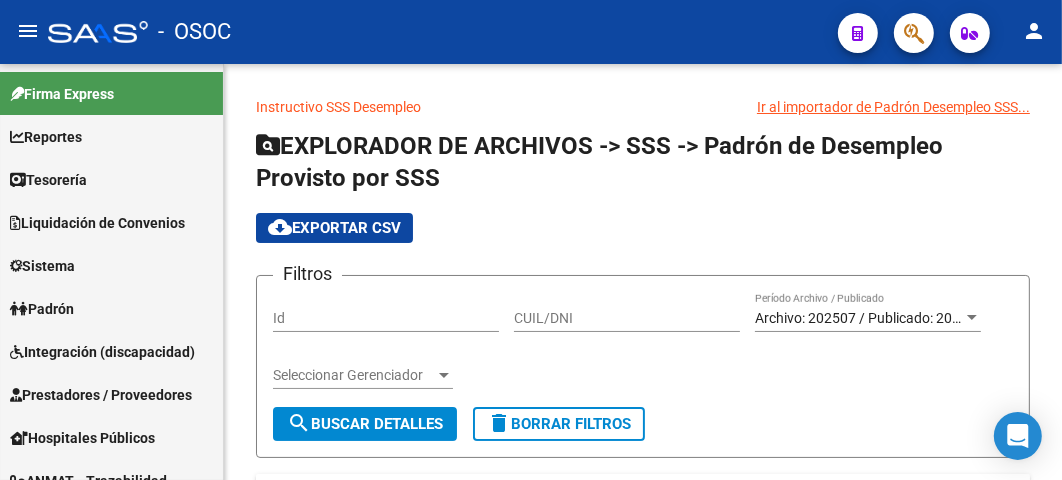 click 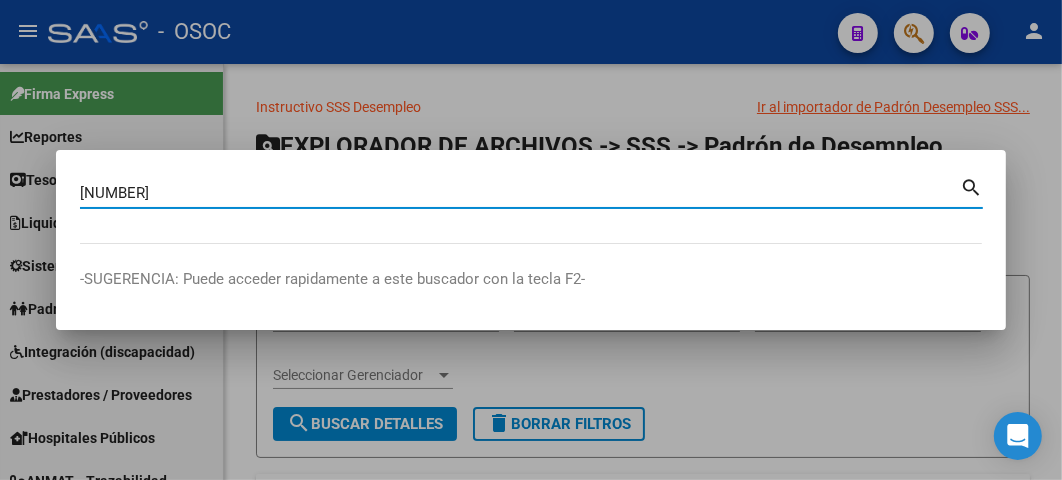 type on "[NUMBER]" 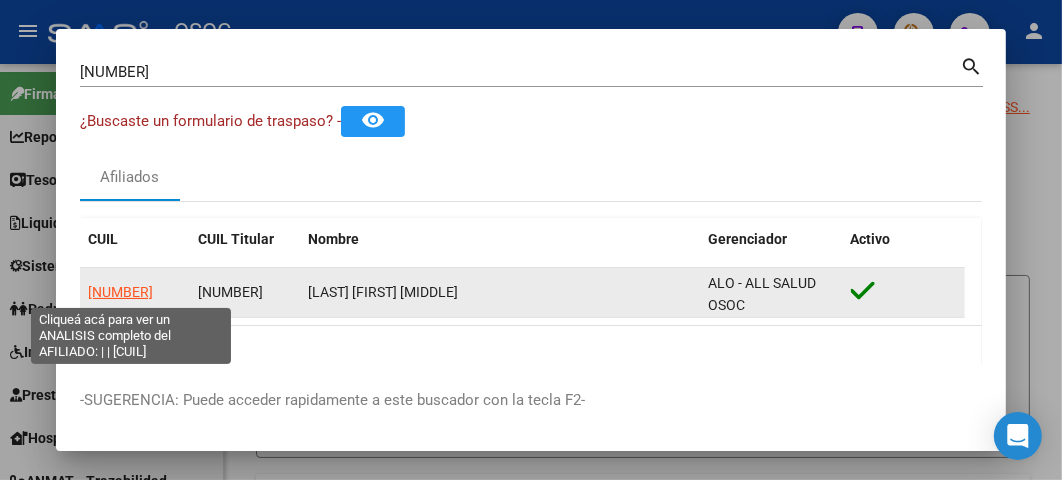 click on "[NUMBER]" 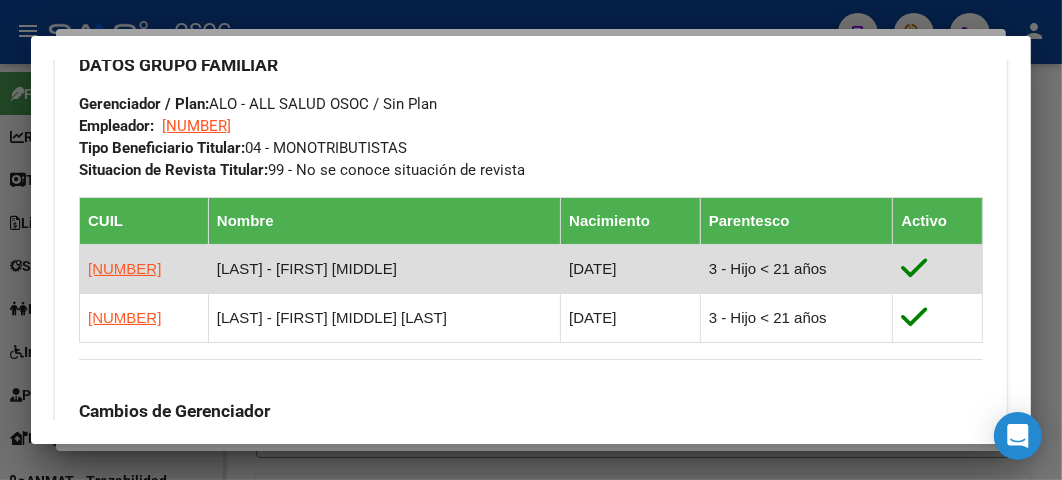 scroll, scrollTop: 1333, scrollLeft: 0, axis: vertical 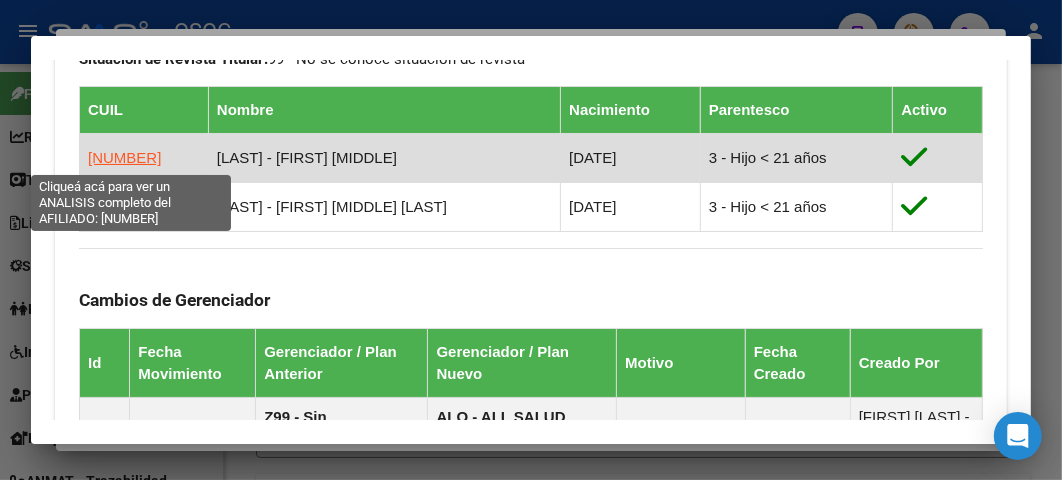 click on "[NUMBER]" at bounding box center [124, 157] 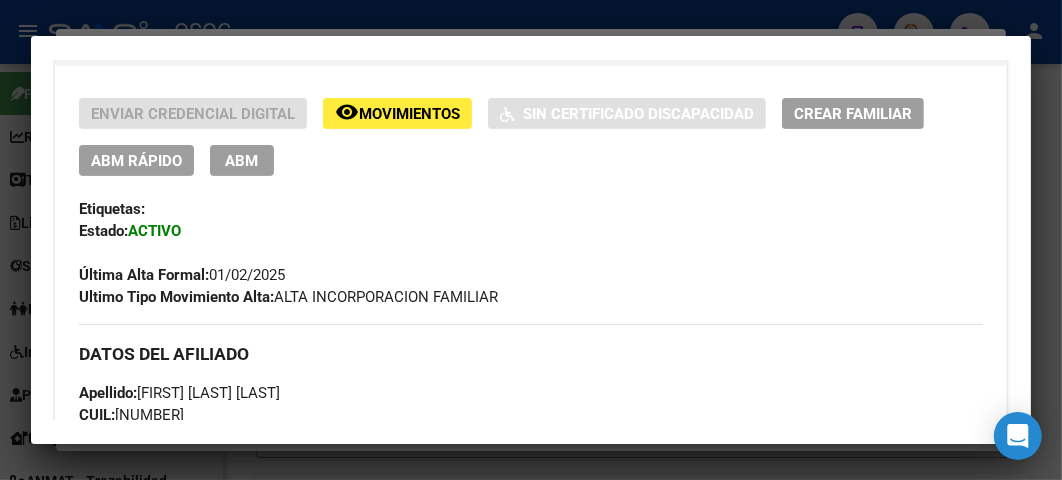 scroll, scrollTop: 666, scrollLeft: 0, axis: vertical 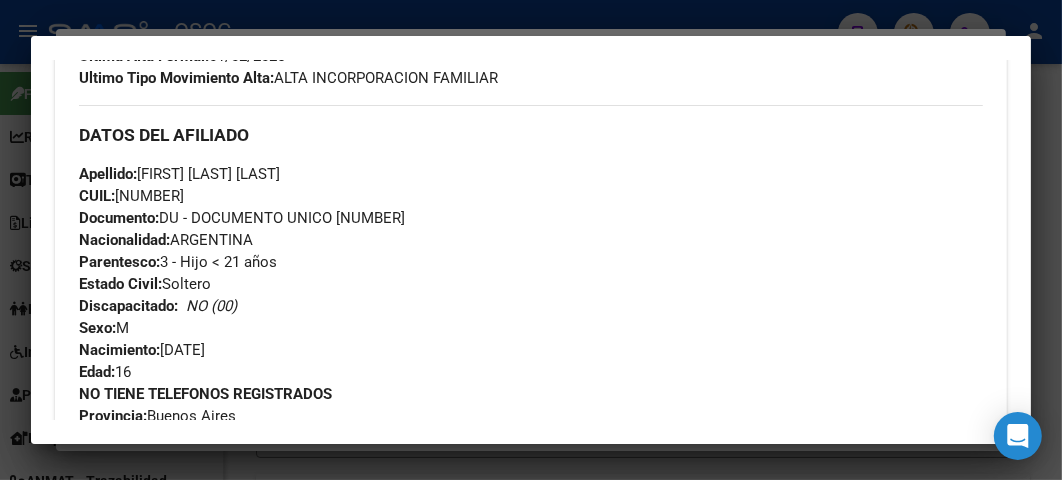 click on "Apellido:  [FIRST] [MIDDLE] [LAST] CUIL:  [CUIL] Documento:  DU - DOCUMENTO UNICO [NUMBER]  Nacionalidad:  ARGENTINA Parentesco:  3 - Hijo < 21 años Estado Civil:  Soltero Discapacitado:    NO (00) Sexo:  M Nacimiento:  [DATE] Edad:  16" at bounding box center (531, 273) 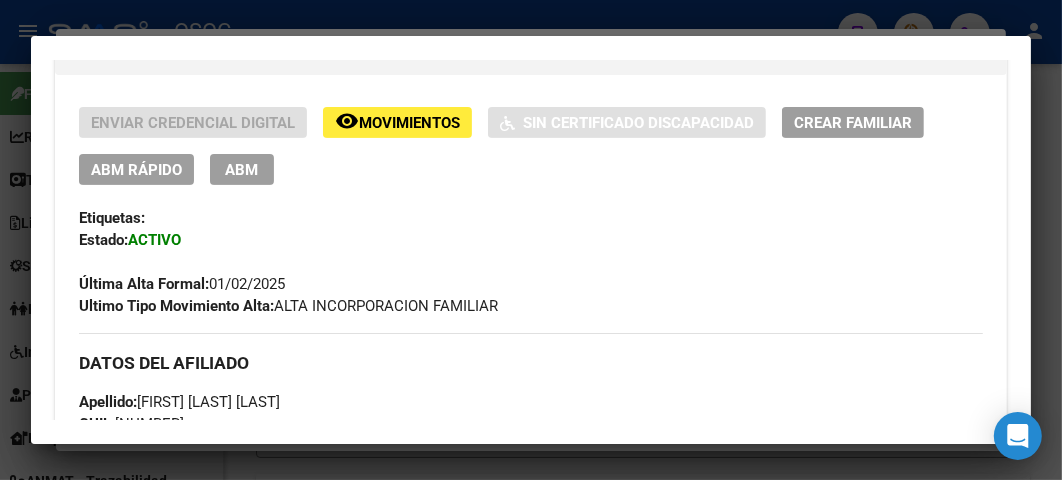 scroll, scrollTop: 444, scrollLeft: 0, axis: vertical 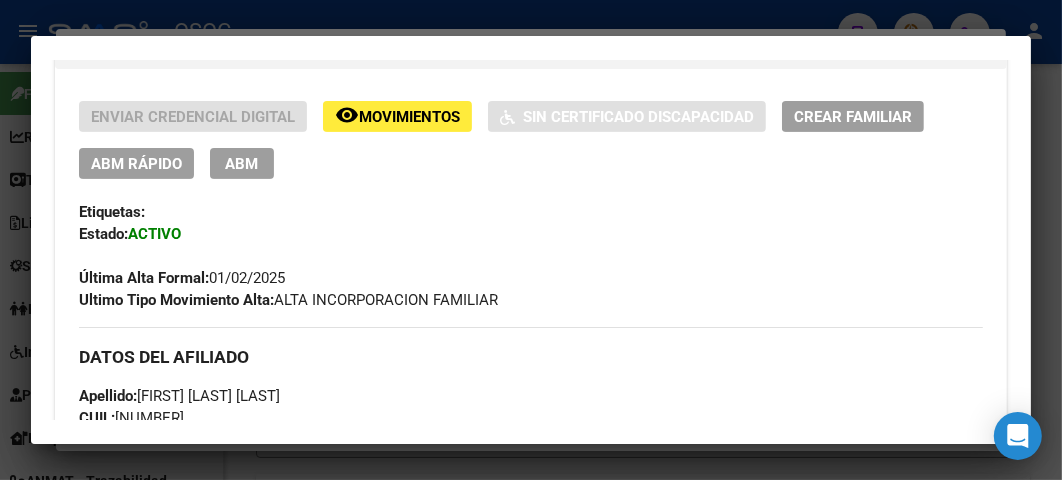 click at bounding box center [531, 240] 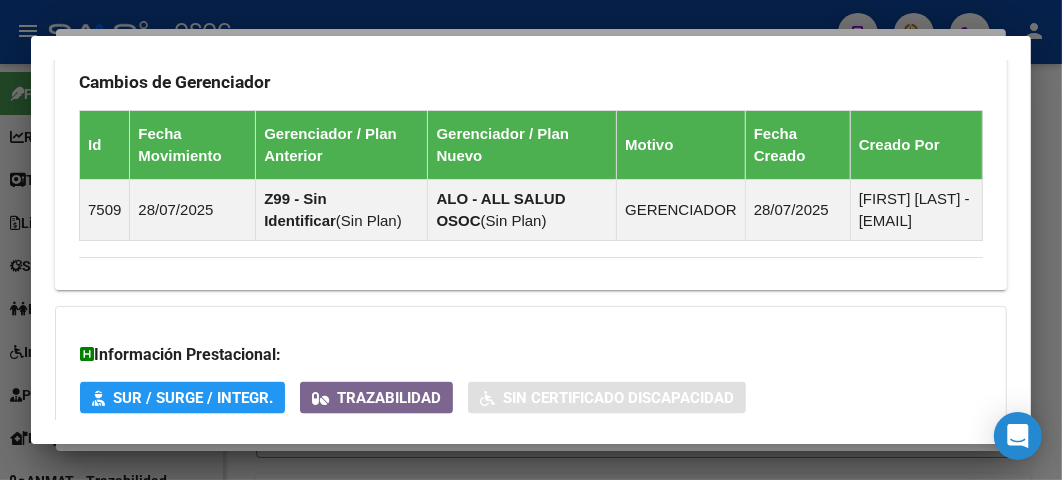 scroll, scrollTop: 1303, scrollLeft: 0, axis: vertical 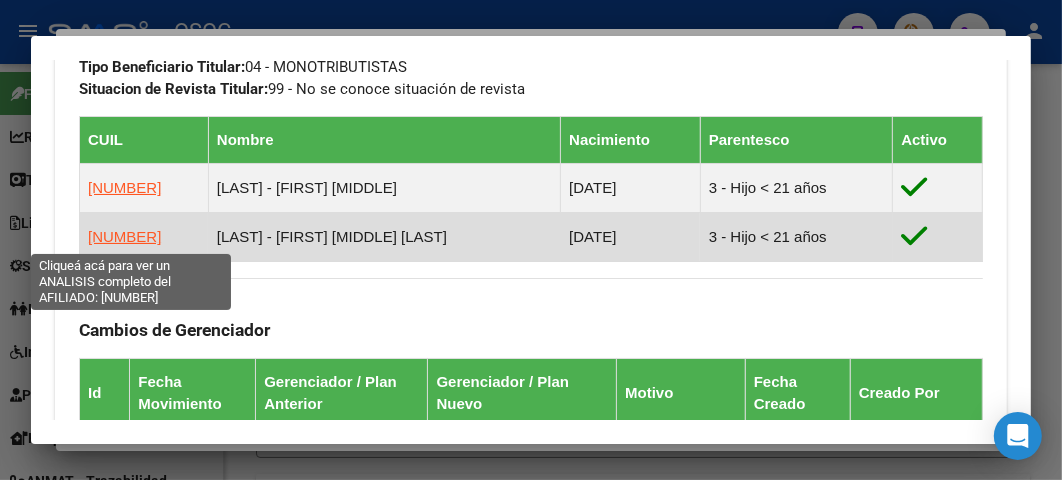 click on "[NUMBER]" at bounding box center (124, 236) 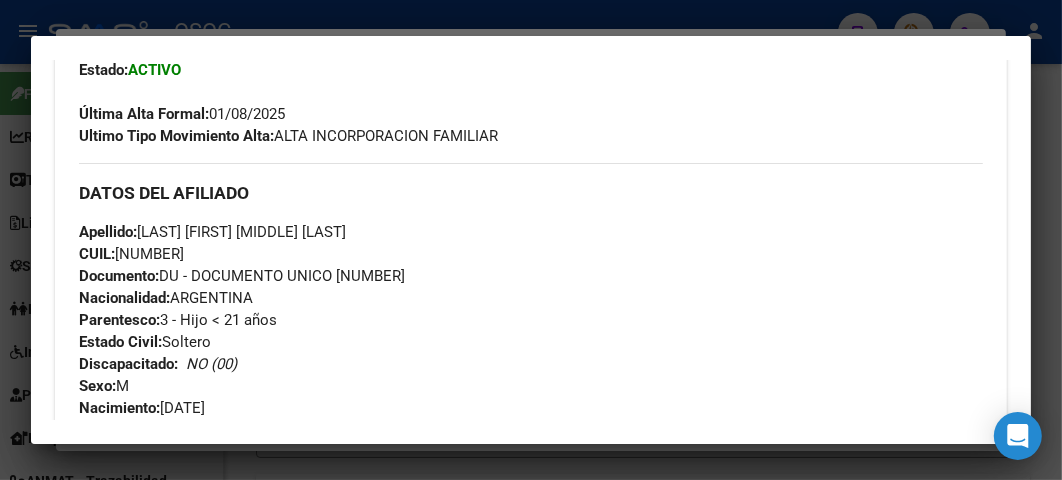 scroll, scrollTop: 666, scrollLeft: 0, axis: vertical 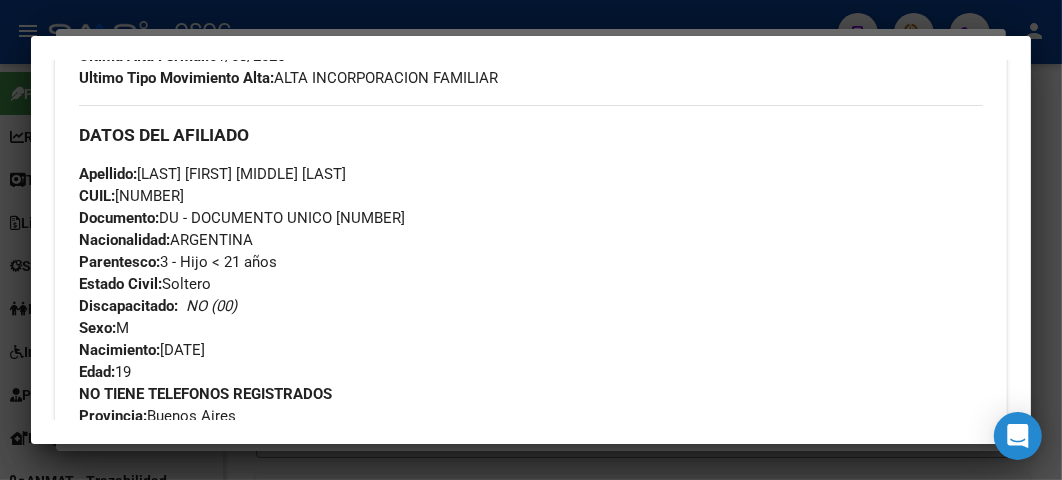 click on "Documento: | | DU - DOCUMENTO UNICO [NUMBER]" at bounding box center [242, 218] 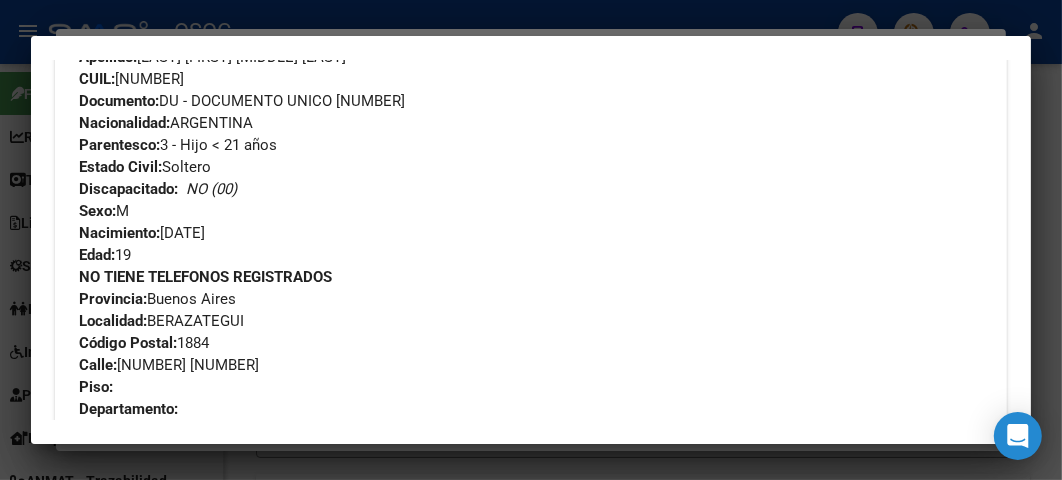 scroll, scrollTop: 777, scrollLeft: 0, axis: vertical 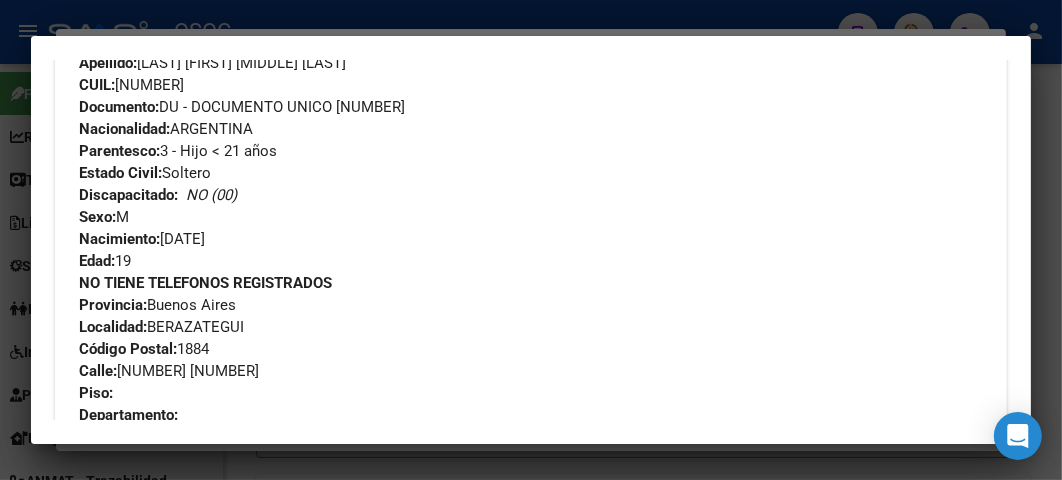 click on "Análisis Afiliado - CUIL: [CUIL] DATOS PADRÓN ÁGIL: [LAST] [FIRST] [MIDDLE] [LAST]   |   ACTIVO   |   FAMILIAR DE: [NUMBER] Datos Personales y Afiliatorios según Entes Externos: SSS FTP FTP - Titular ARCA Padrón ARCA Impuestos Organismos Ext.   No hay casos -> Crear   Gerenciador:     ALO - ALL SALUD OSOC Atención telefónica: Atención emergencias: Otros Datos Útiles:   Datos de Empadronamiento   Enviar Credencial Digital remove_red_eye Movimientos   Sin Certificado Discapacidad Crear Familiar ABM Rápido ABM Etiquetas: Estado: ACTIVO Última Alta Formal: [DATE] Ultimo Tipo Movimiento Alta: ALTA INCORPORACION FAMILIAR DATOS DEL AFILIADO Apellido: [FIRST] [MIDDLE] [LAST] AVILA CUIL: [CUIL] Documento: DU - DOCUMENTO UNICO [NUMBER] Nacionalidad: ARGENTINA Parentesco: 3 - Hijo < 21 años Estado Civil: Soltero Discapacitado:   NO (00) Sexo: M Nacimiento: [DATE] Edad: 19 NO TIENE TELEFONOS REGISTRADOS Provincia: Buenos Aires Localidad: [POSTAL_CODE] Calle:" at bounding box center [531, 240] 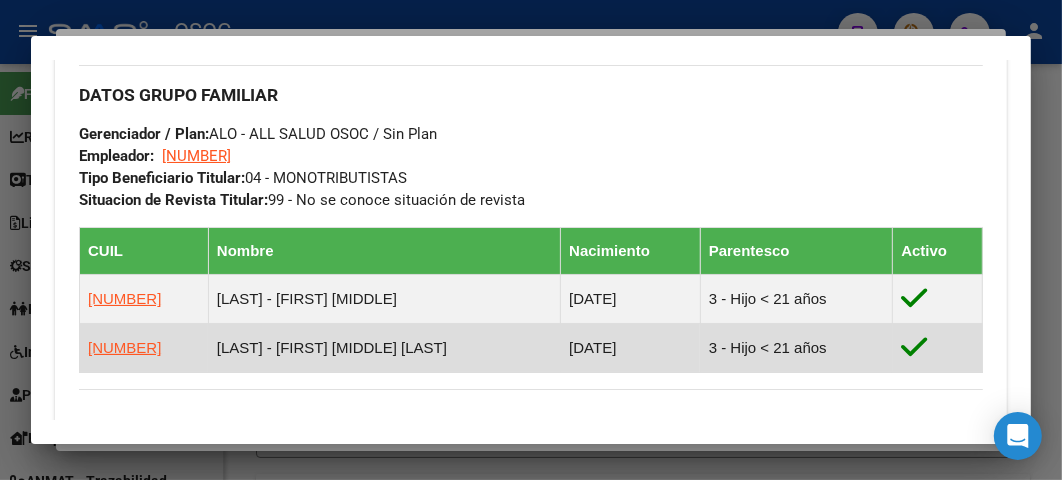 scroll, scrollTop: 1414, scrollLeft: 0, axis: vertical 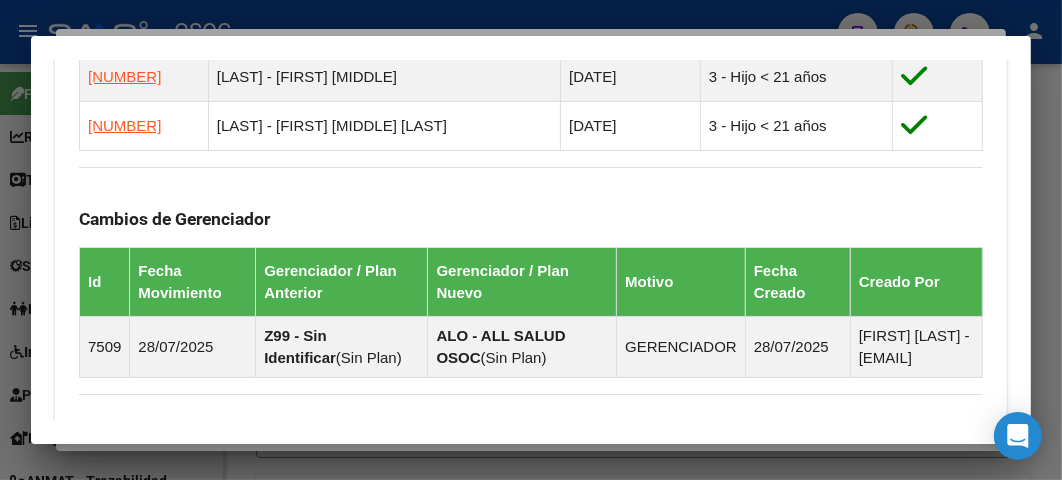 click at bounding box center [531, 240] 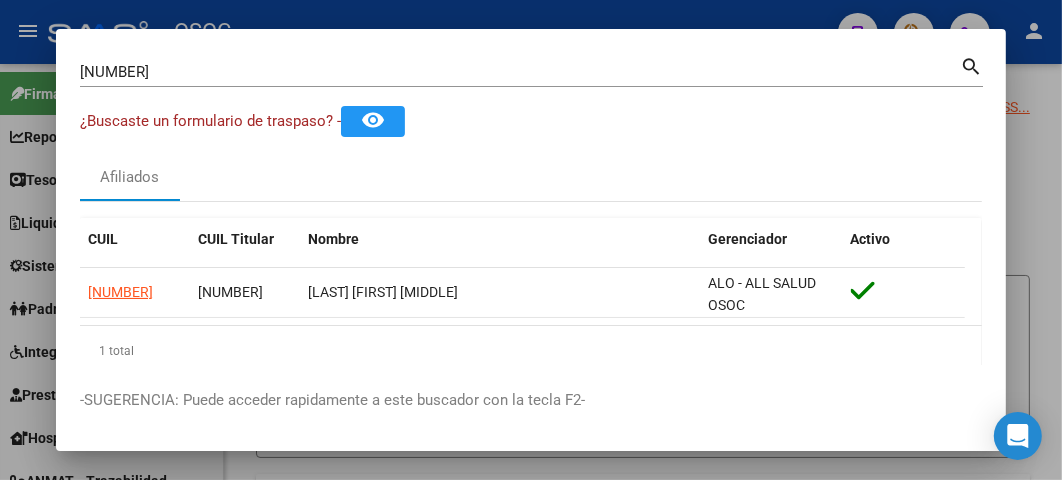 click on "[NUMBER]" at bounding box center (520, 72) 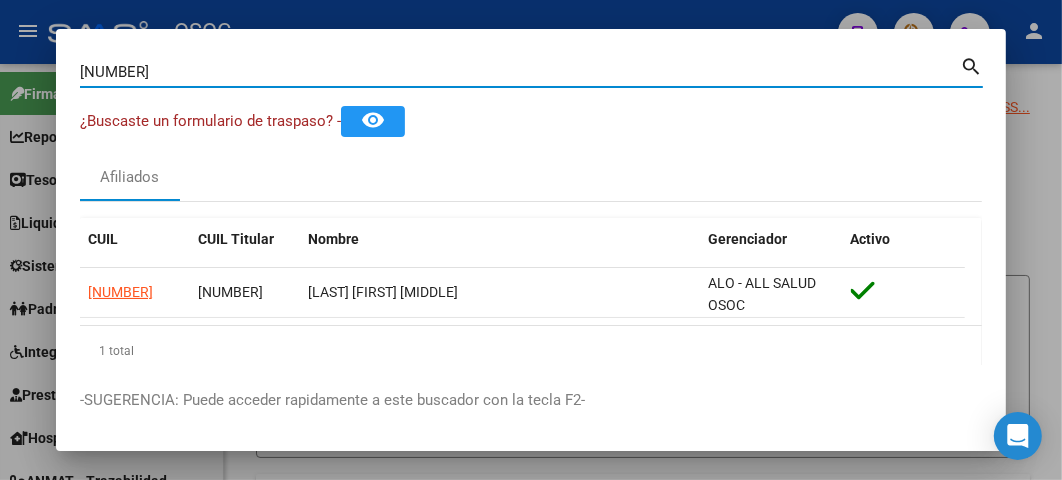 paste on "[NUMBER]" 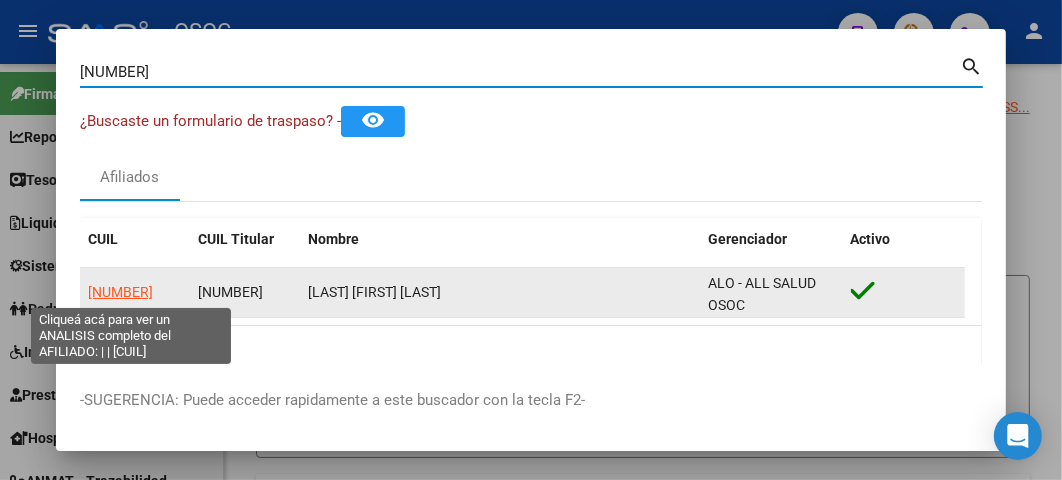 click on "[NUMBER]" 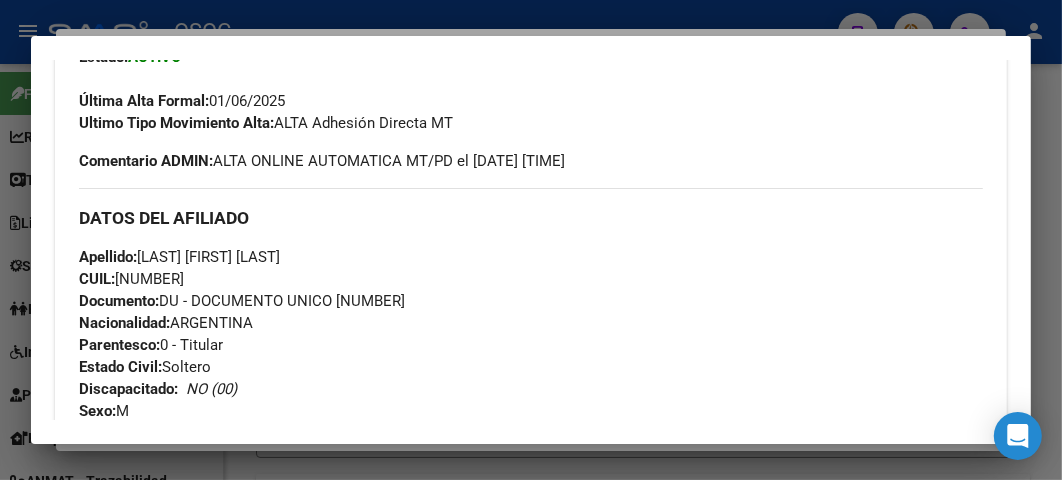 scroll, scrollTop: 666, scrollLeft: 0, axis: vertical 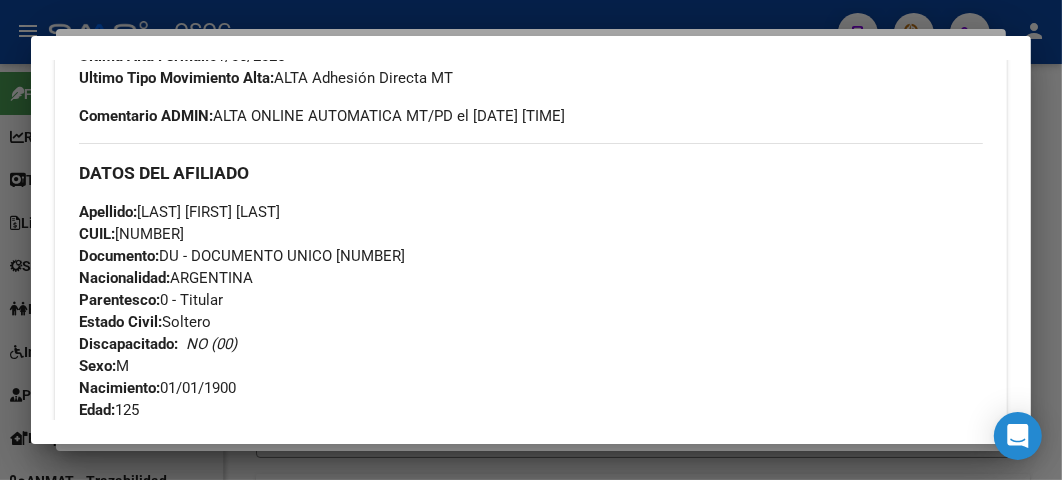 click on "Documento:  DU - DOCUMENTO UNICO [NUMBER]" at bounding box center (242, 256) 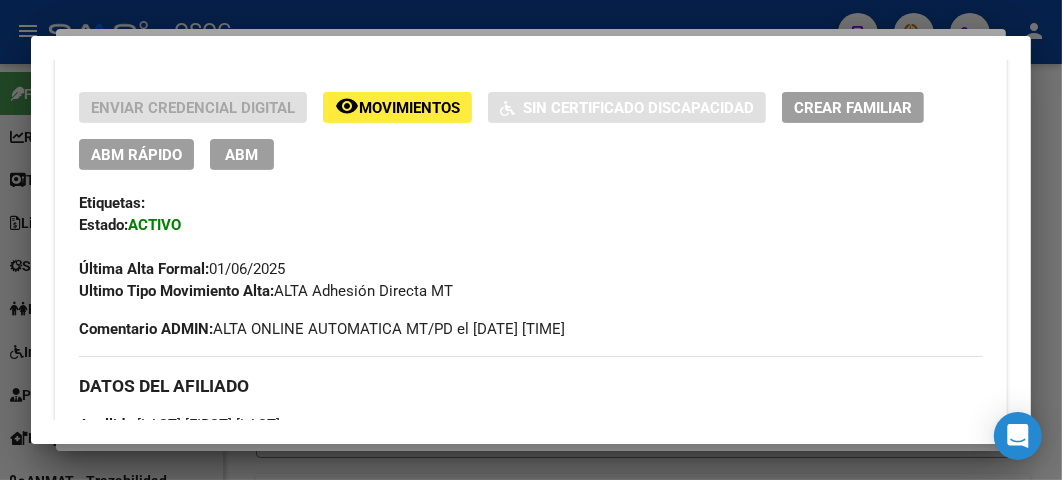 scroll, scrollTop: 444, scrollLeft: 0, axis: vertical 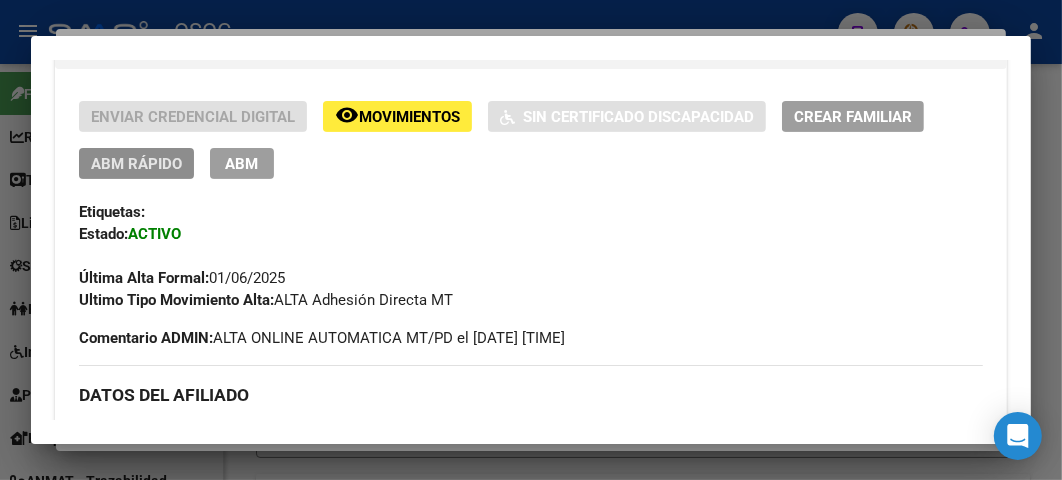 click on "ABM Rápido" 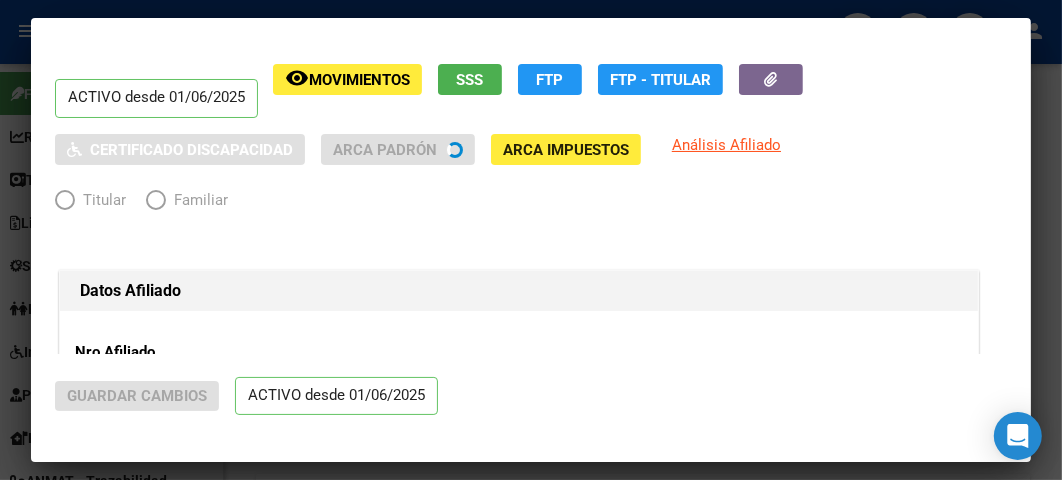 radio on "true" 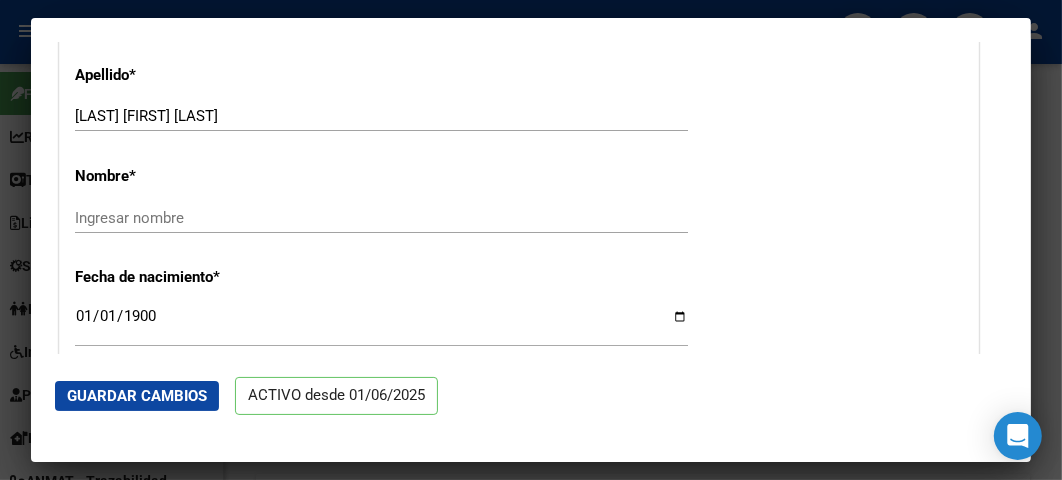 scroll, scrollTop: 707, scrollLeft: 0, axis: vertical 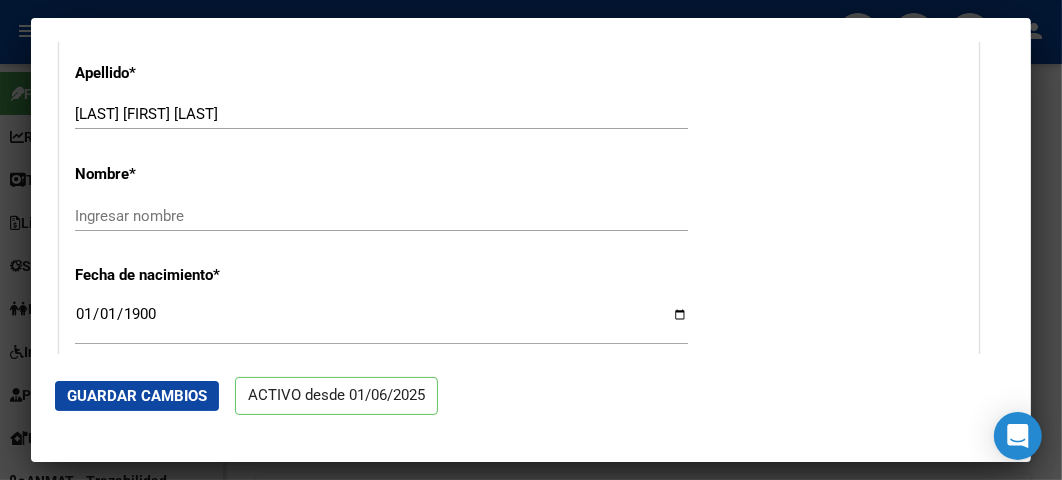 click on "[LAST] [FIRST] [LAST]" at bounding box center [381, 114] 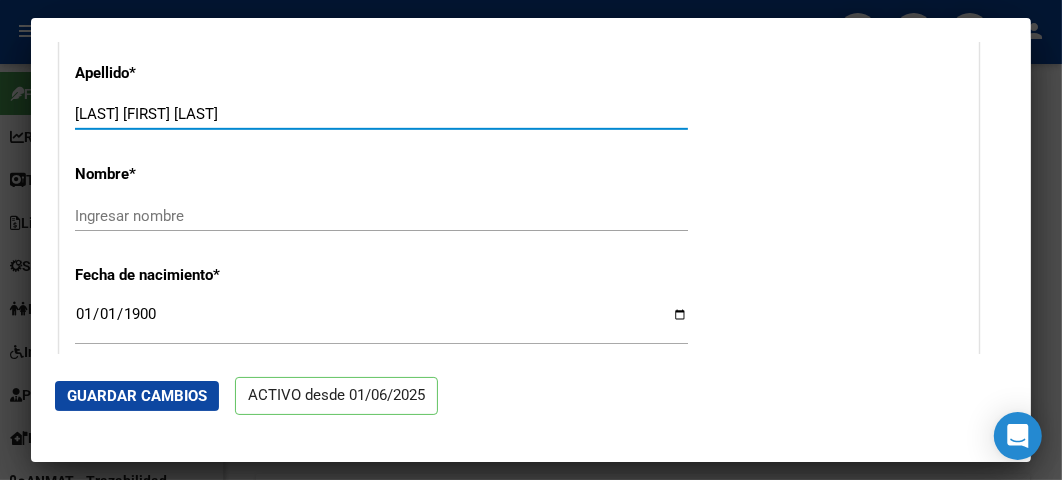 click on "[LAST] [FIRST] [LAST]" at bounding box center [381, 114] 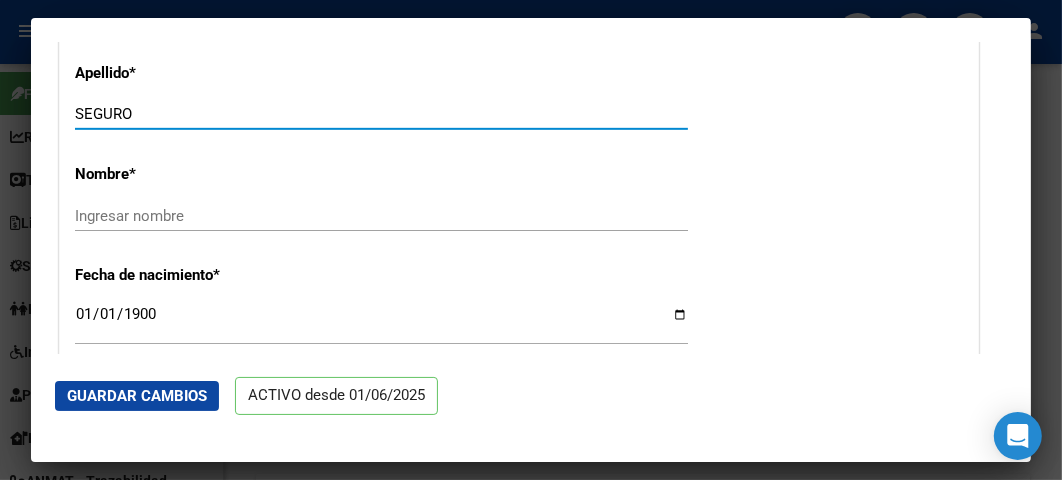 type on "SEGURO" 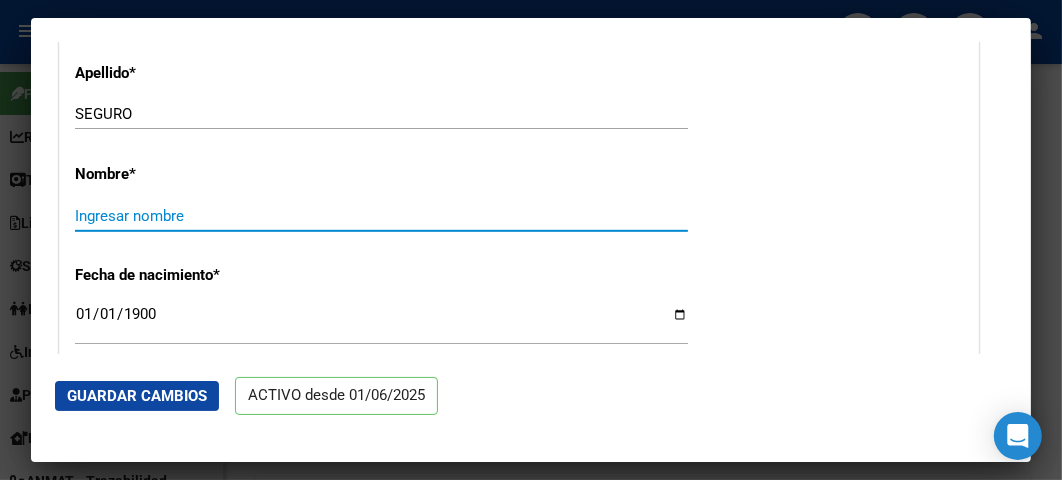 paste on "AGUSTIN" 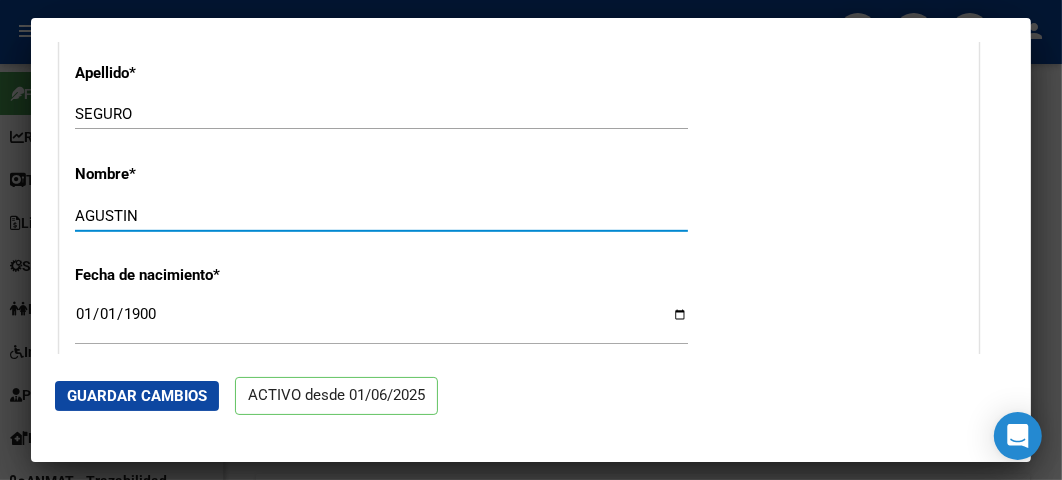 type on "AGUSTIN" 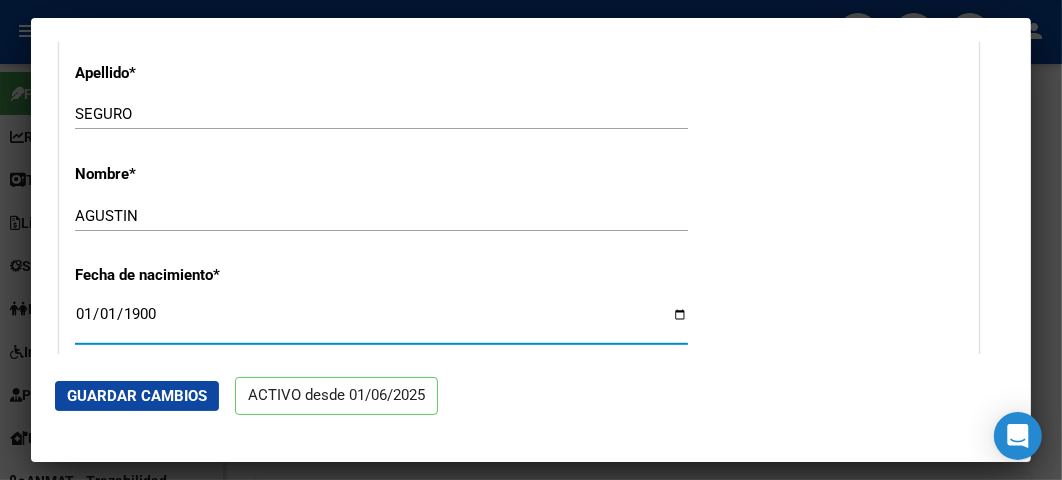 click on "1900-01-01" at bounding box center [381, 322] 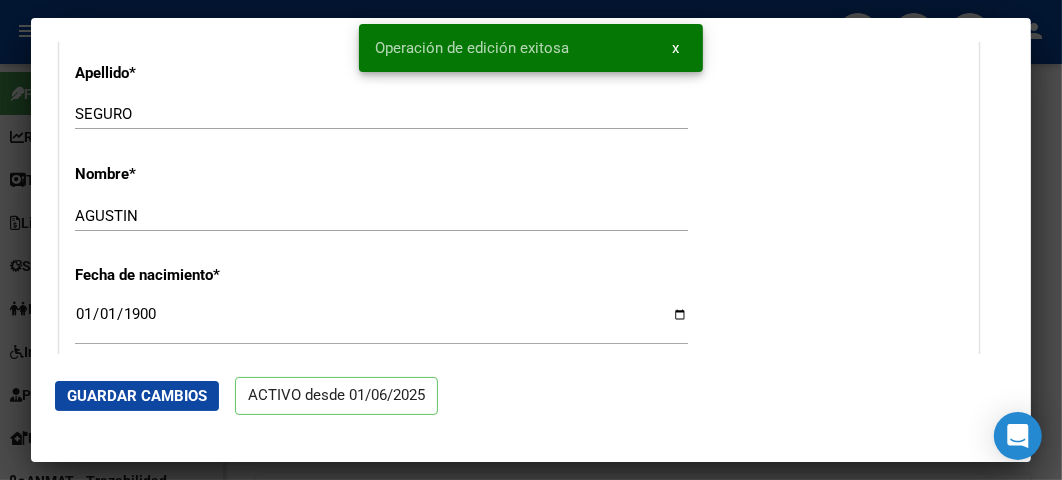 click at bounding box center [531, 240] 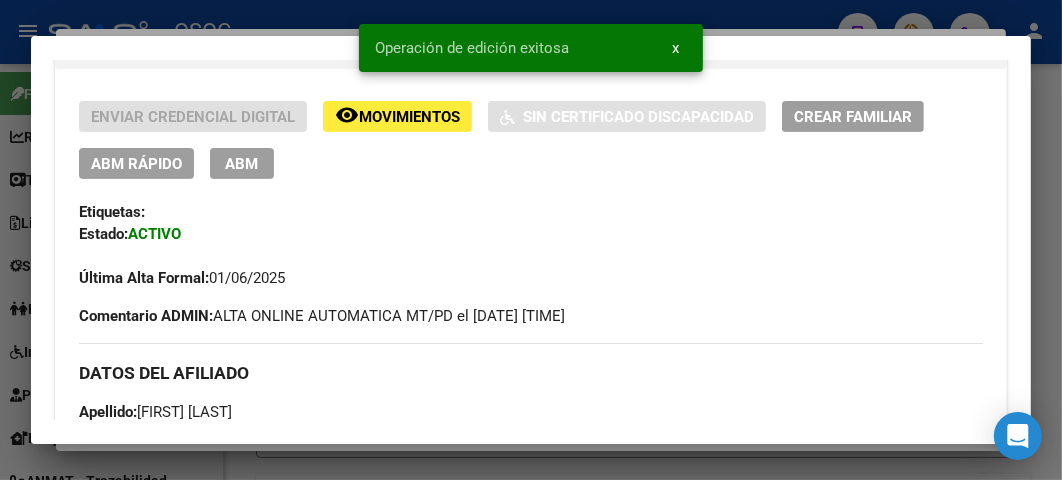 scroll, scrollTop: 555, scrollLeft: 0, axis: vertical 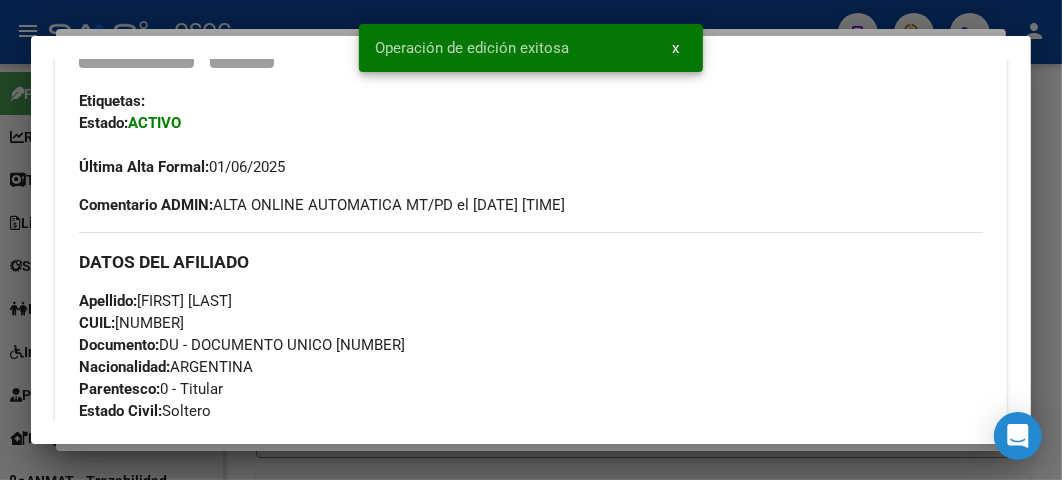 click on "Documento:  DU - DOCUMENTO UNICO [NUMBER]" at bounding box center [242, 345] 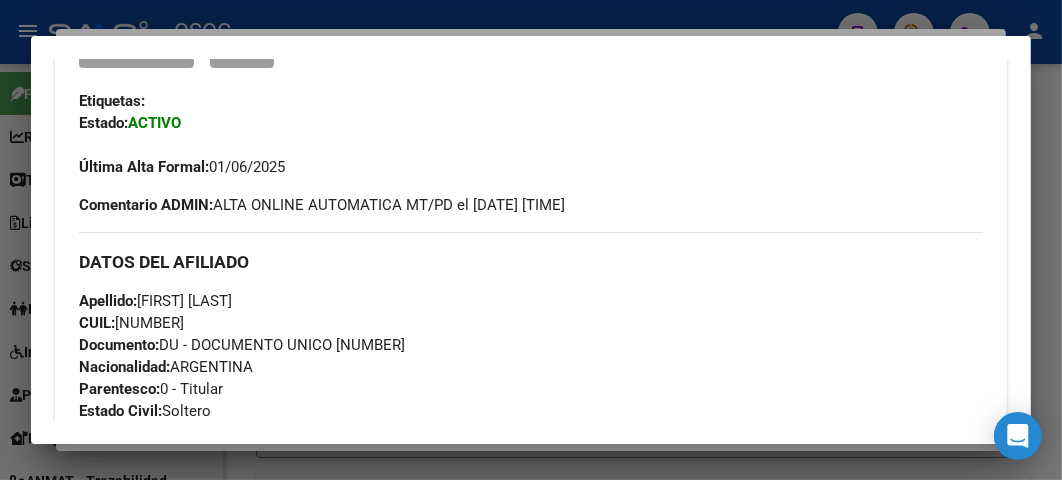click on "CUIL:  [NUMBER]" at bounding box center [131, 323] 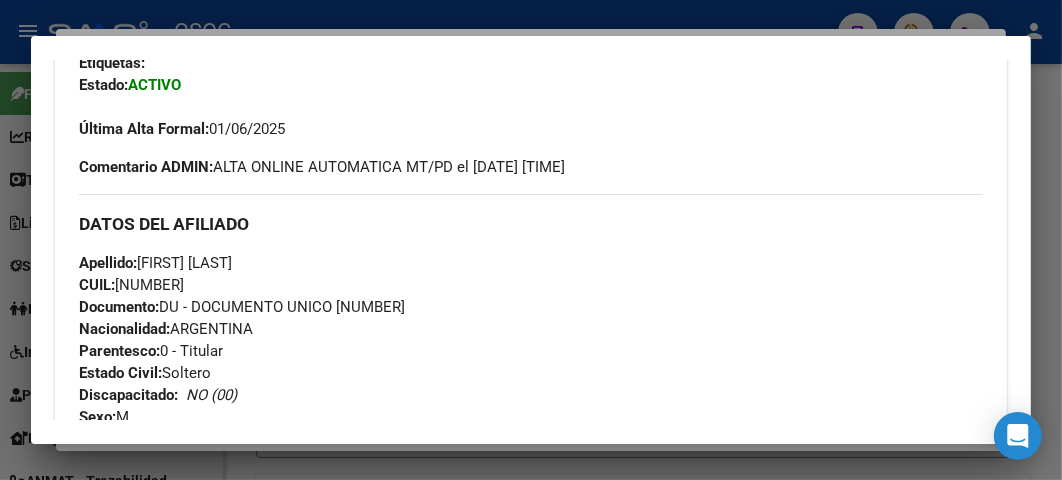 scroll, scrollTop: 555, scrollLeft: 0, axis: vertical 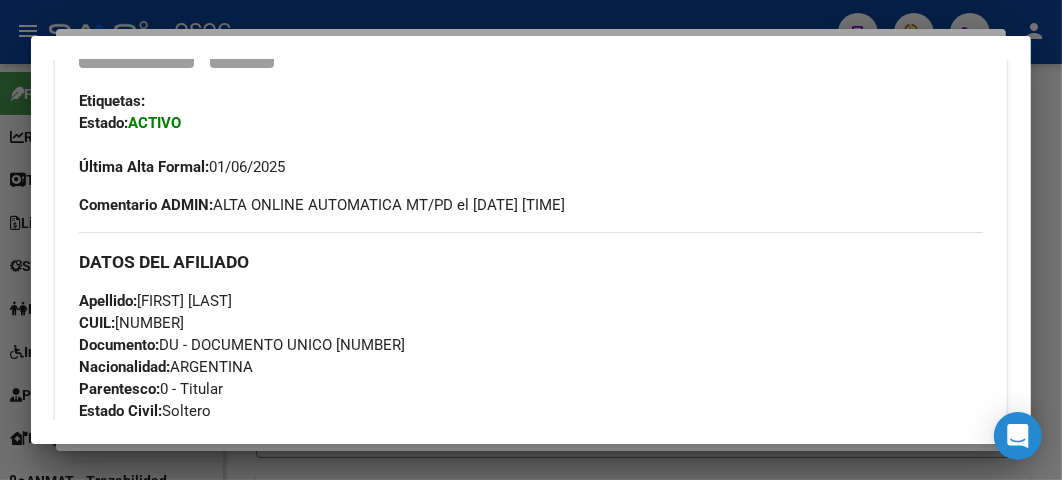 click on "Documento:  DU - DOCUMENTO UNICO [NUMBER]" at bounding box center (242, 345) 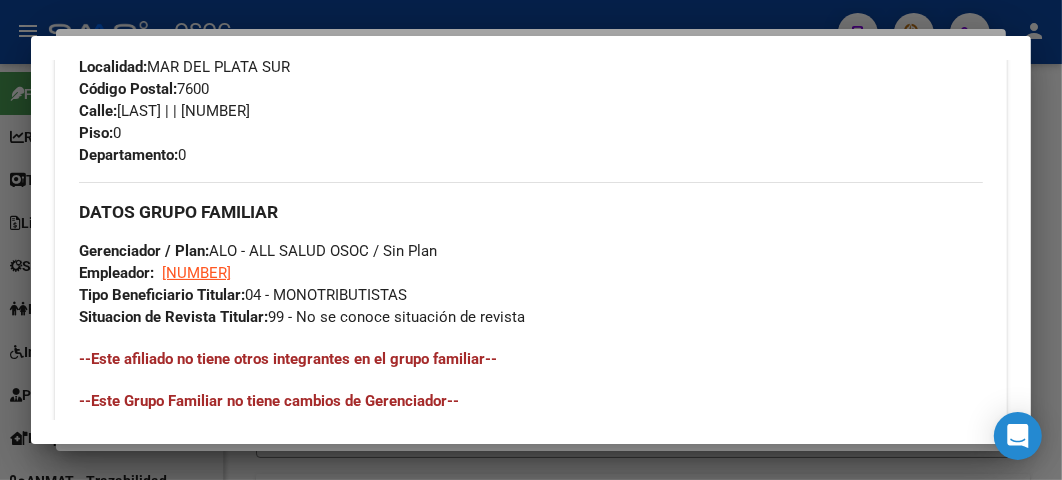 scroll, scrollTop: 888, scrollLeft: 0, axis: vertical 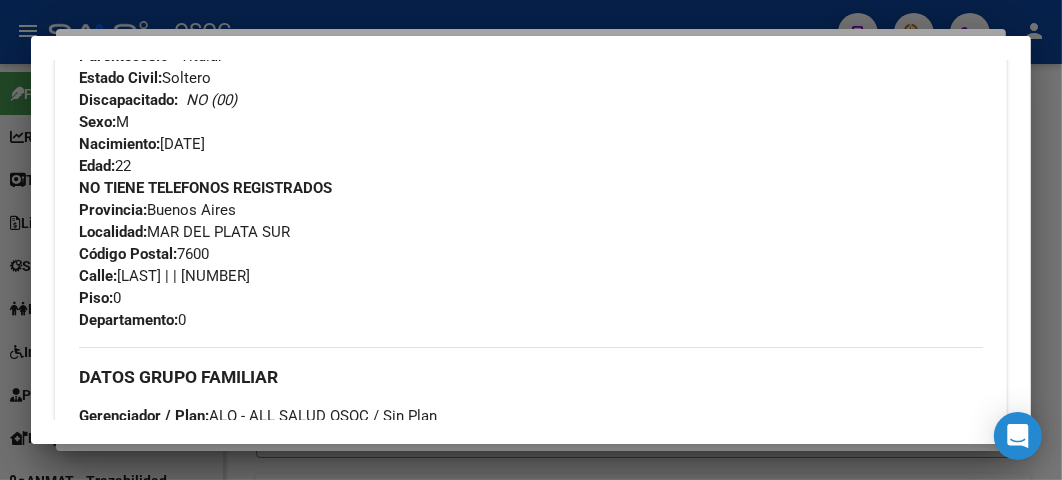 click on "Calle:  [STREET_NAME]               [NUMBER]" at bounding box center (164, 276) 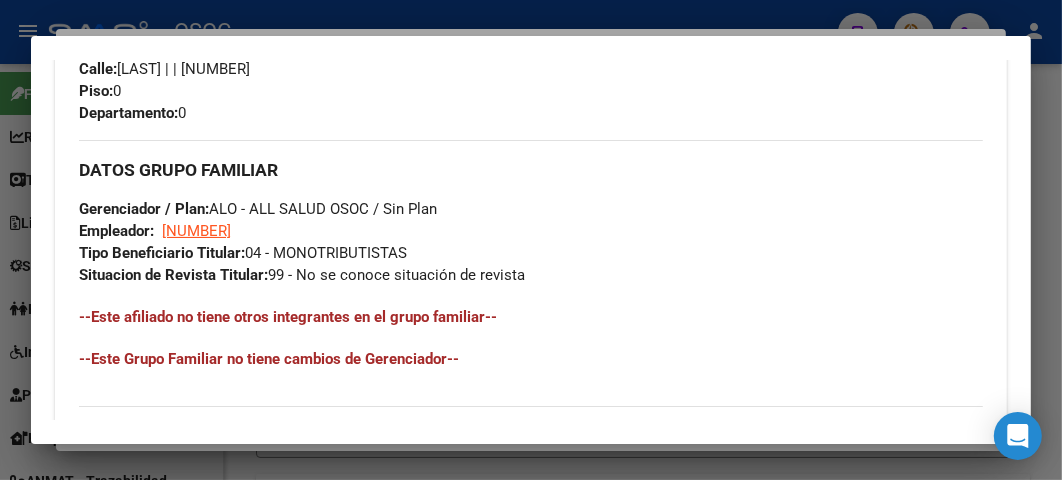 scroll, scrollTop: 1111, scrollLeft: 0, axis: vertical 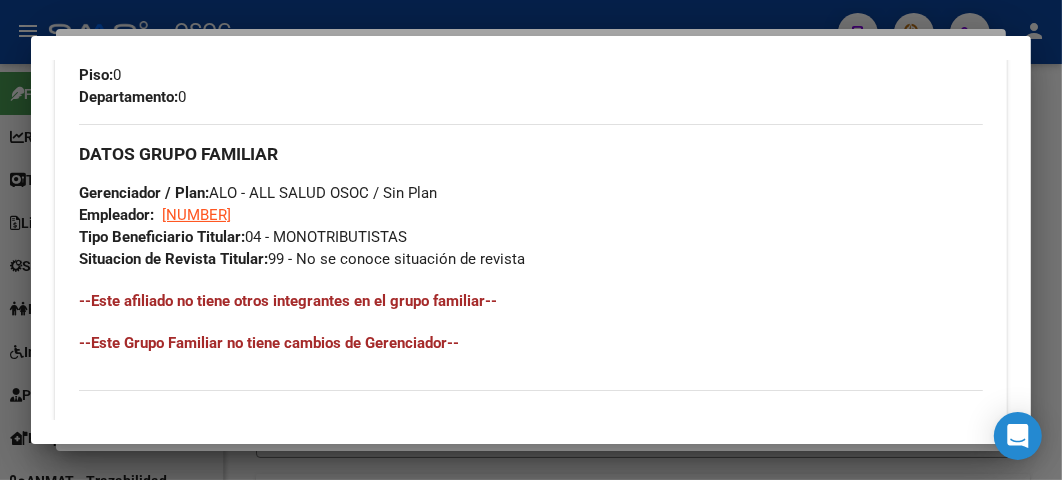 click at bounding box center [531, 240] 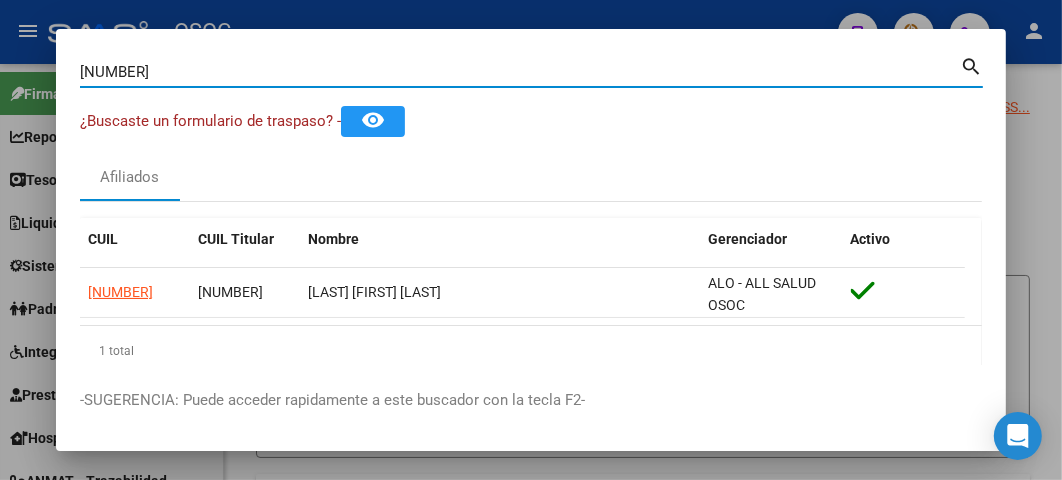 click on "[NUMBER]" at bounding box center [520, 72] 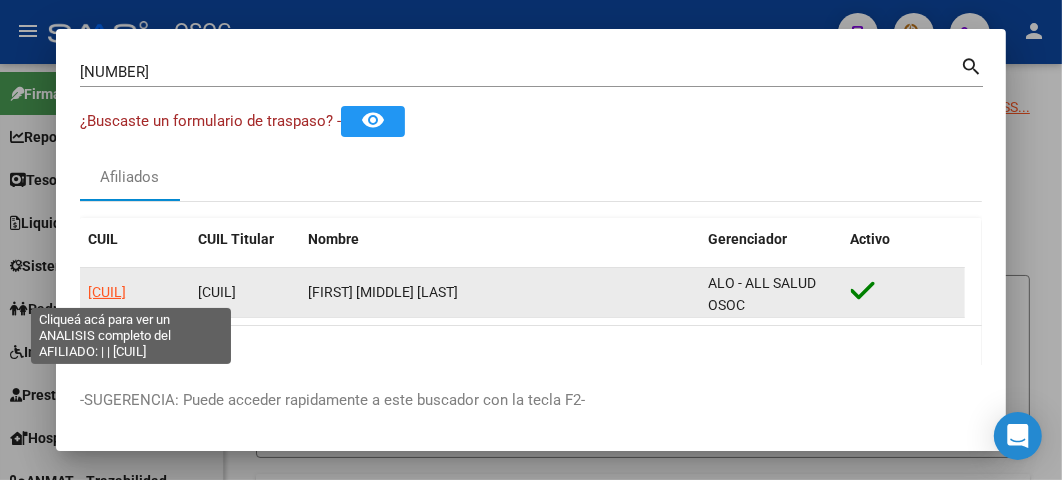 click on "[CUIL]" 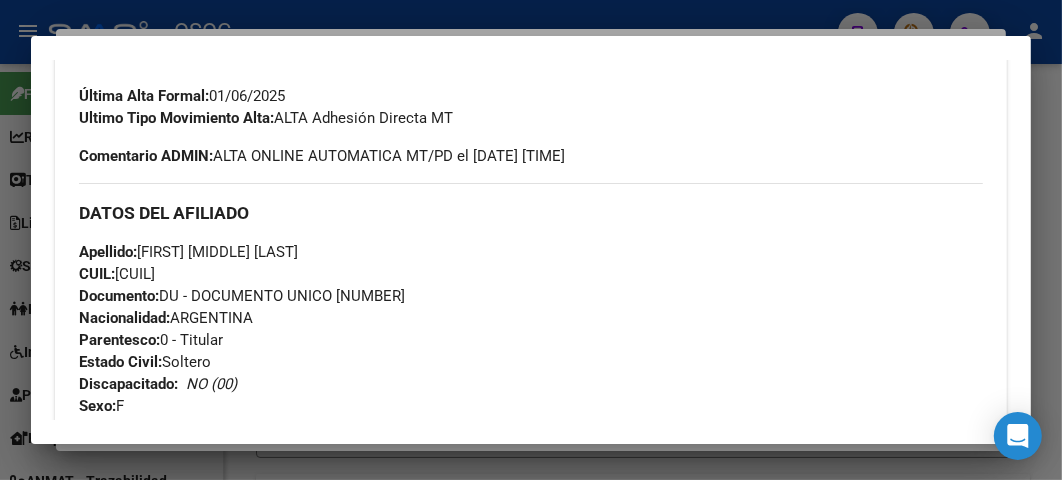 scroll, scrollTop: 333, scrollLeft: 0, axis: vertical 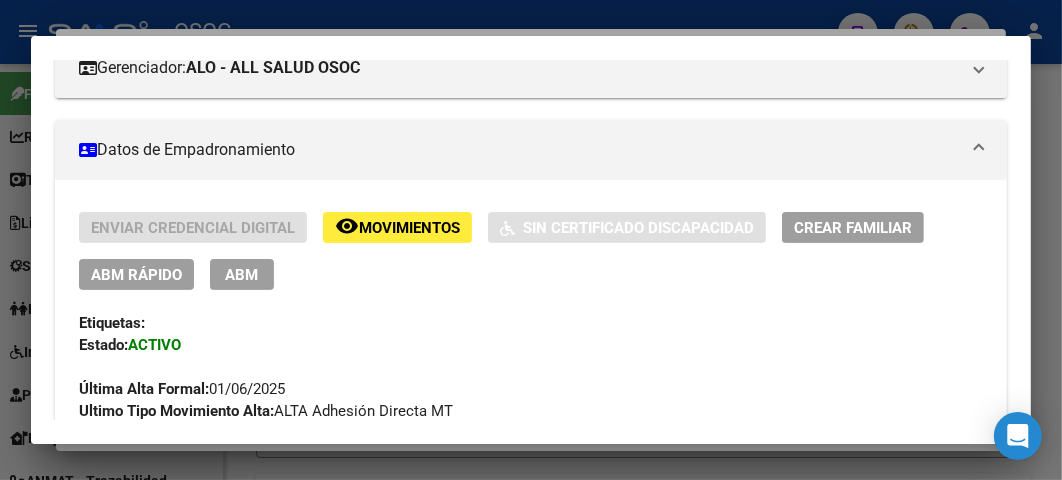 click on "ABM Rápido" 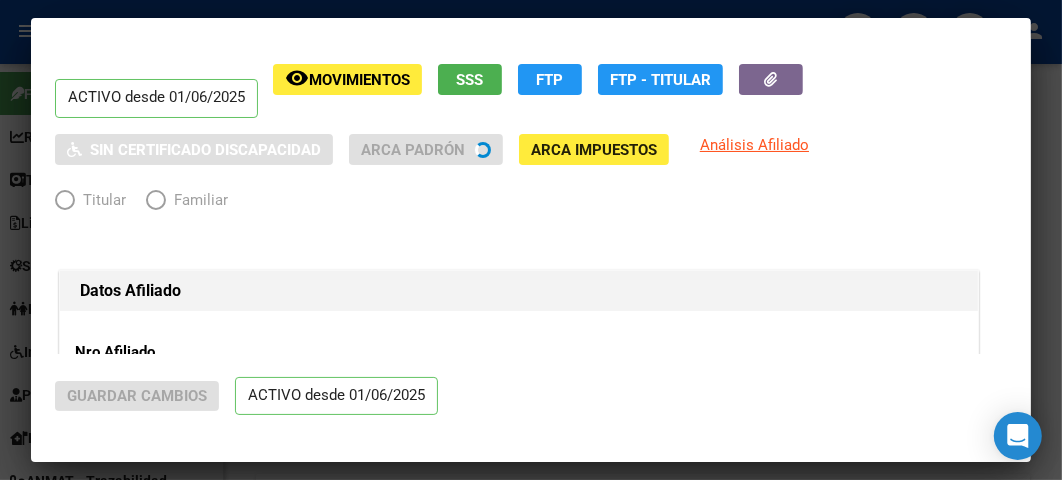 radio on "true" 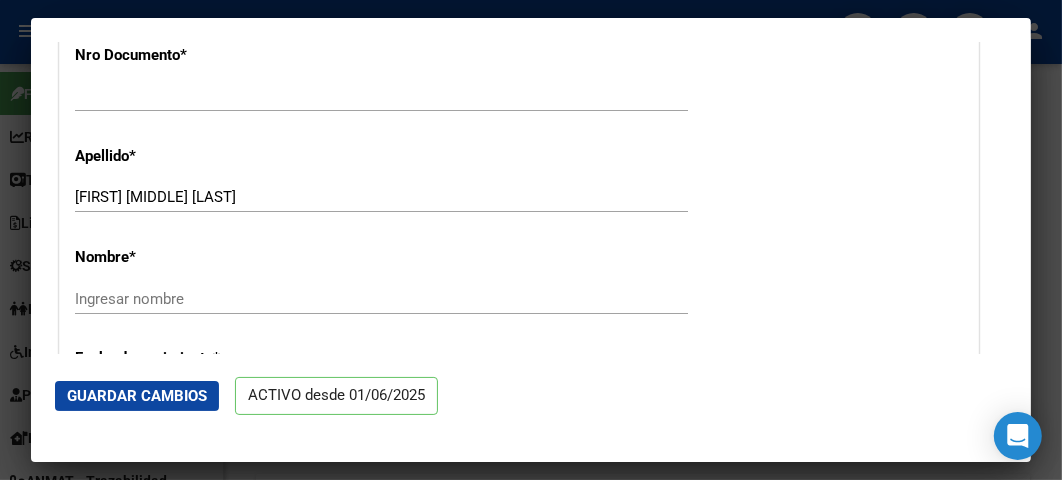 scroll, scrollTop: 555, scrollLeft: 0, axis: vertical 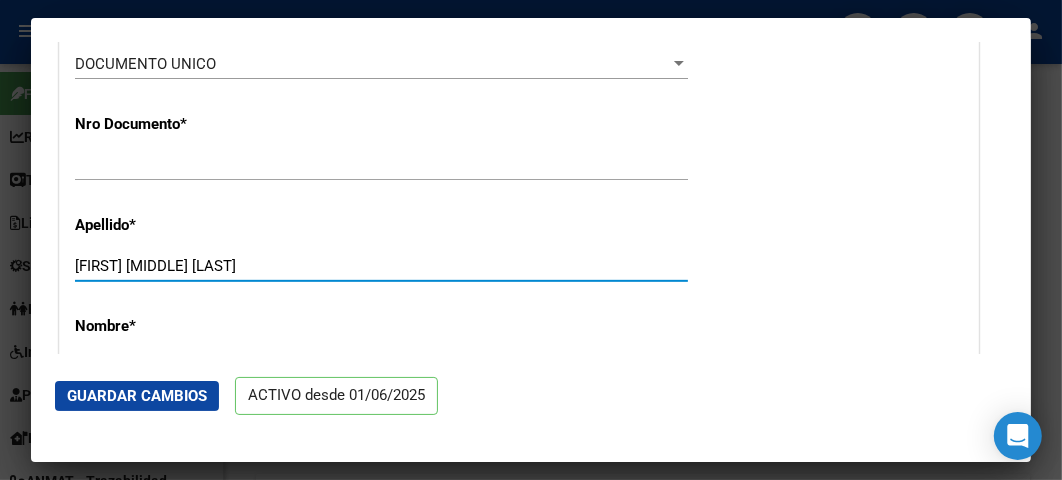 click on "[FIRST] [MIDDLE] [LAST]" at bounding box center [381, 266] 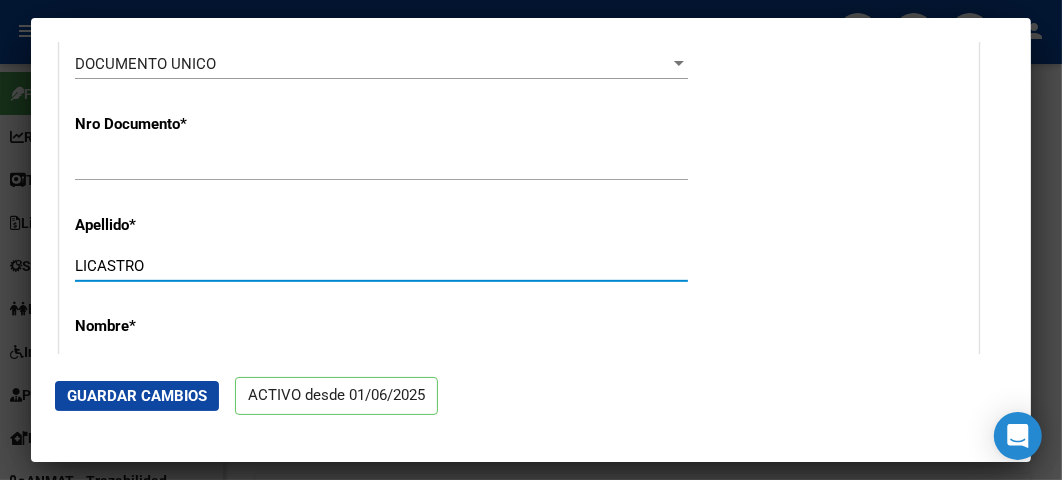 type on "LICASTRO" 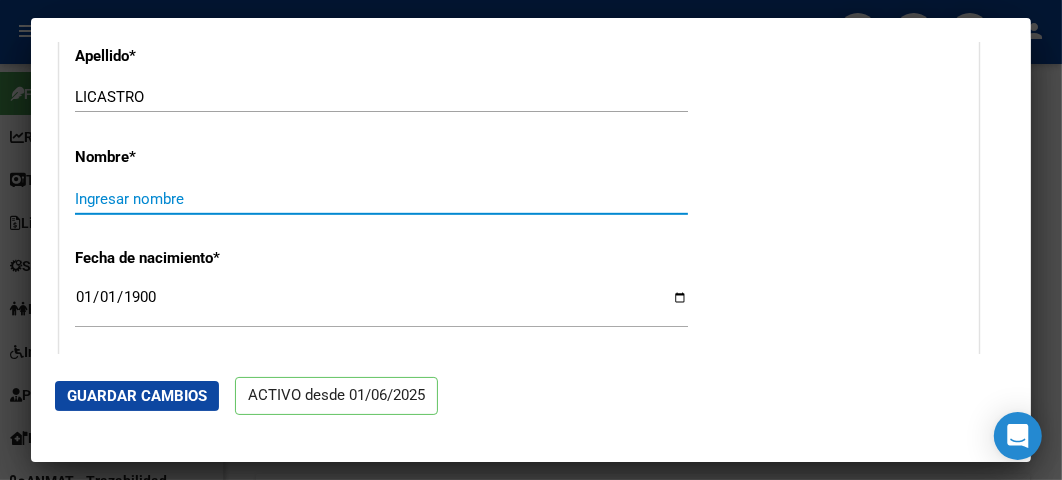 paste on "[FIRST] [MIDDLE]" 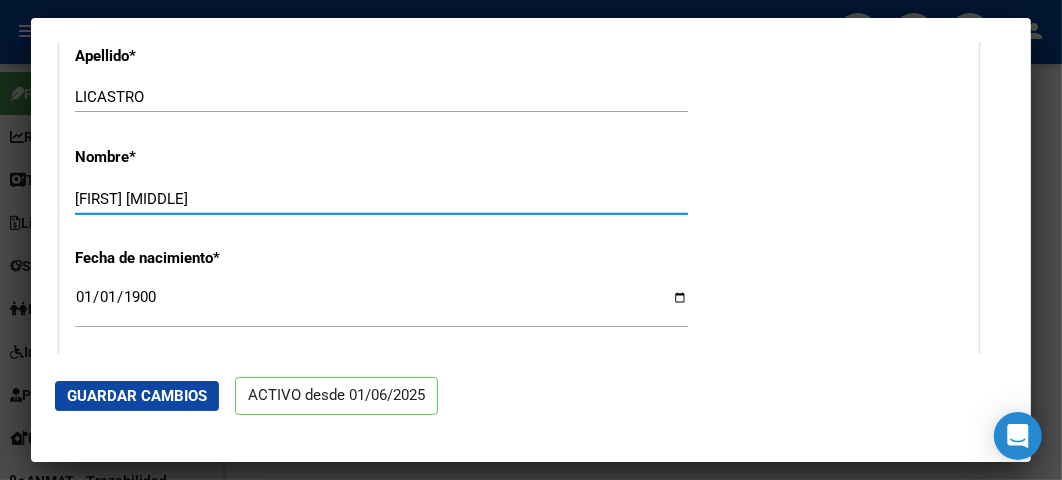 type on "[FIRST] [MIDDLE]" 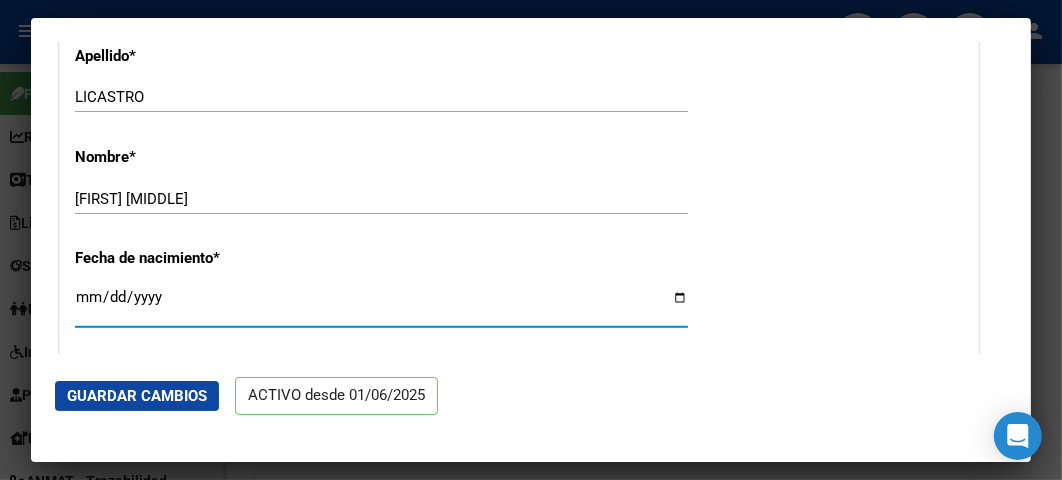 type on "[DATE]" 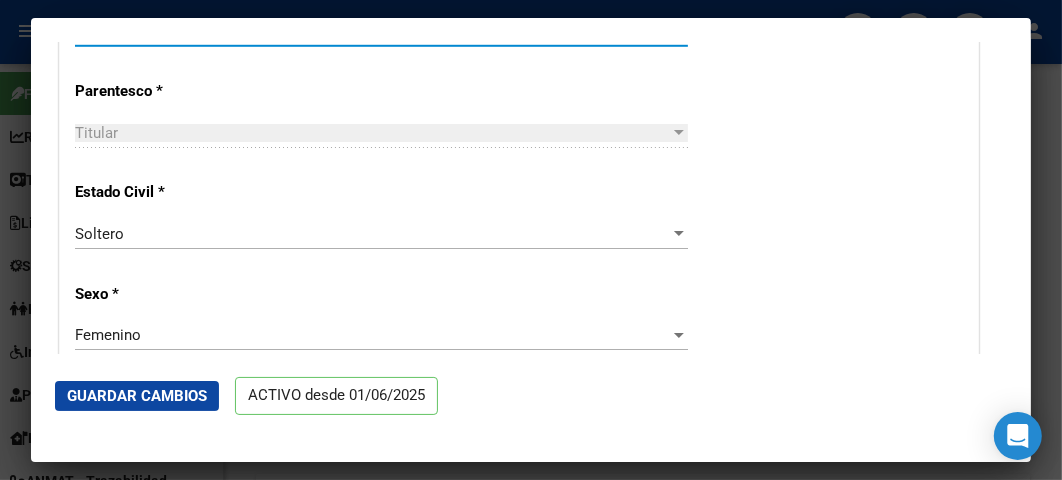 scroll, scrollTop: 835, scrollLeft: 0, axis: vertical 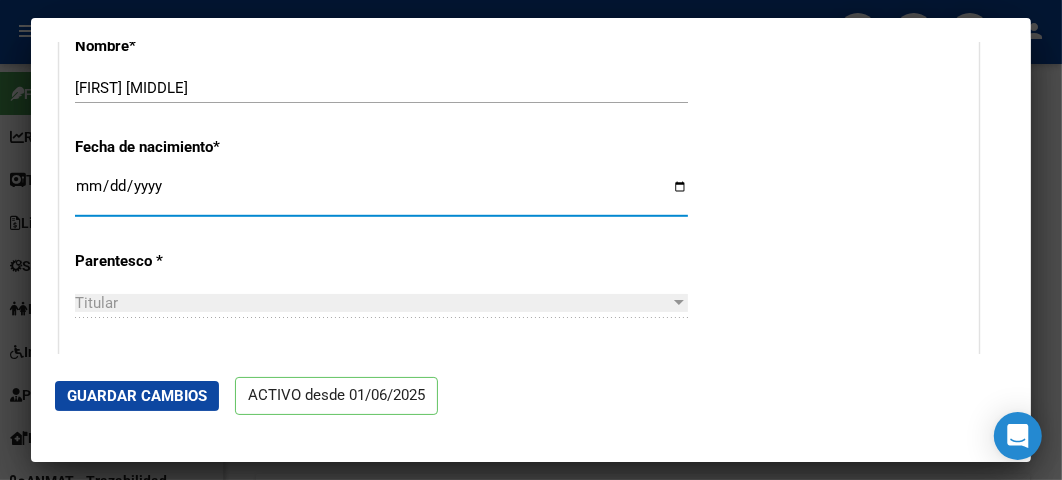 click on "Guardar Cambios" 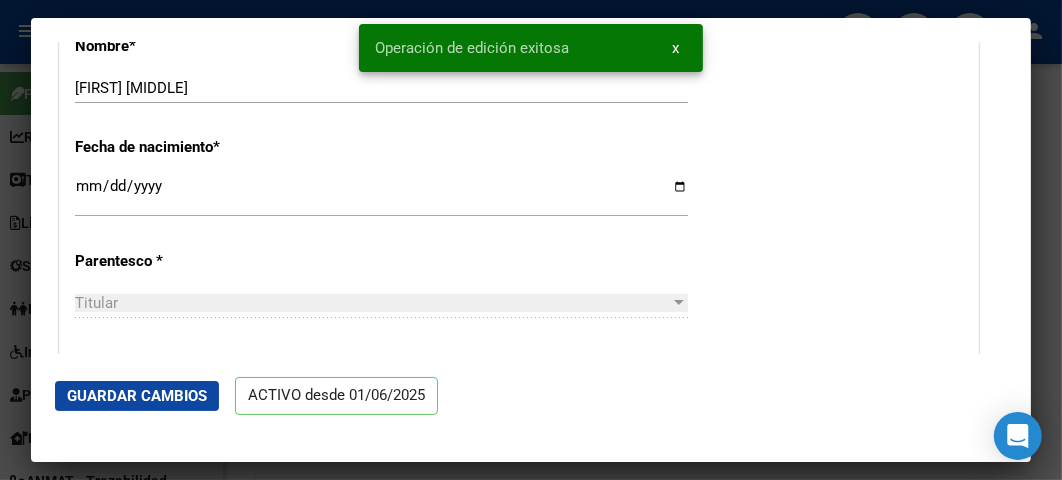 click at bounding box center [531, 240] 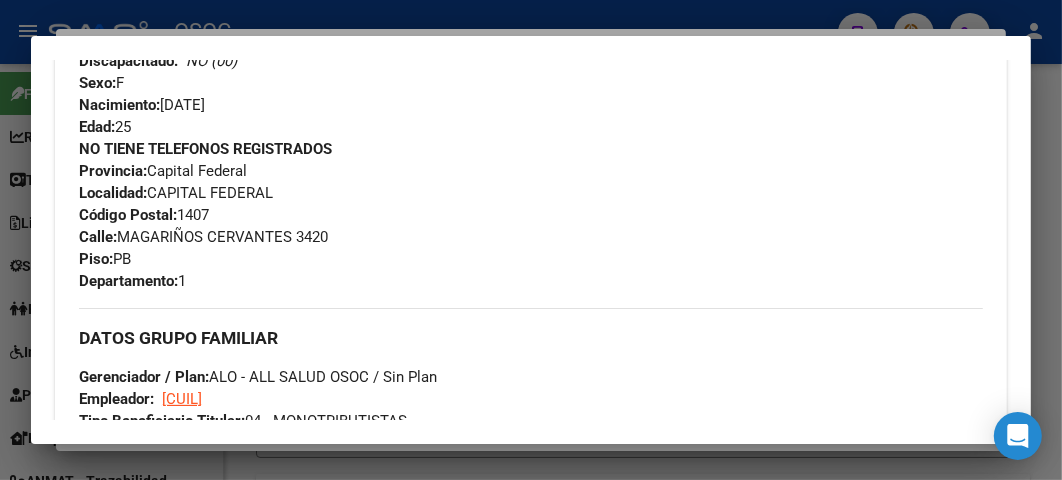 scroll, scrollTop: 888, scrollLeft: 0, axis: vertical 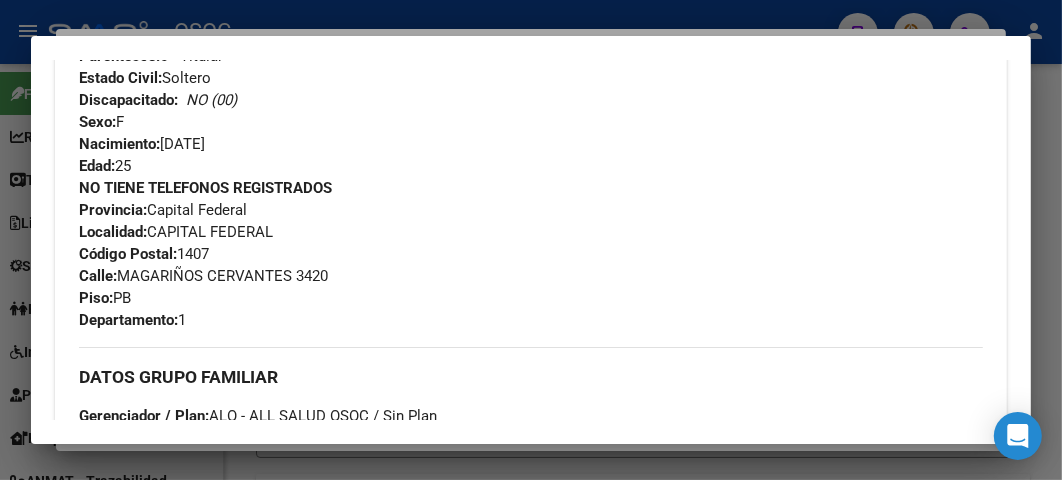 drag, startPoint x: 123, startPoint y: 280, endPoint x: 291, endPoint y: 280, distance: 168 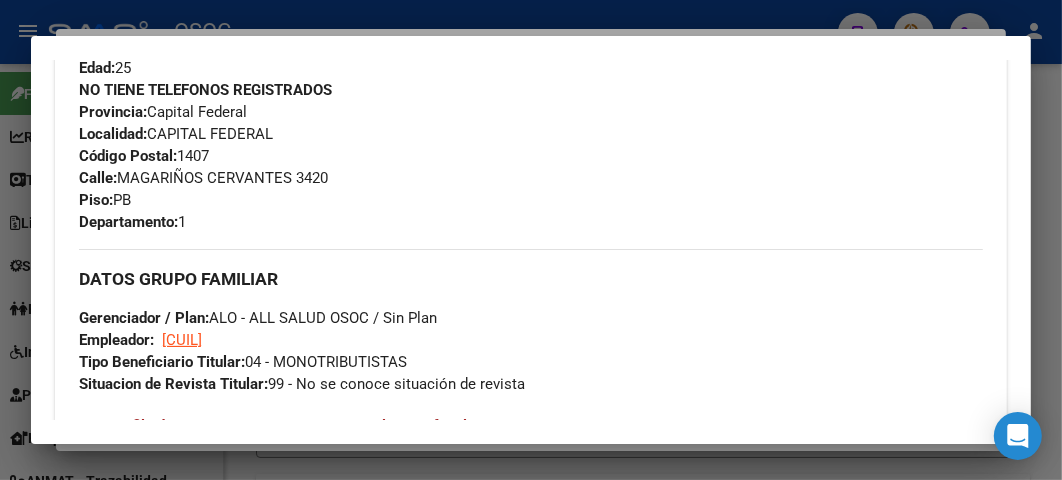 scroll, scrollTop: 1111, scrollLeft: 0, axis: vertical 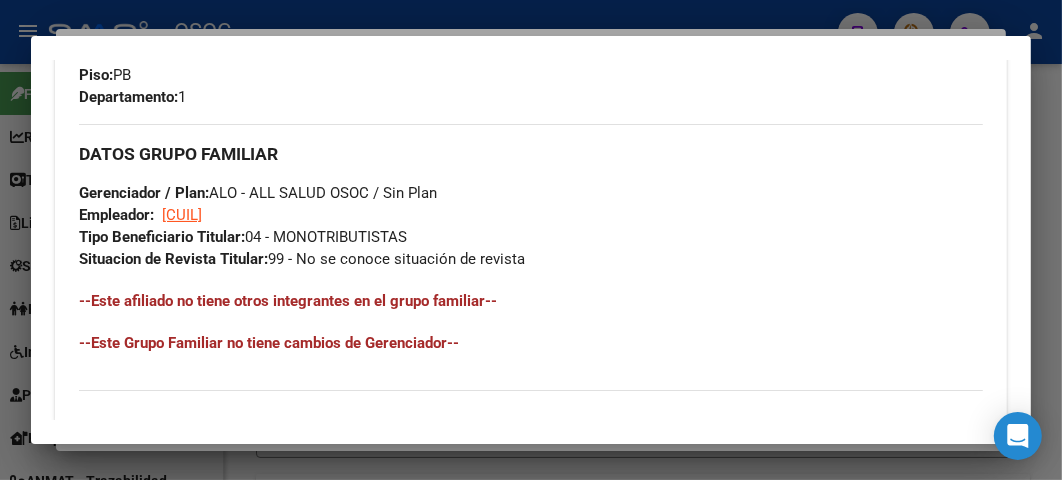 click at bounding box center [531, 240] 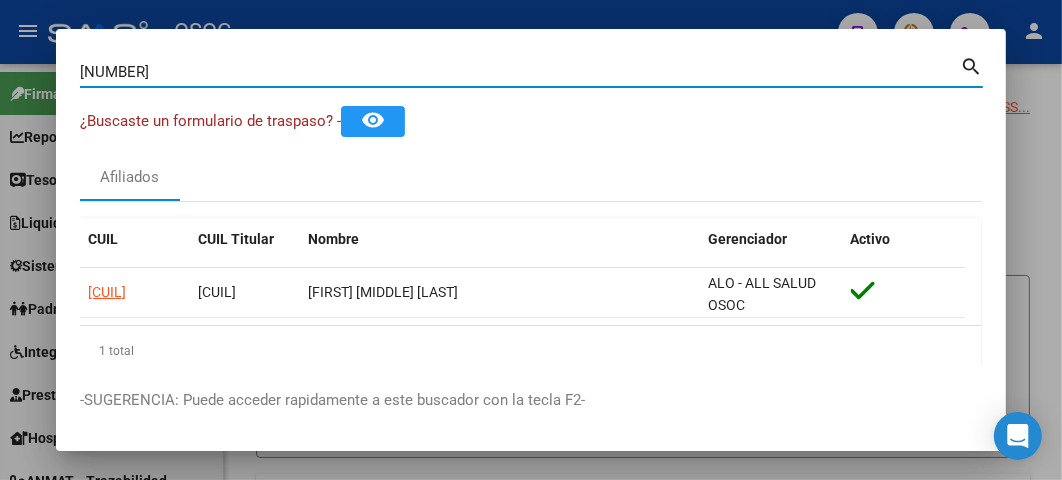 click on "[NUMBER]" at bounding box center (520, 72) 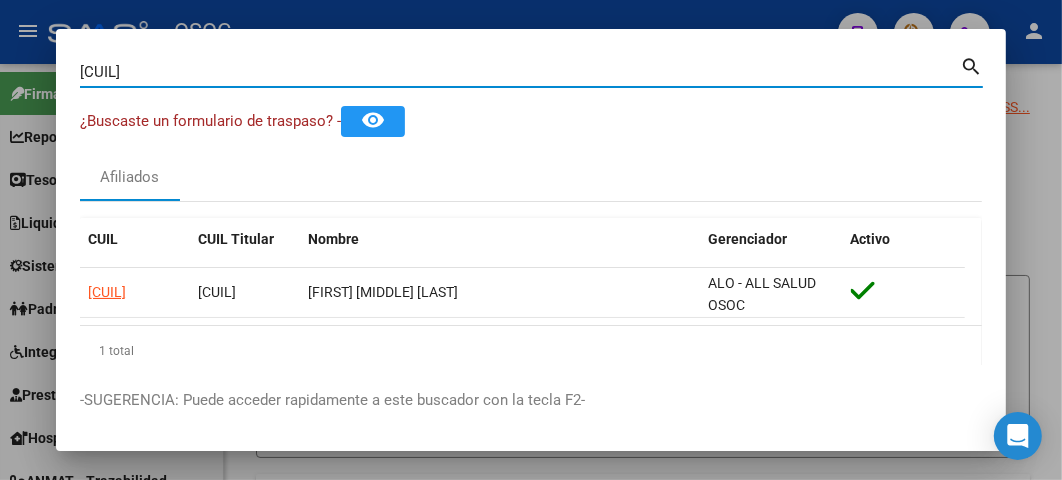 type on "[CUIL]" 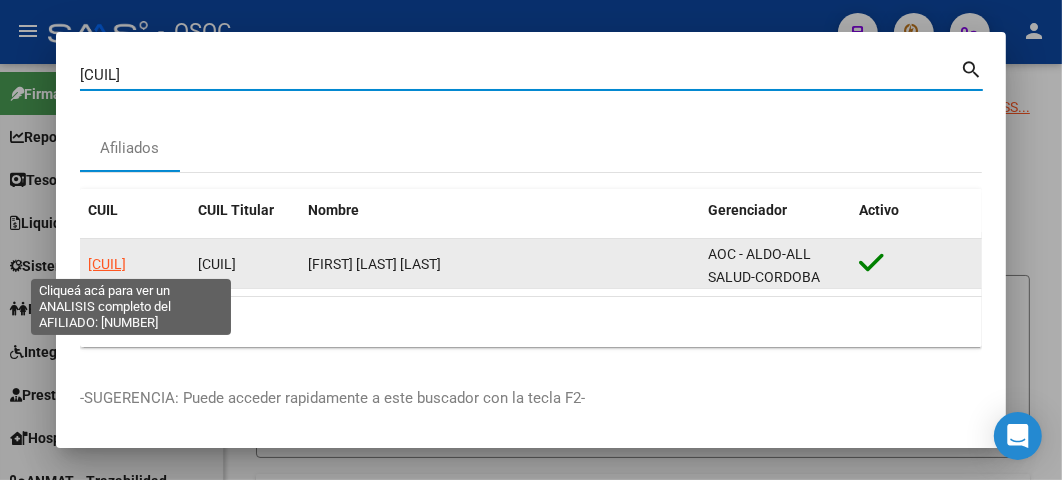 click on "[CUIL]" 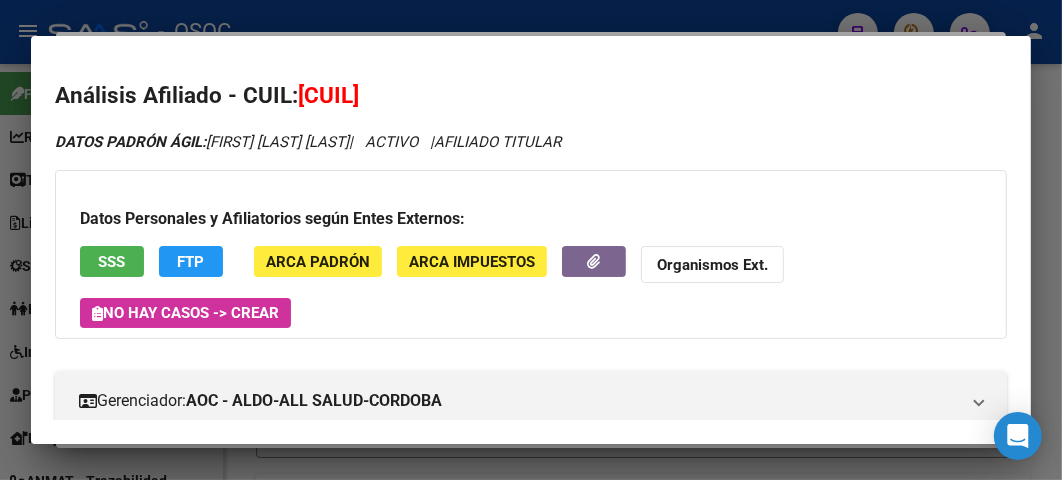 click at bounding box center (531, 240) 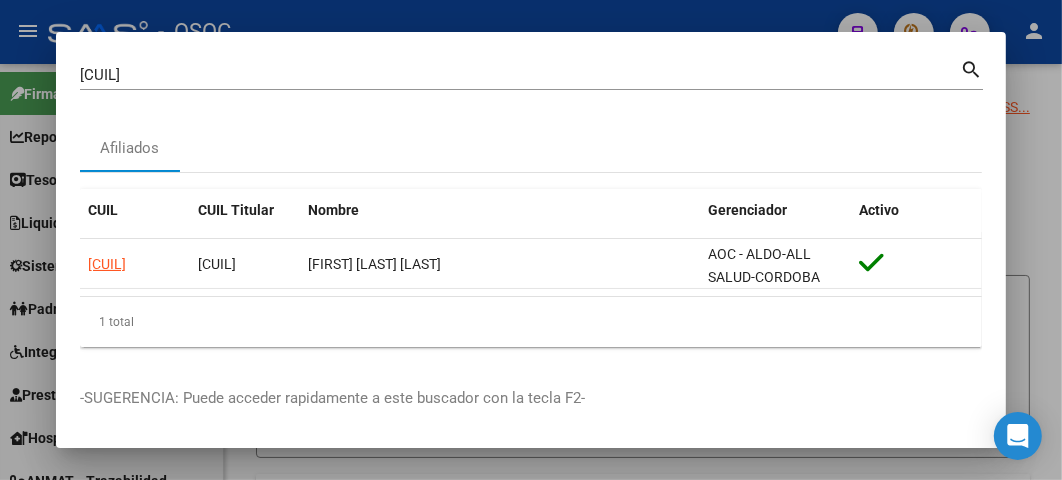 click on "[CUIL]" at bounding box center [520, 75] 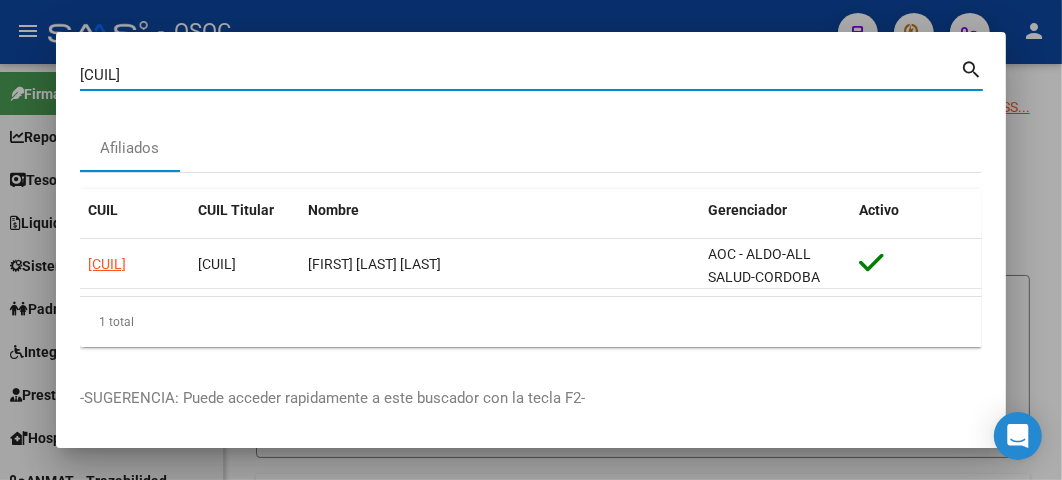paste on "[NUMBER]" 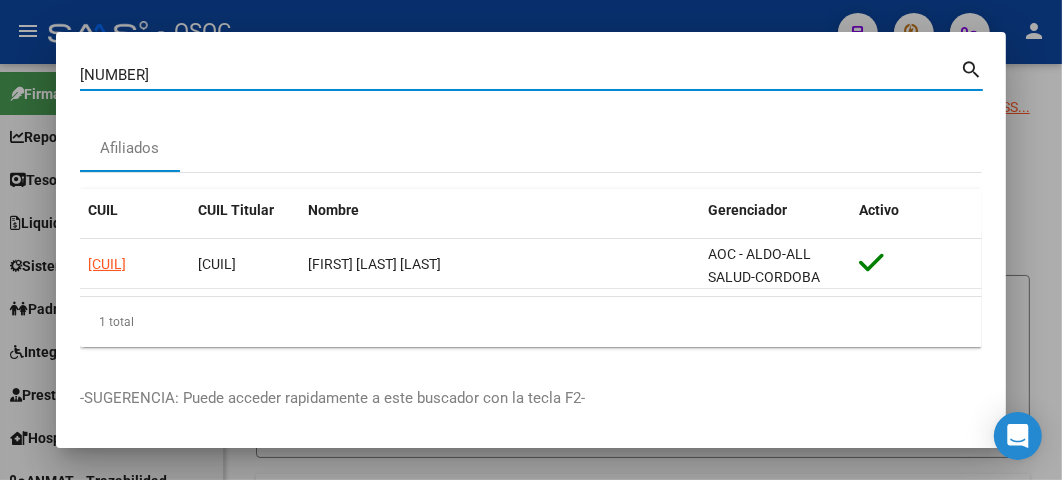 type on "[NUMBER]" 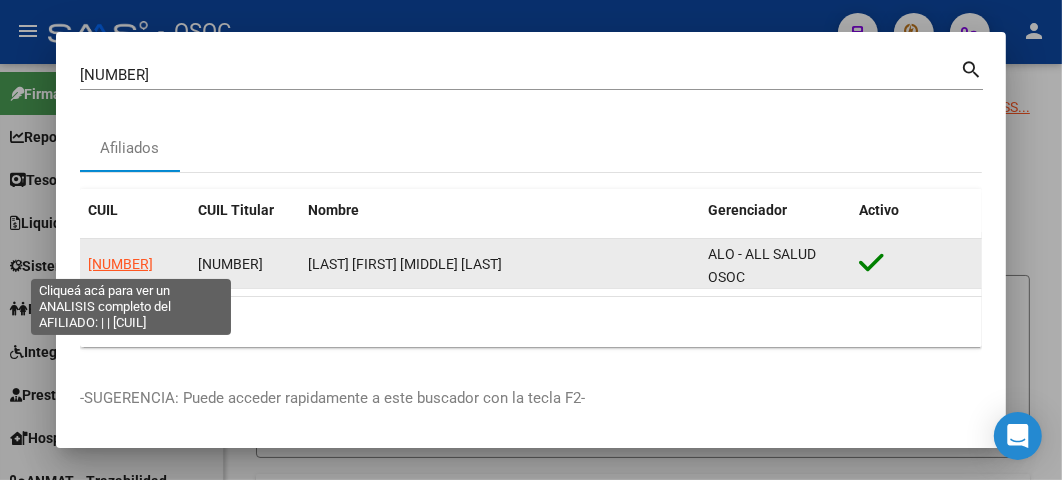 click on "[NUMBER]" 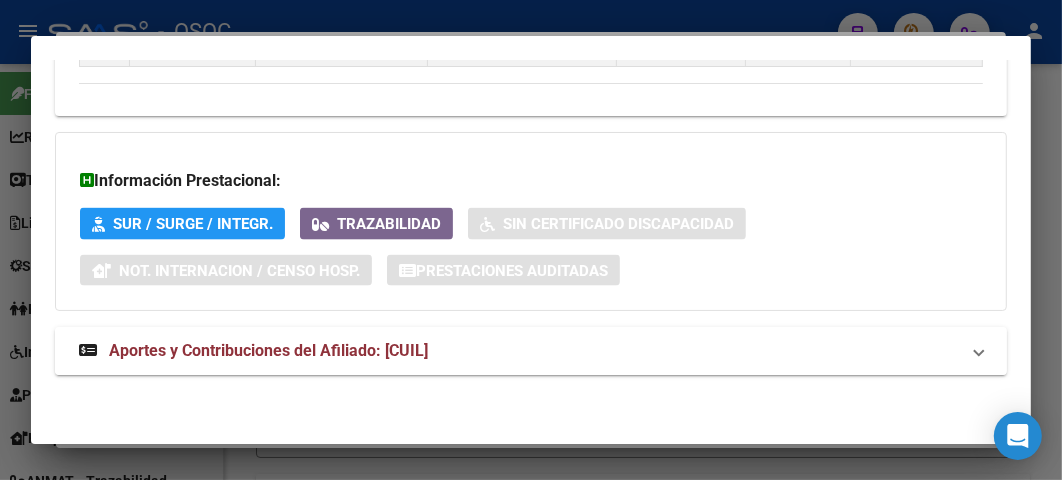 click on "Aportes y Contribuciones del Afiliado: [CUIL]" at bounding box center [253, 351] 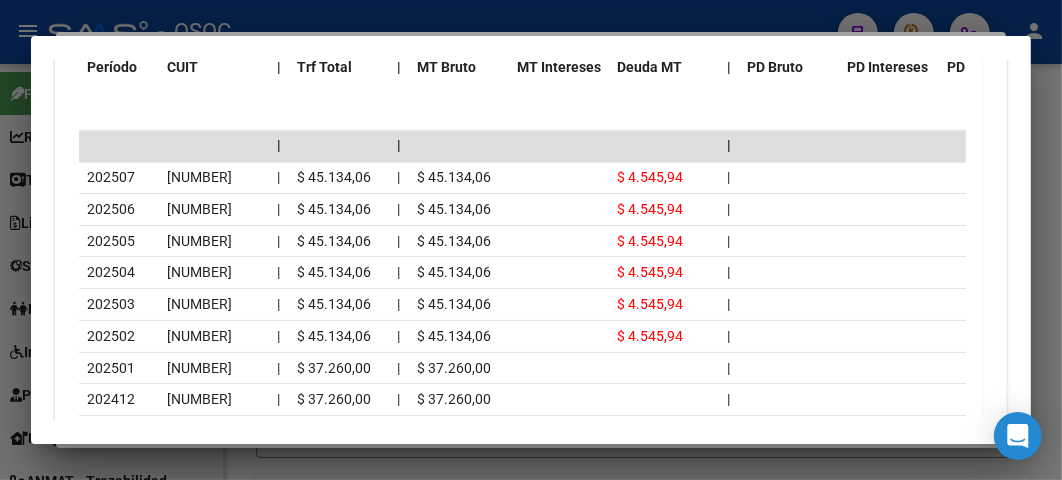 scroll, scrollTop: 2504, scrollLeft: 0, axis: vertical 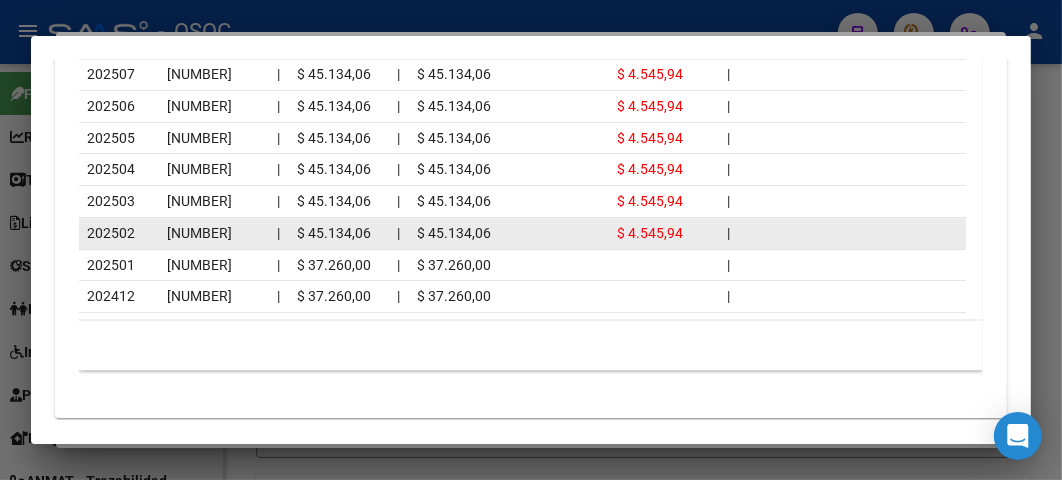 click on "$ 4.545,94" 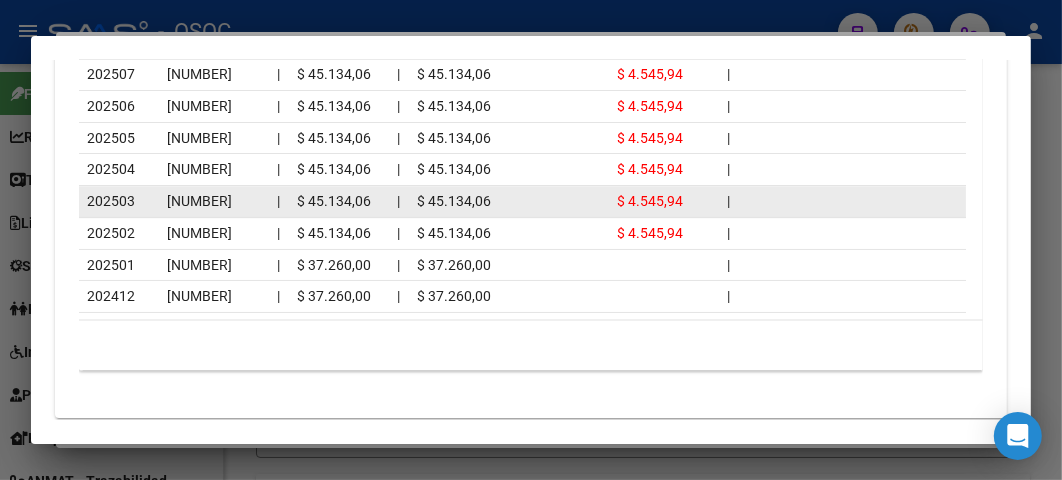 click on "$ 4.545,94" 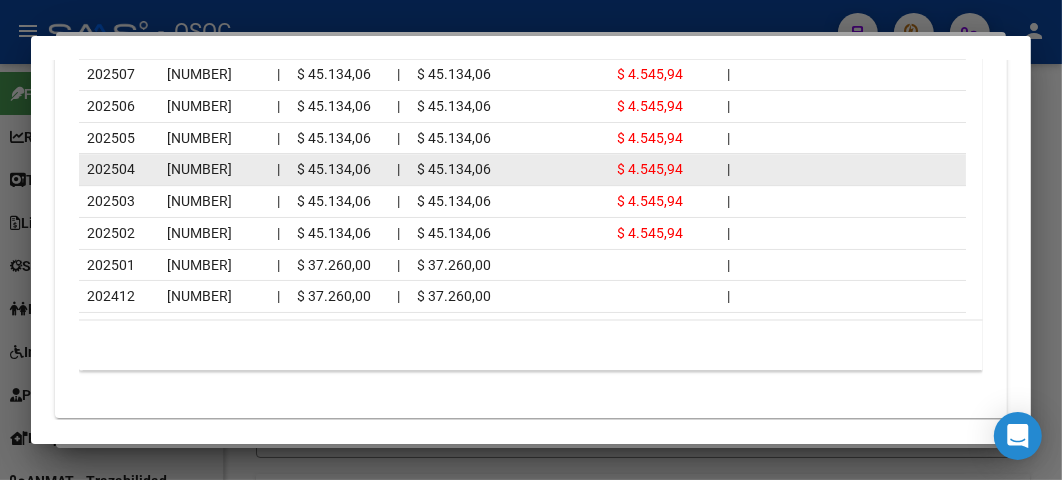 click on "$ 4.545,94" 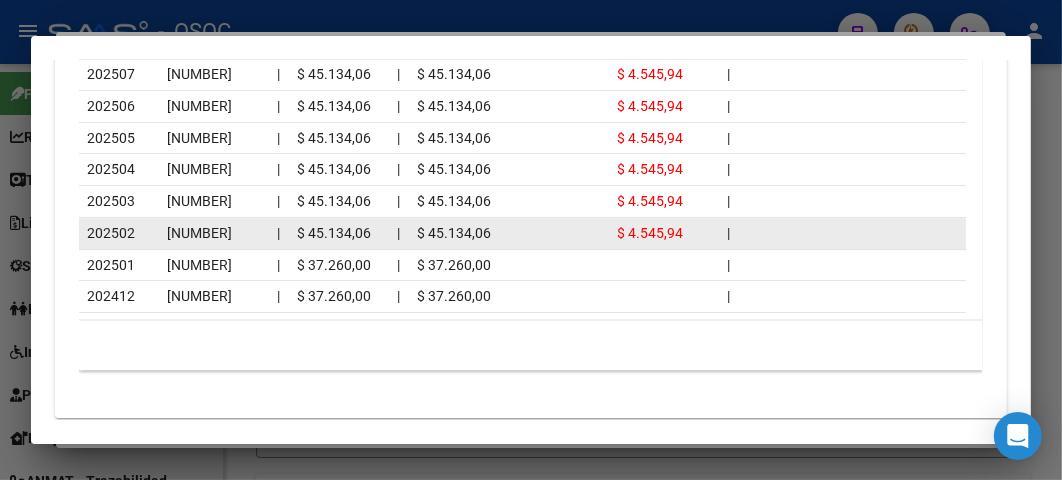 click on "$ 45.134,06" 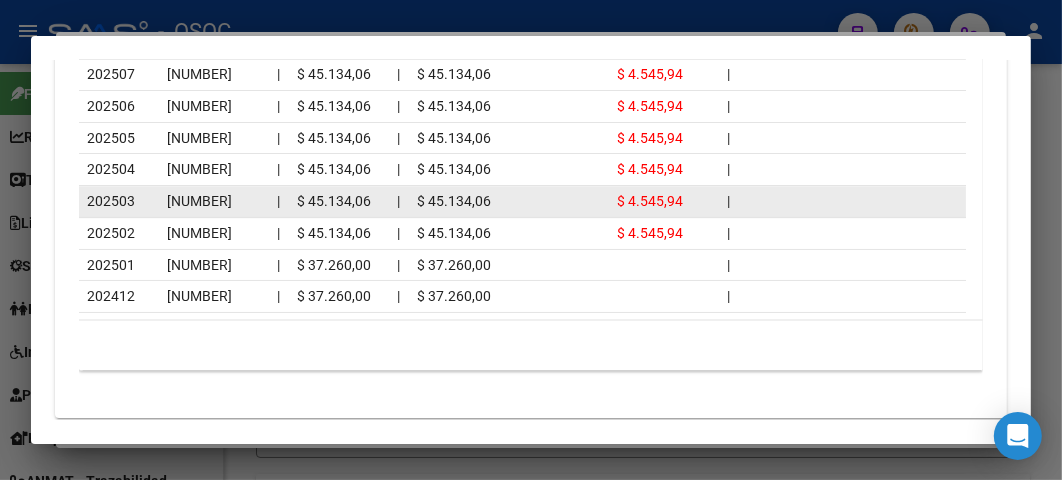 click on "$ 4.545,94" 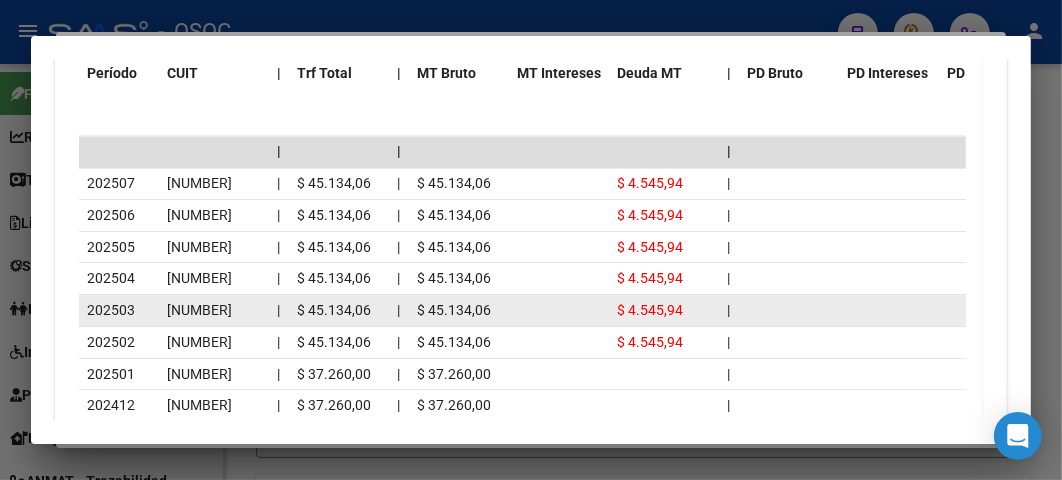scroll, scrollTop: 2393, scrollLeft: 0, axis: vertical 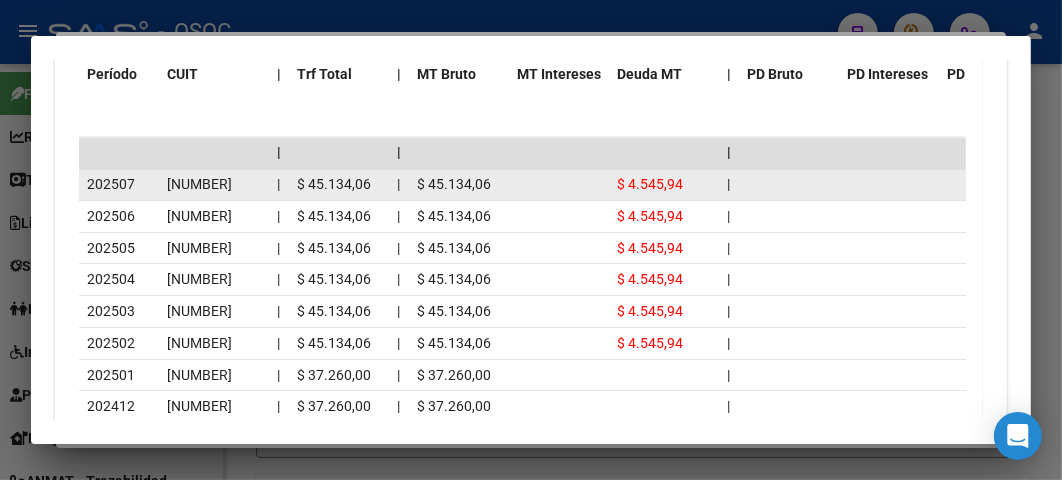 click on "$ 4.545,94" 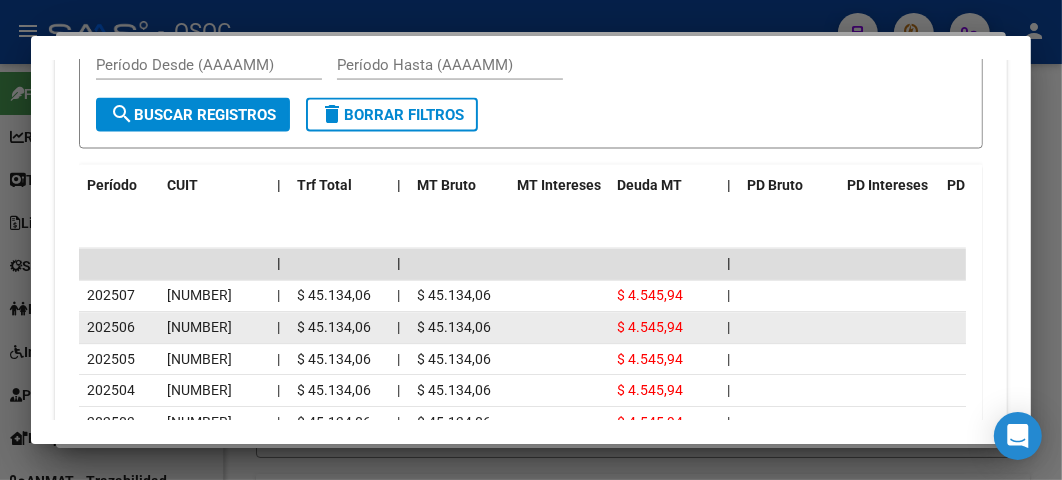 scroll, scrollTop: 2393, scrollLeft: 0, axis: vertical 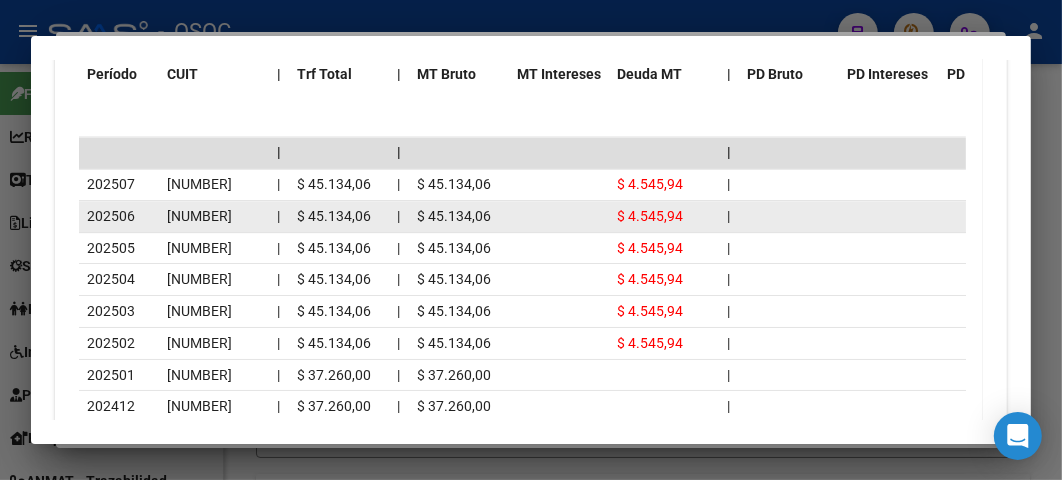 click on "$ 4.545,94" 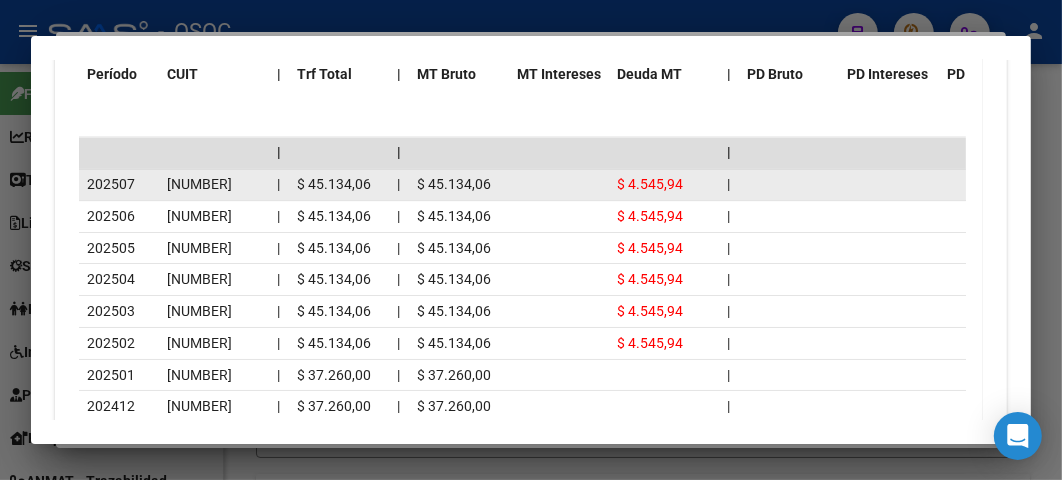 click on "$ 4.545,94" 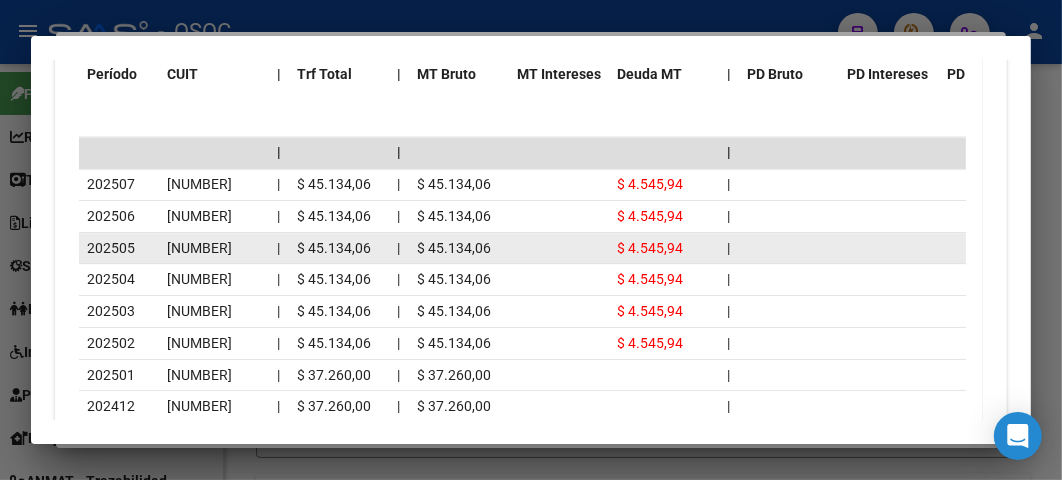 click on "$ 4.545,94" 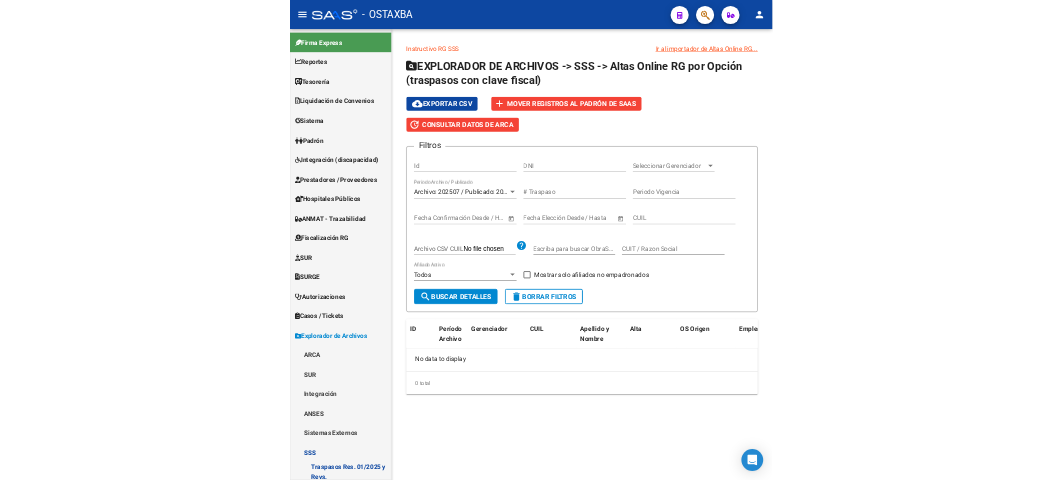 scroll, scrollTop: 0, scrollLeft: 0, axis: both 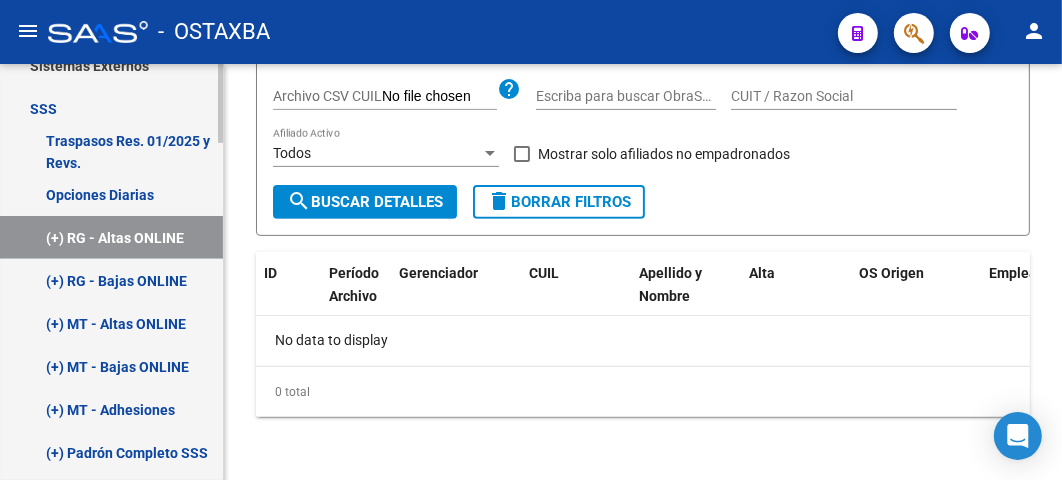 drag, startPoint x: 114, startPoint y: 400, endPoint x: 91, endPoint y: 473, distance: 76.537575 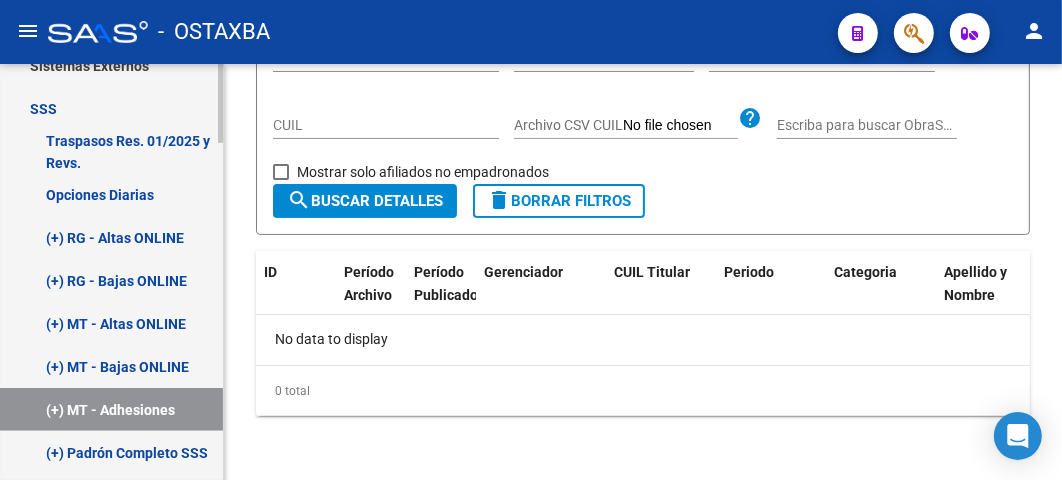 scroll, scrollTop: 0, scrollLeft: 0, axis: both 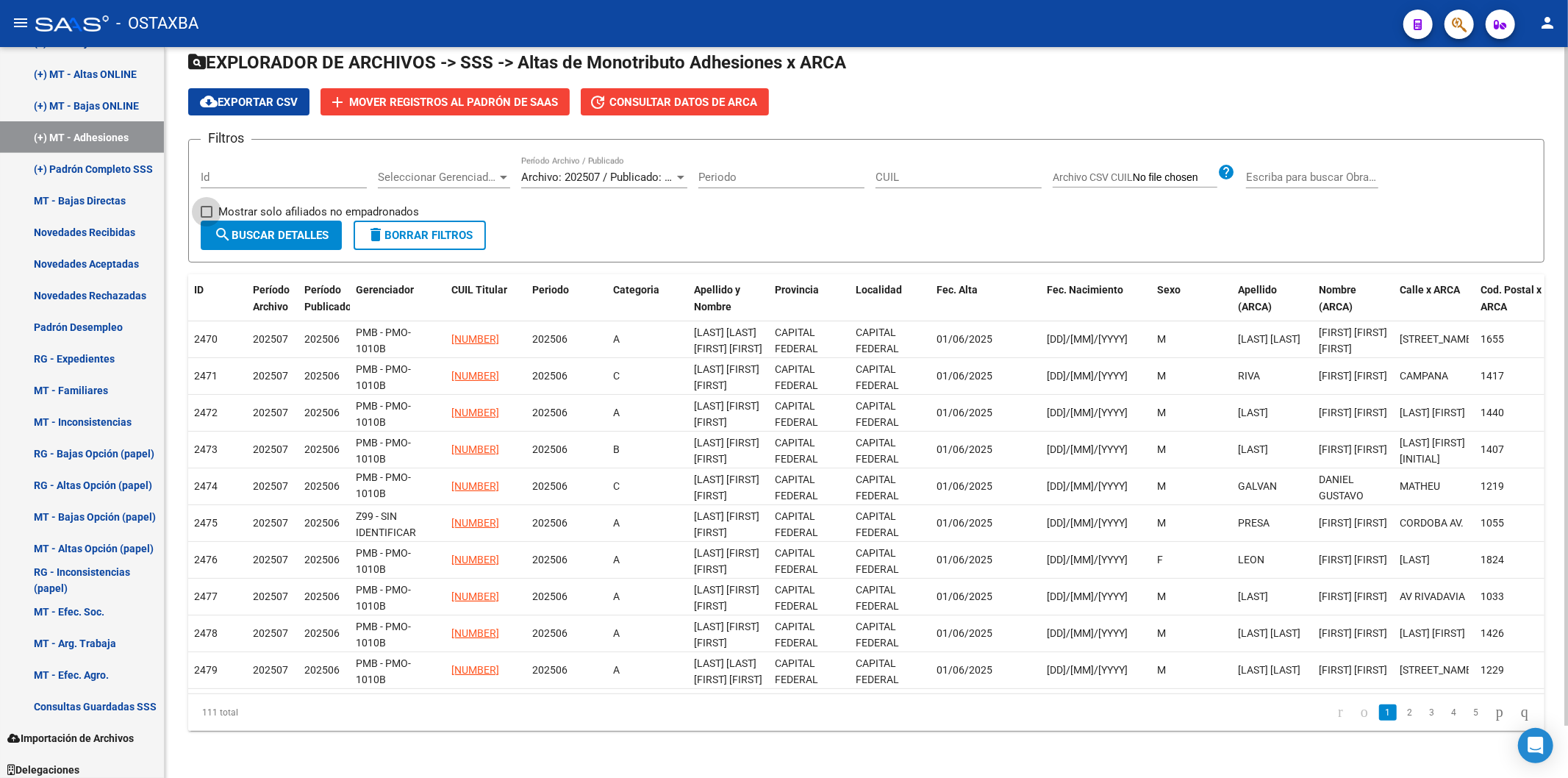 click on "Mostrar solo afiliados no empadronados" at bounding box center [318, 212] 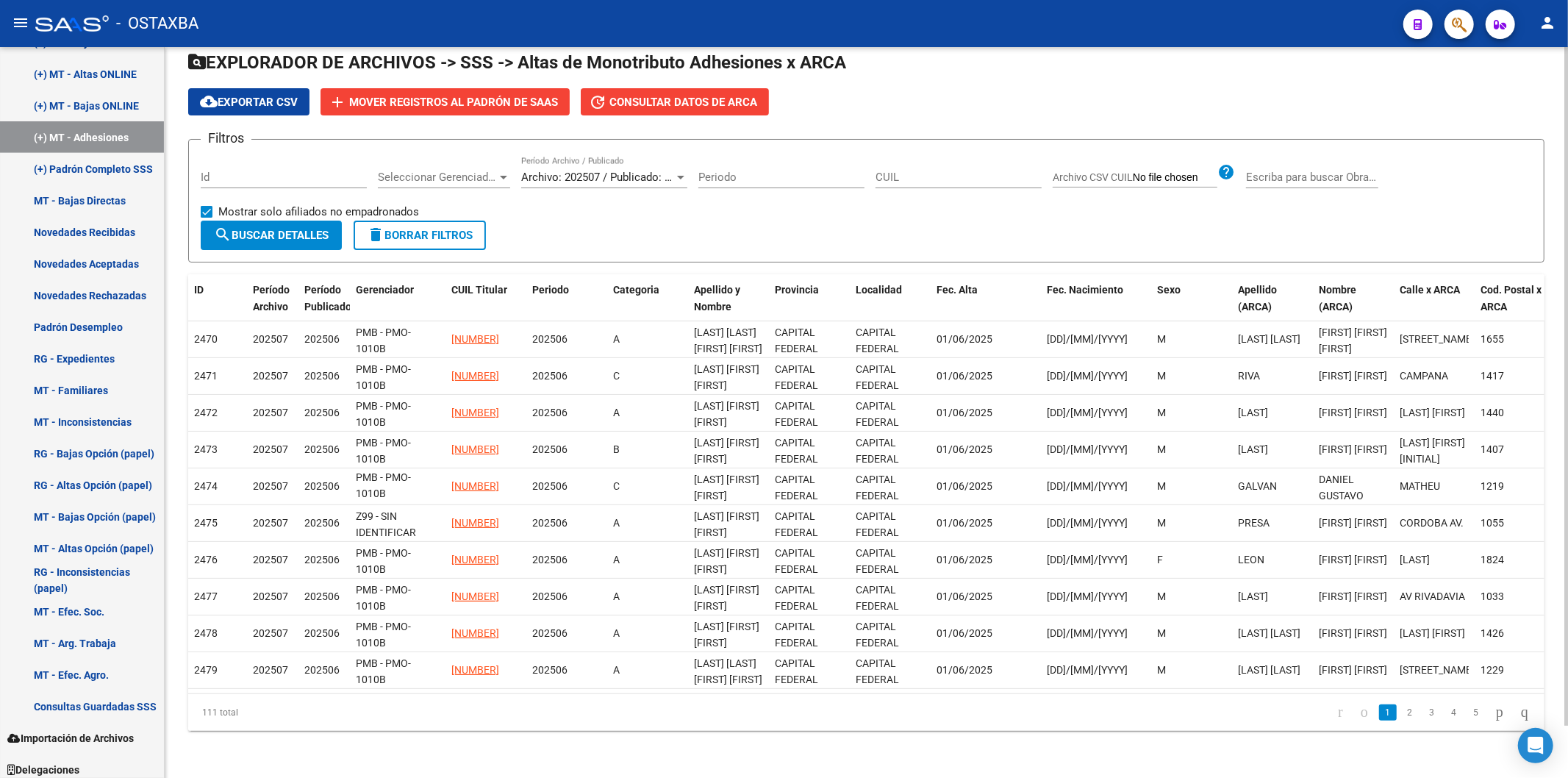 click on "search  Buscar Detalles" 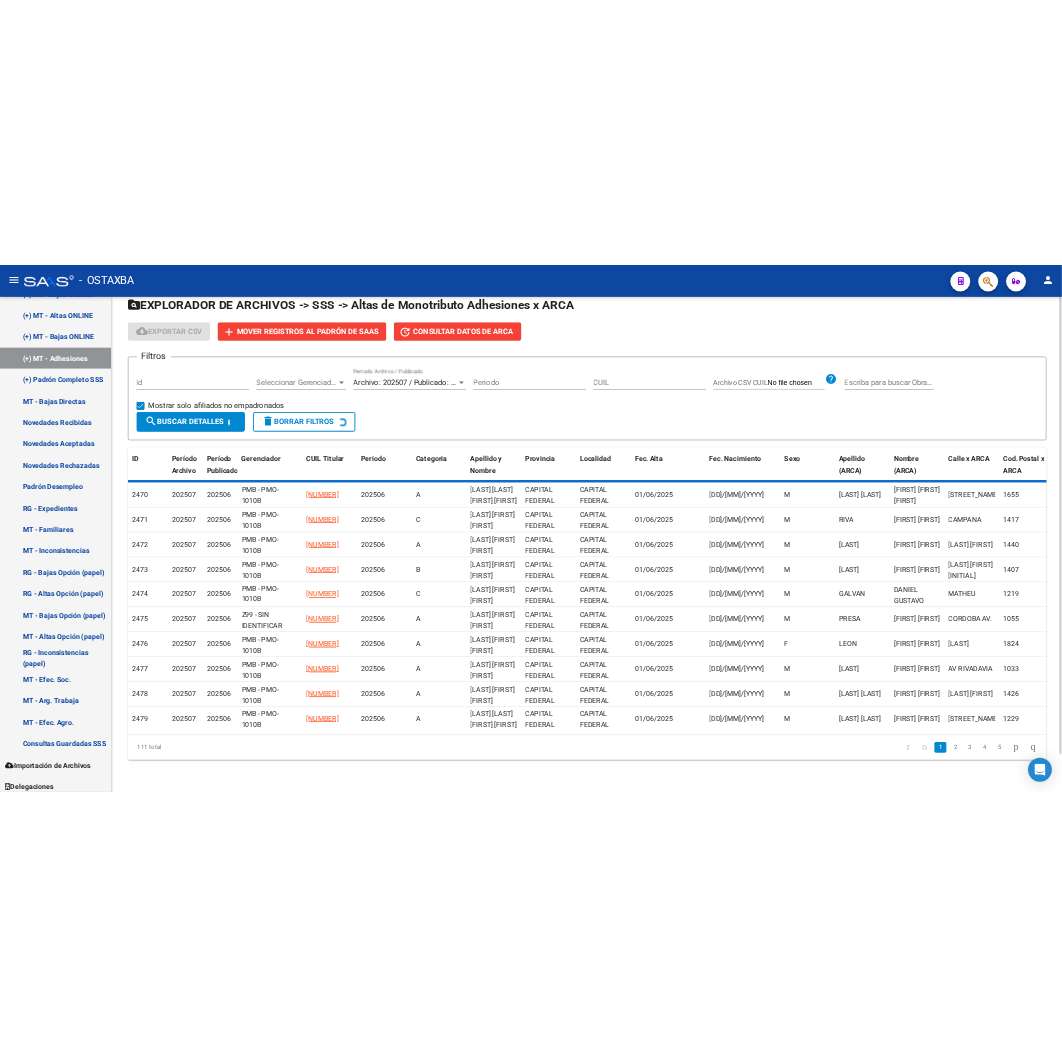 scroll, scrollTop: 0, scrollLeft: 0, axis: both 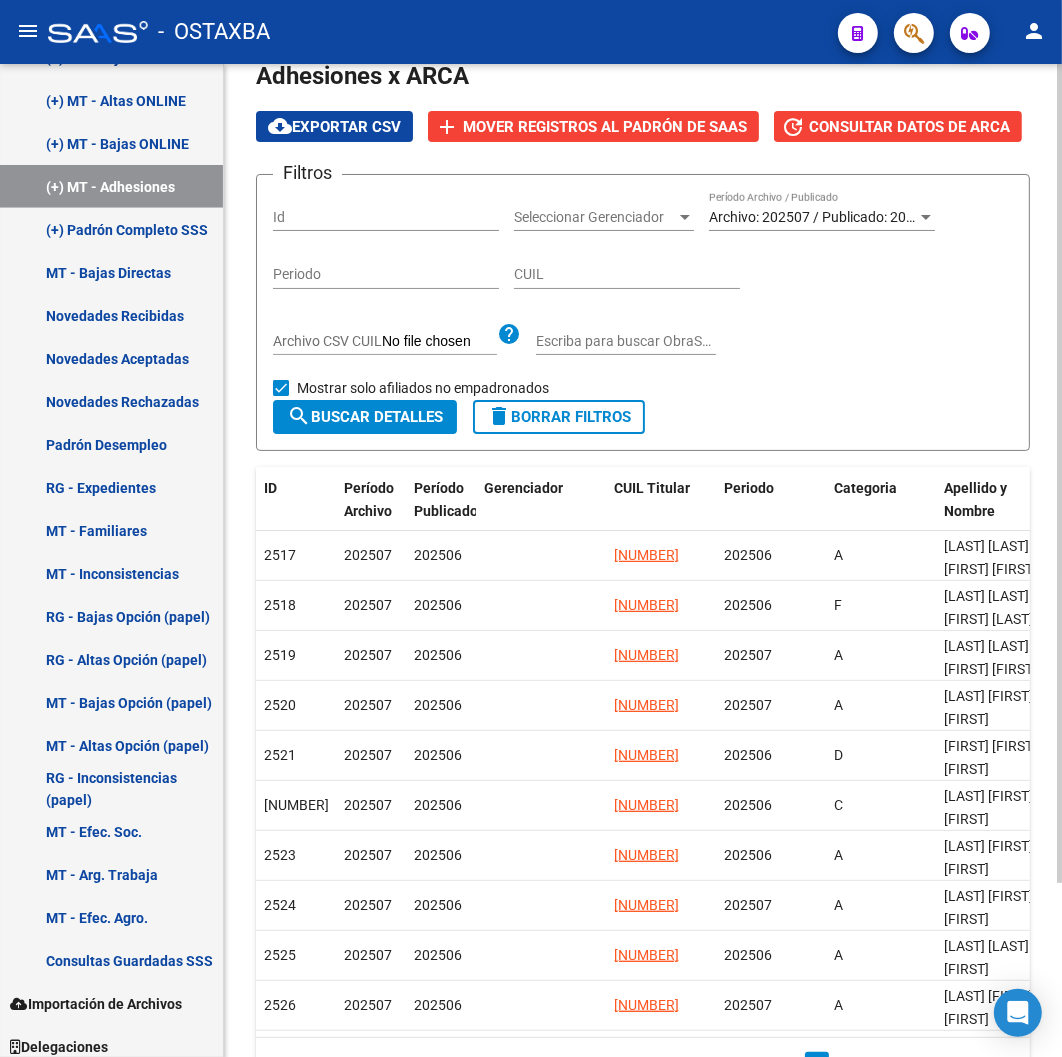 click on "add Mover registros al PADRÓN de SAAS" 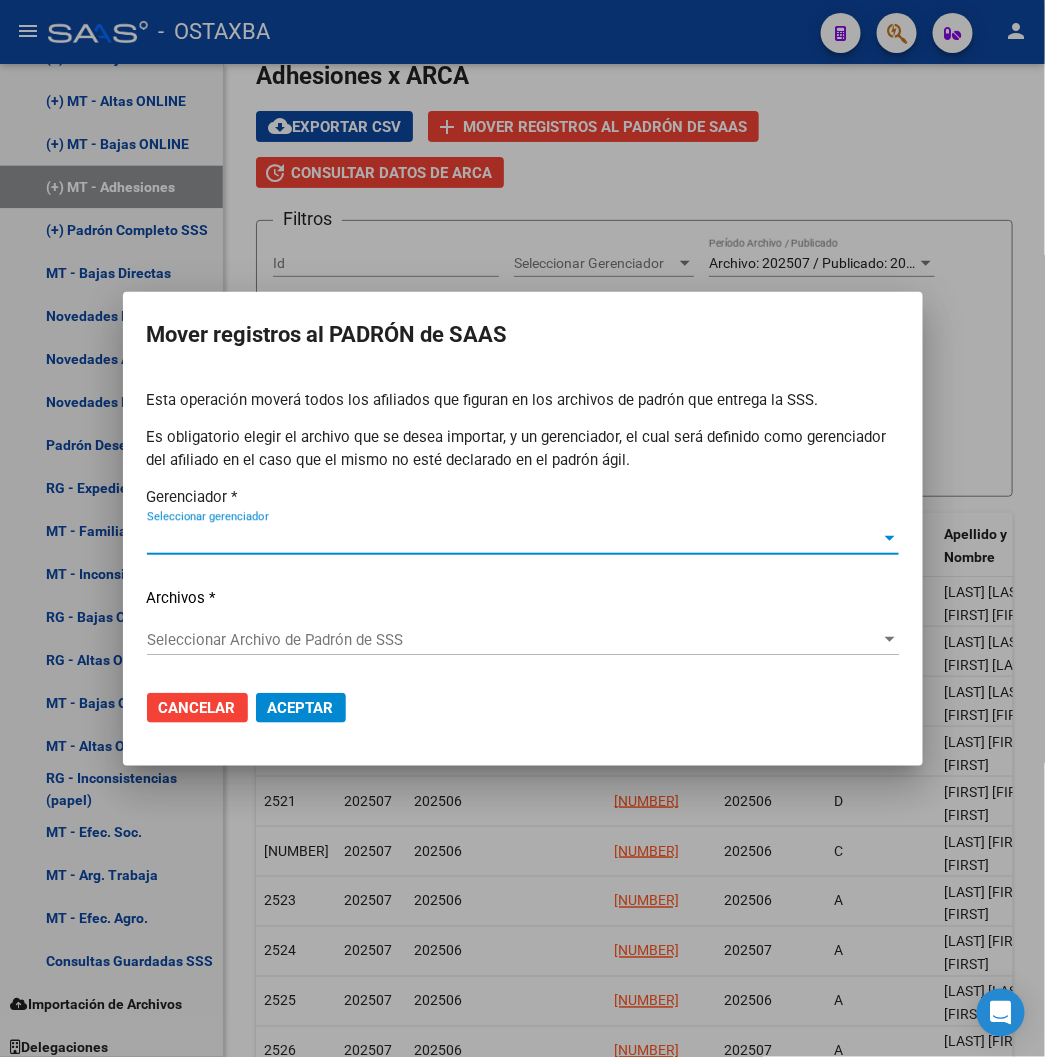 click at bounding box center (522, 528) 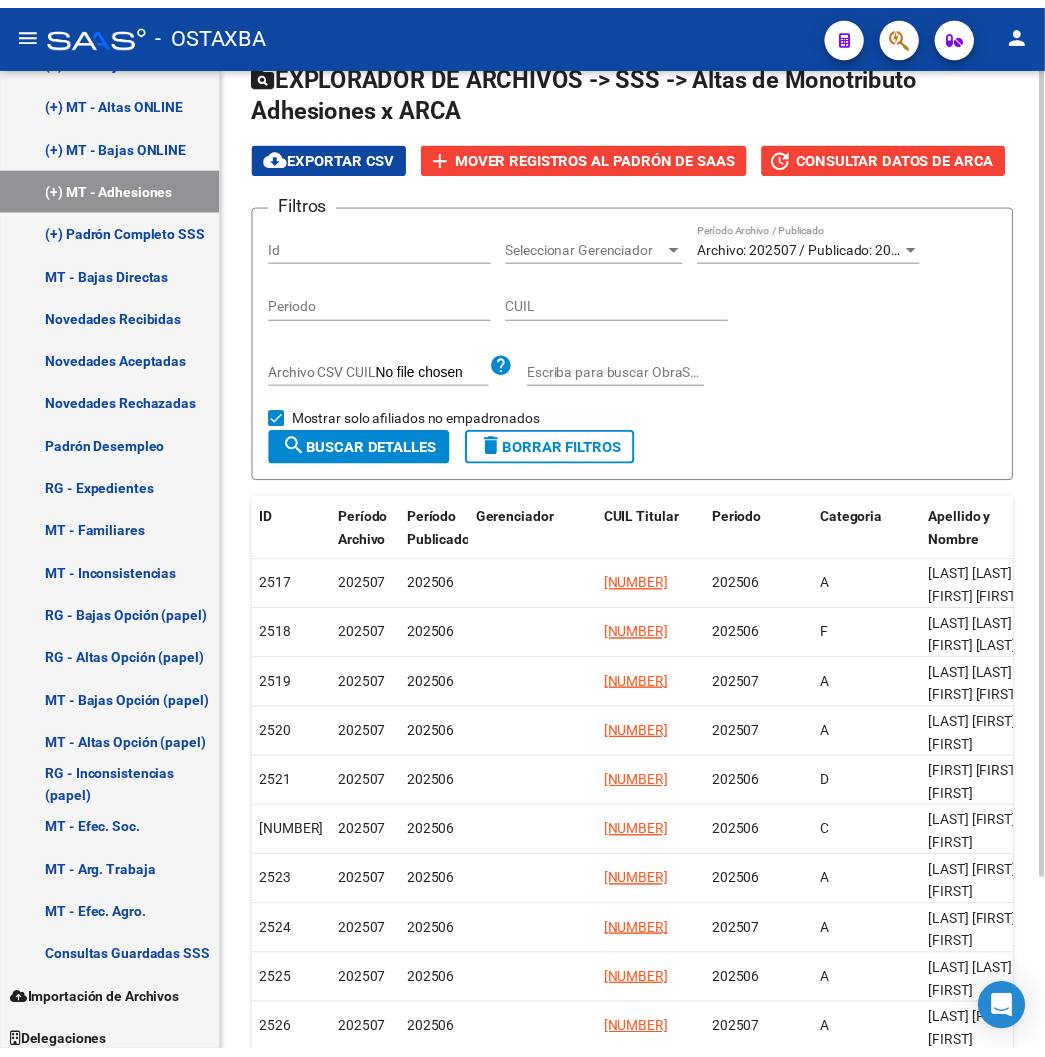 scroll, scrollTop: 0, scrollLeft: 0, axis: both 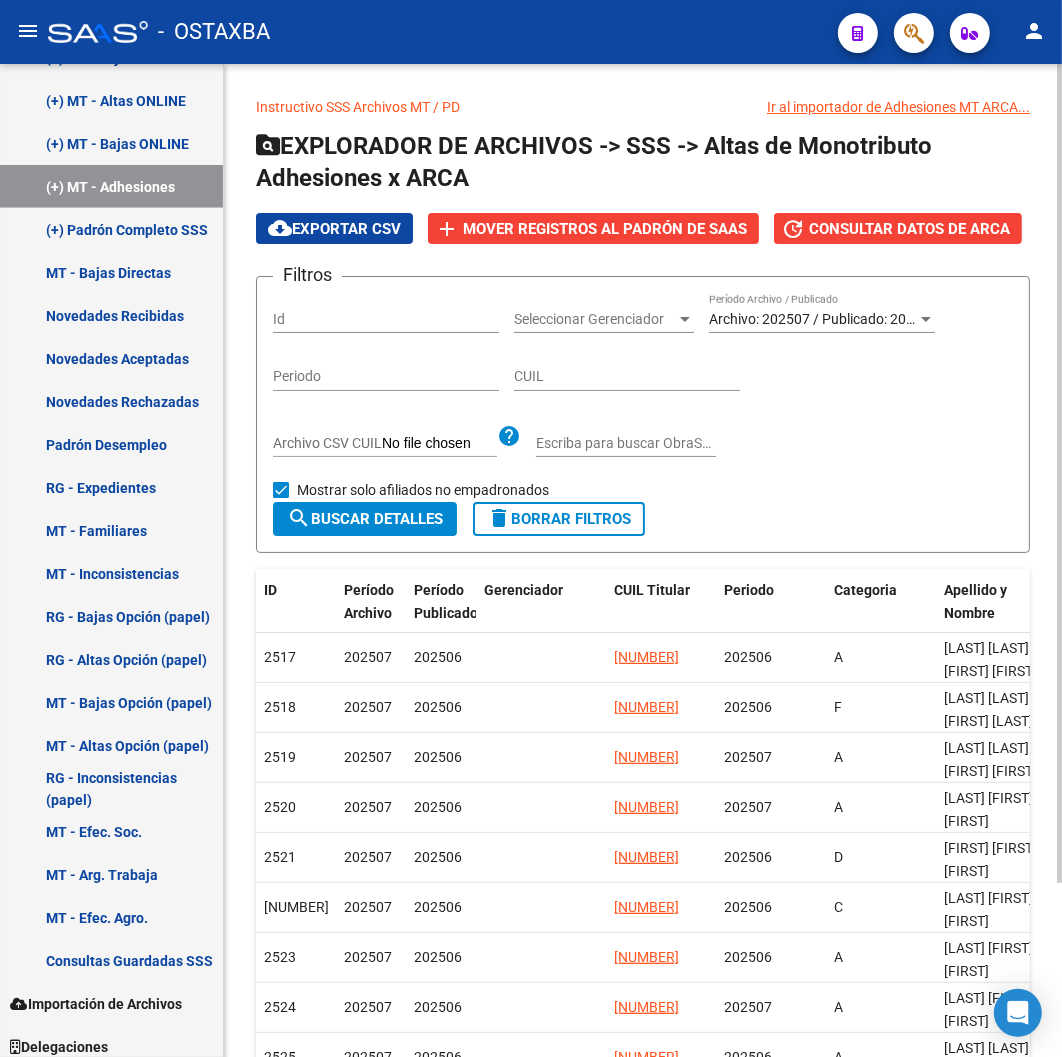 click on "add Mover registros al PADRÓN de SAAS" 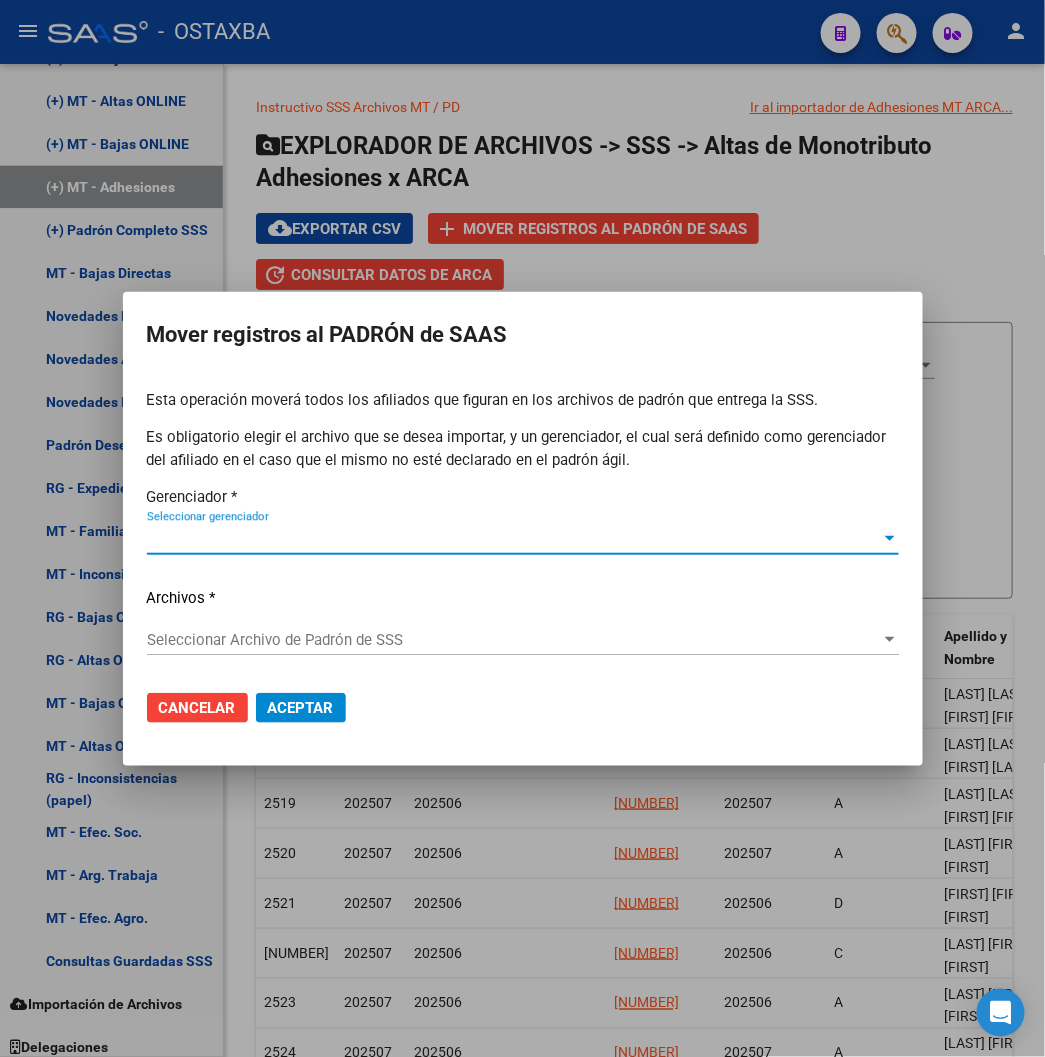 click on "Seleccionar Archivo de Padrón de SSS Seleccionar Archivo de Padrón de SSS" 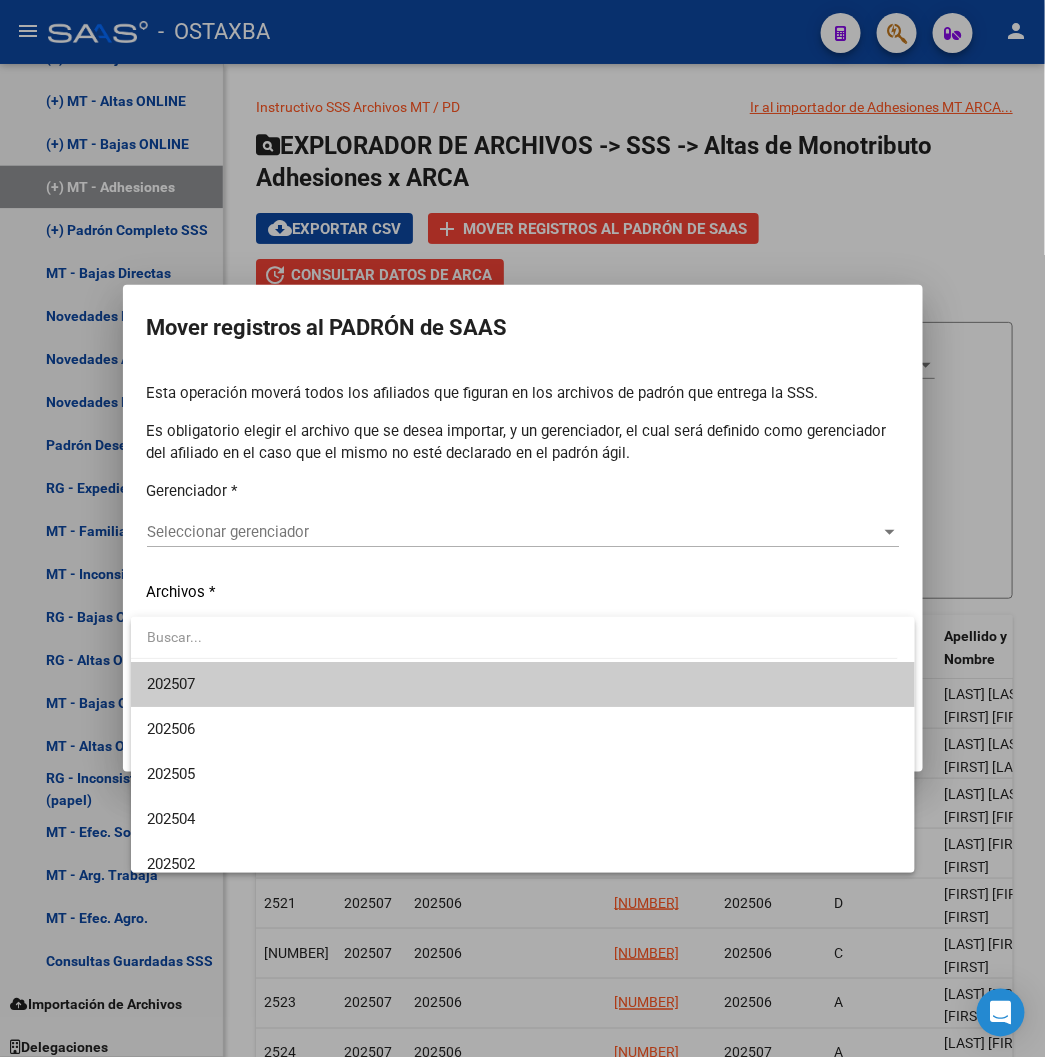 click on "202507" at bounding box center [523, 684] 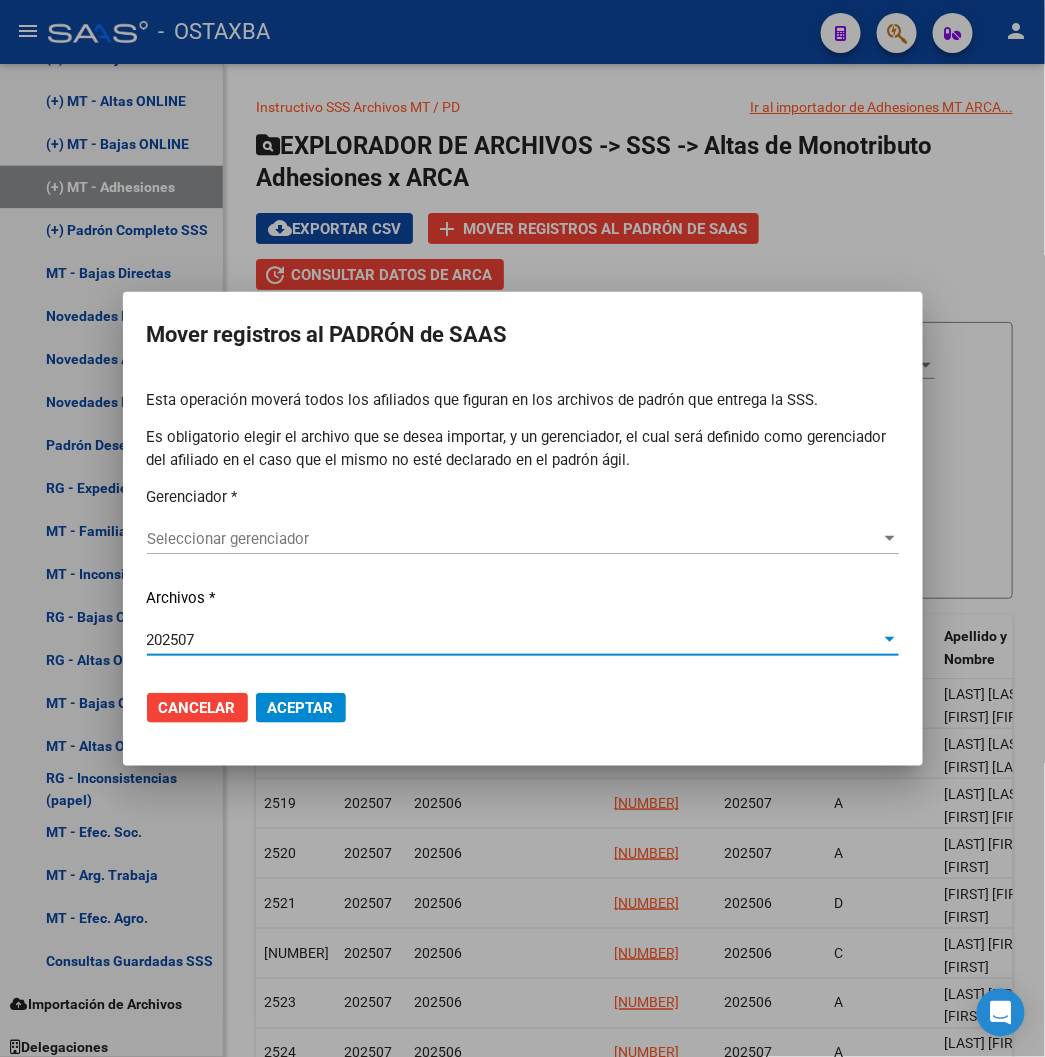 click on "Seleccionar gerenciador" at bounding box center [514, 539] 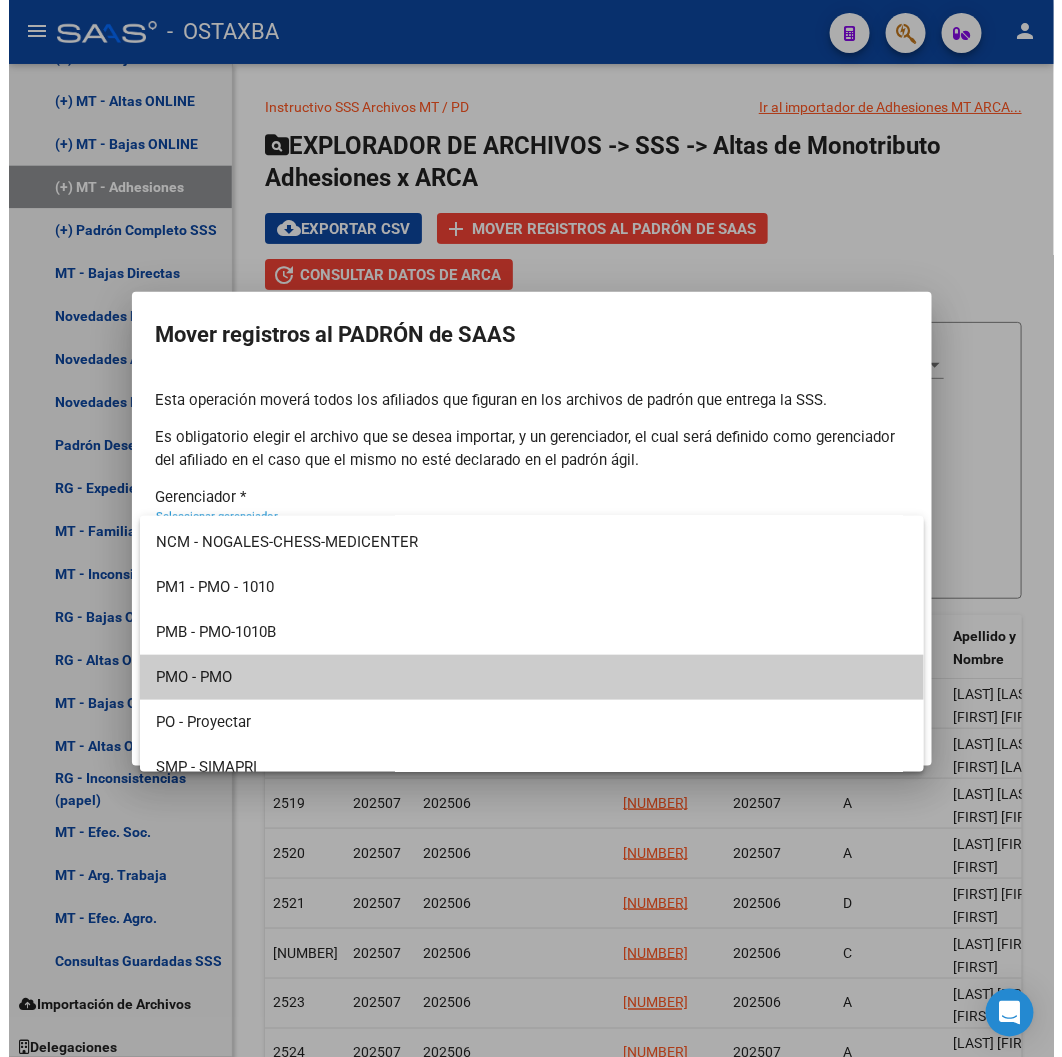 scroll, scrollTop: 575, scrollLeft: 0, axis: vertical 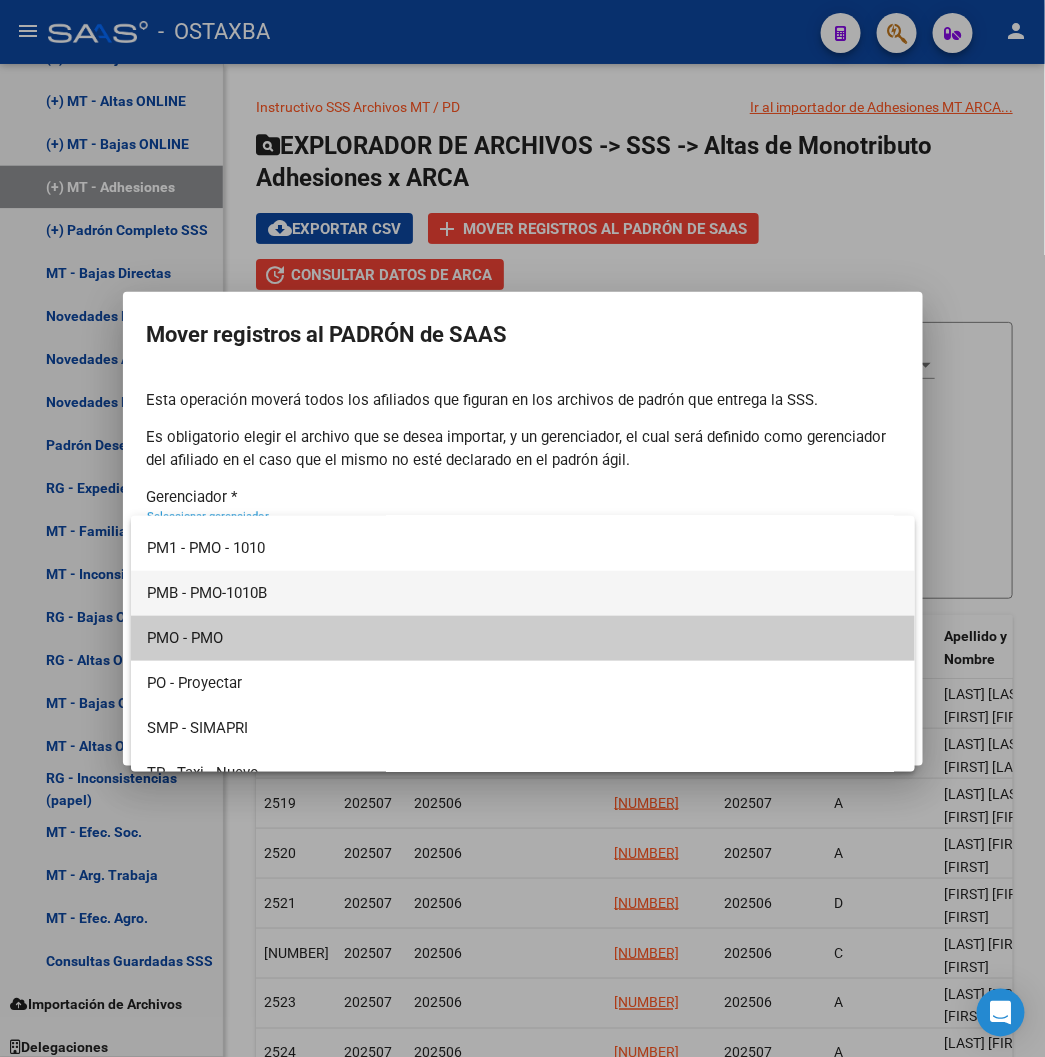 click on "PMB -  PMO-1010B" at bounding box center [523, 593] 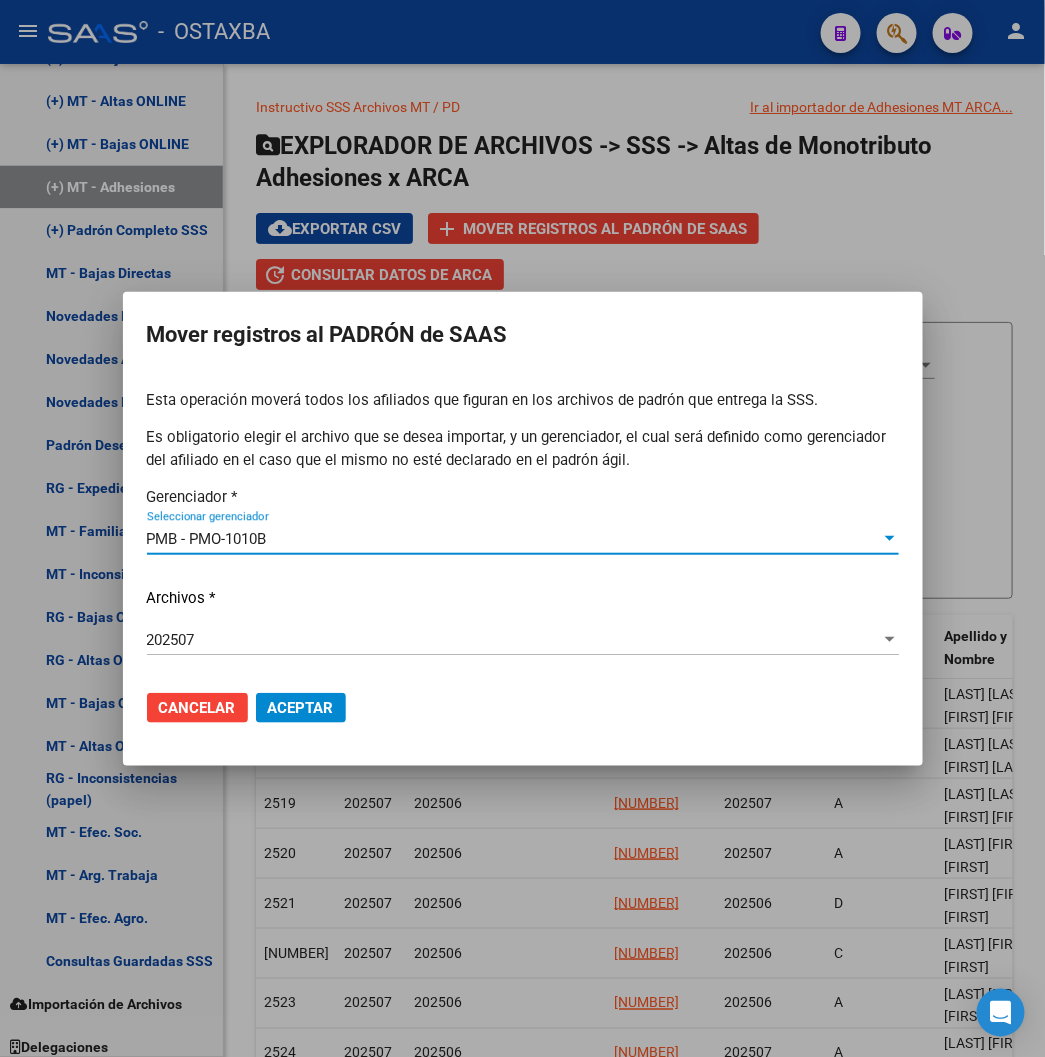 click on "Aceptar" at bounding box center (301, 708) 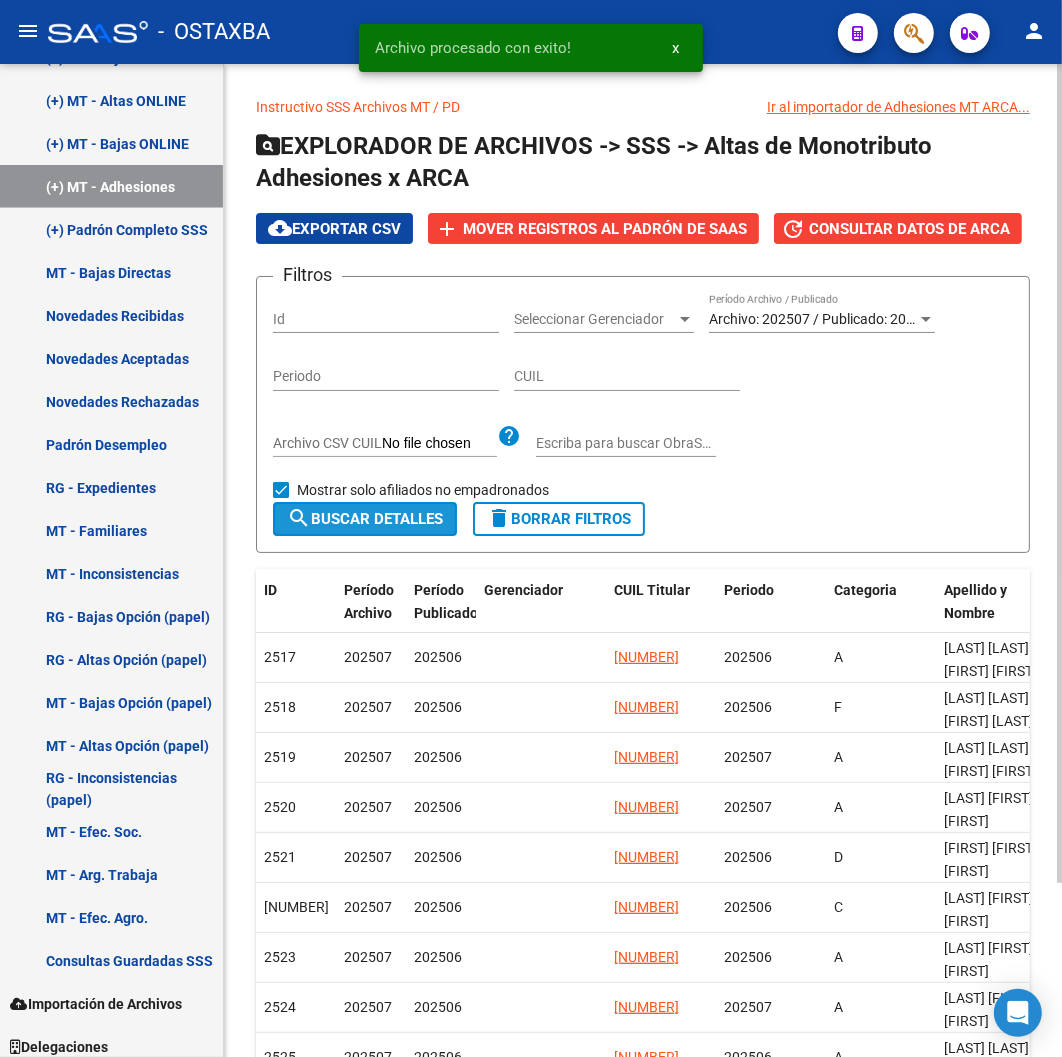 click on "search  Buscar Detalles" 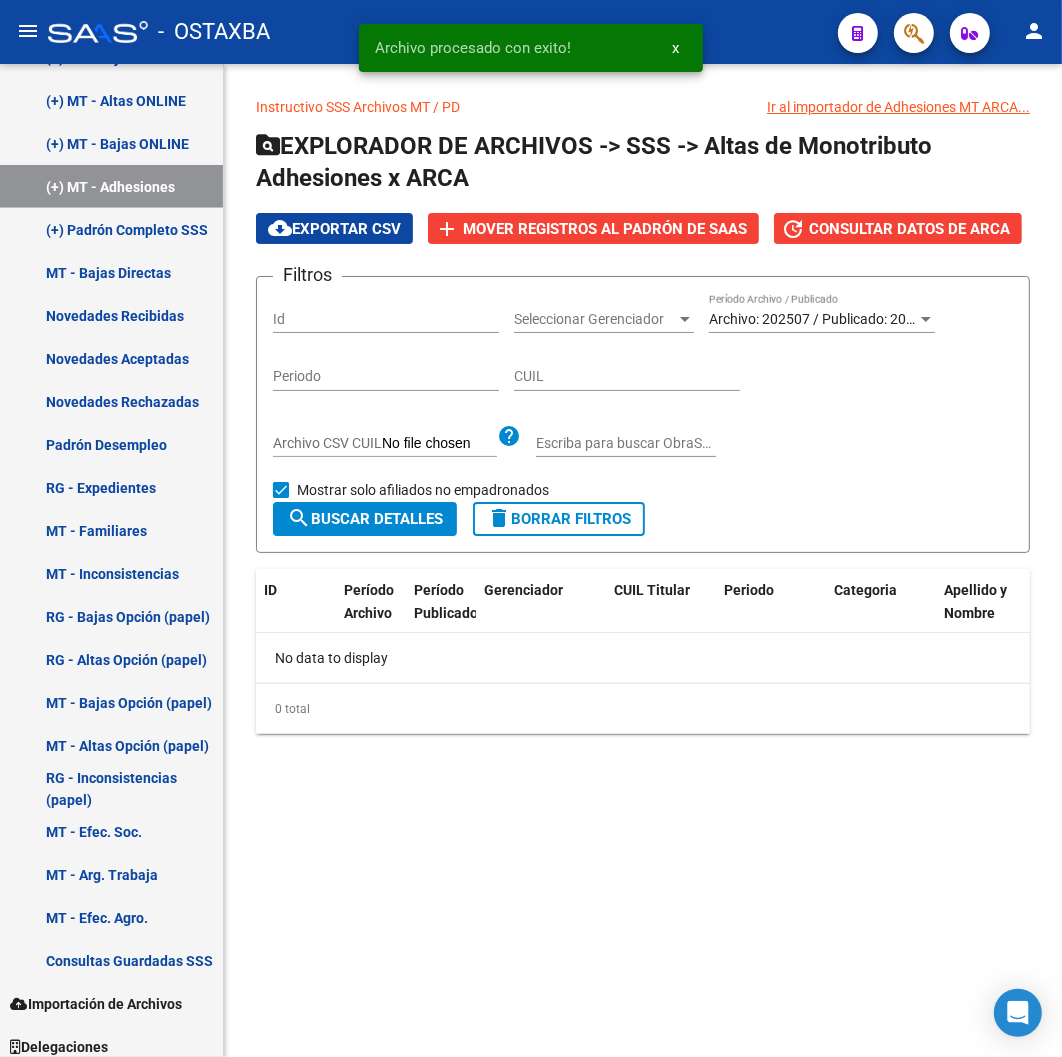 click on "Mostrar solo afiliados no empadronados" at bounding box center [423, 490] 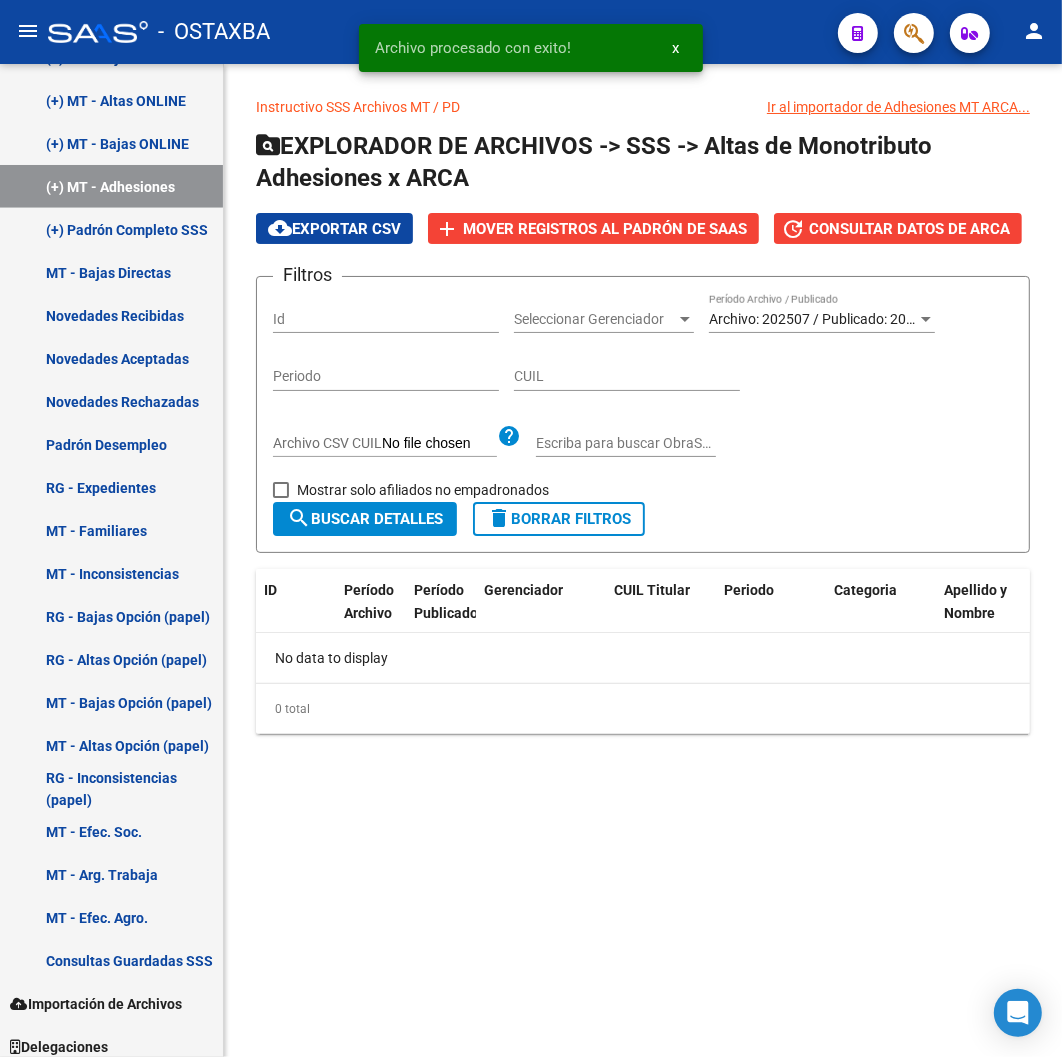 click on "search  Buscar Detalles" 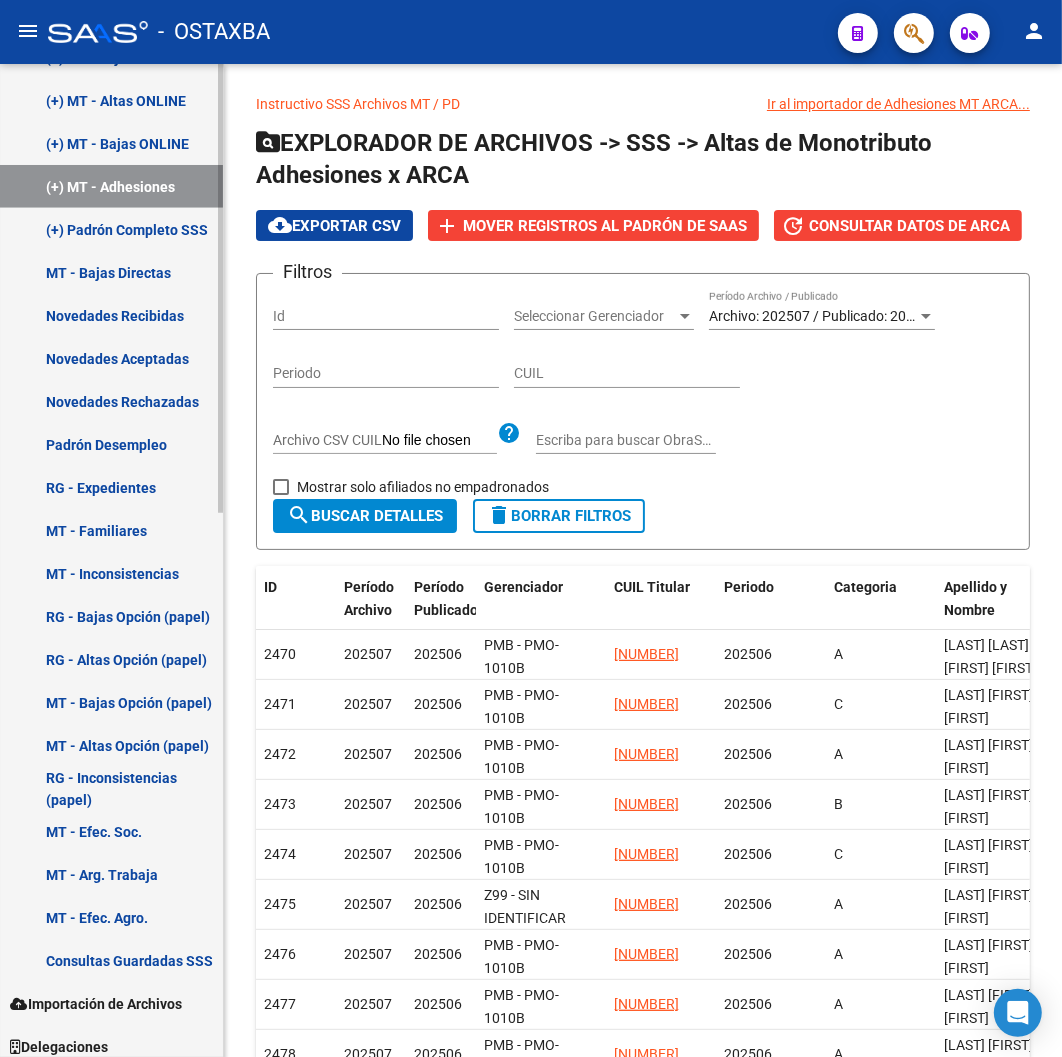 scroll, scrollTop: 0, scrollLeft: 0, axis: both 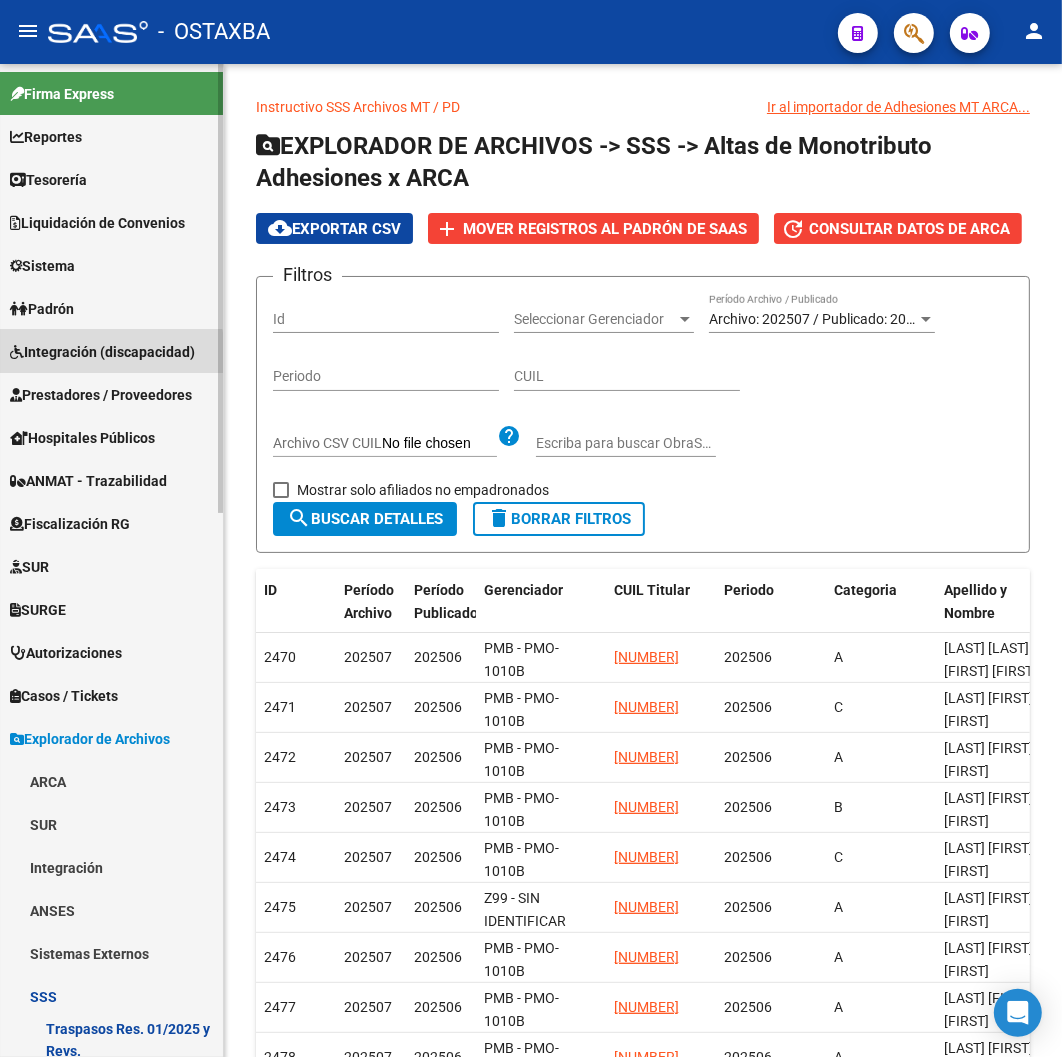 click on "Integración (discapacidad)" at bounding box center (102, 352) 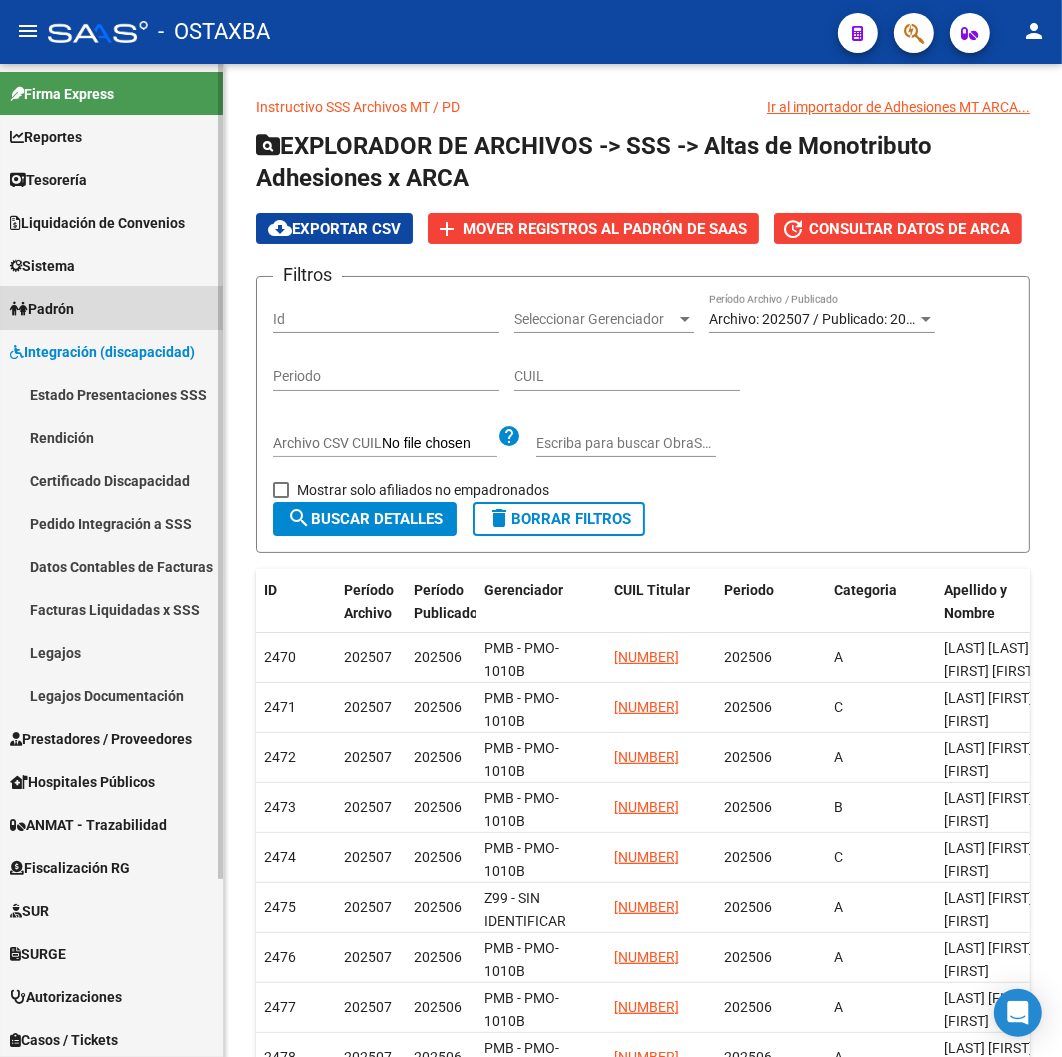 click on "Padrón" at bounding box center [111, 308] 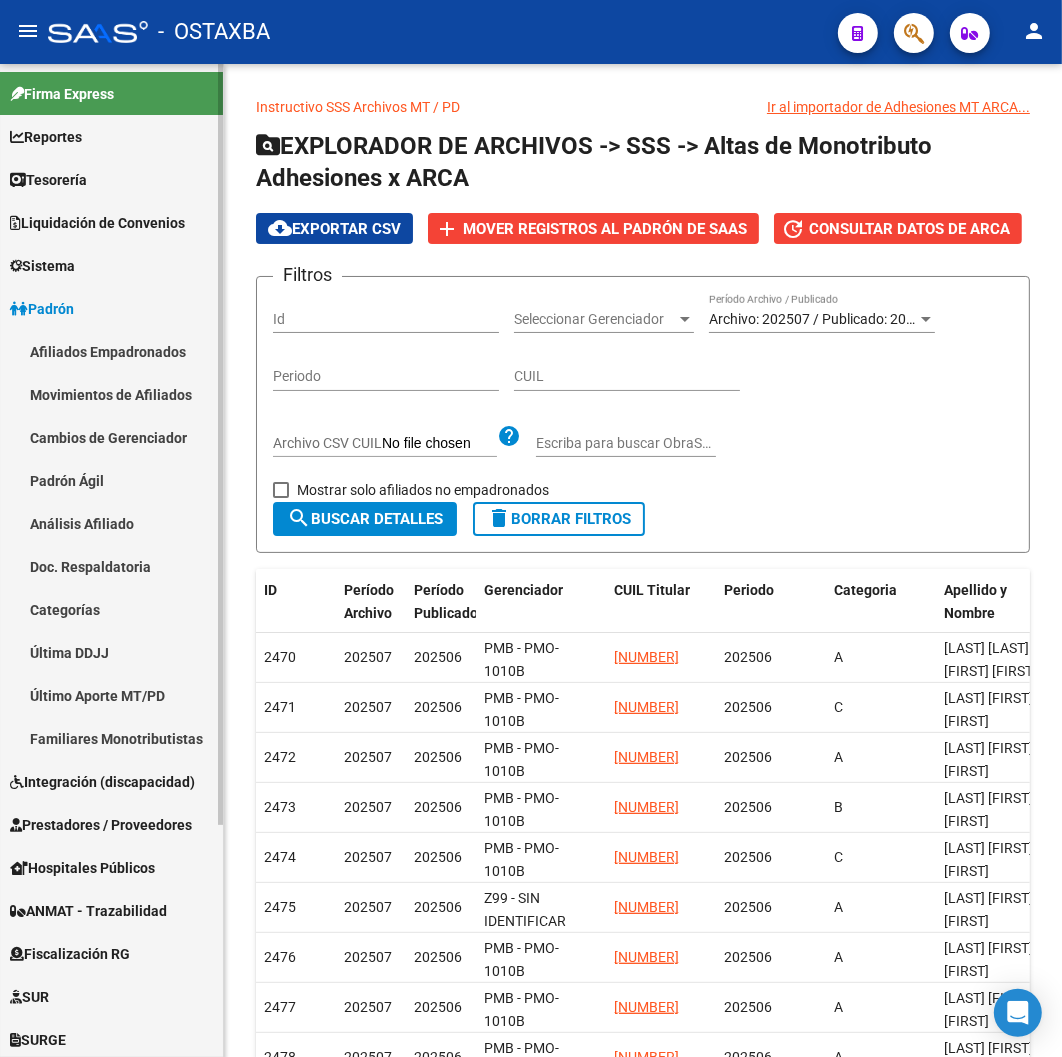 click on "Afiliados Empadronados" at bounding box center (111, 351) 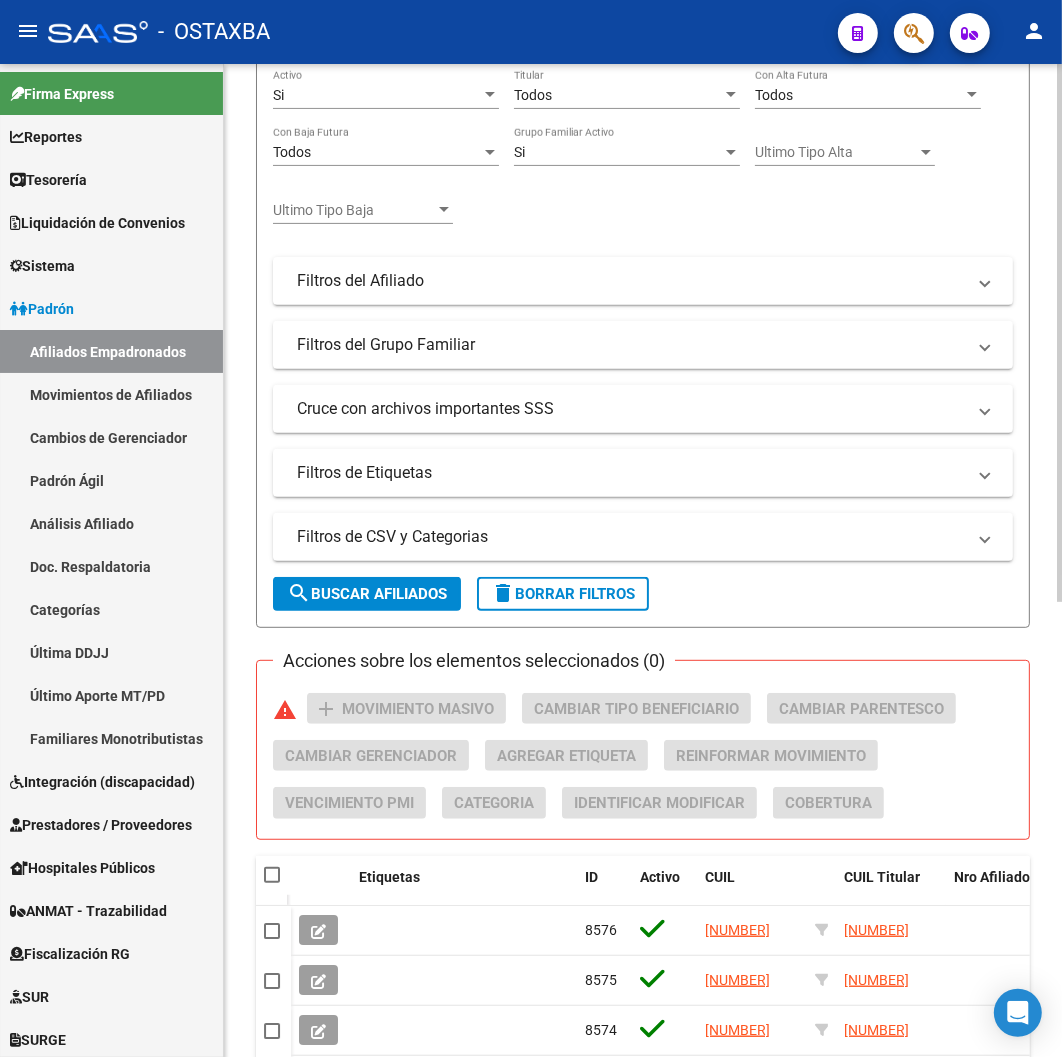 scroll, scrollTop: 111, scrollLeft: 0, axis: vertical 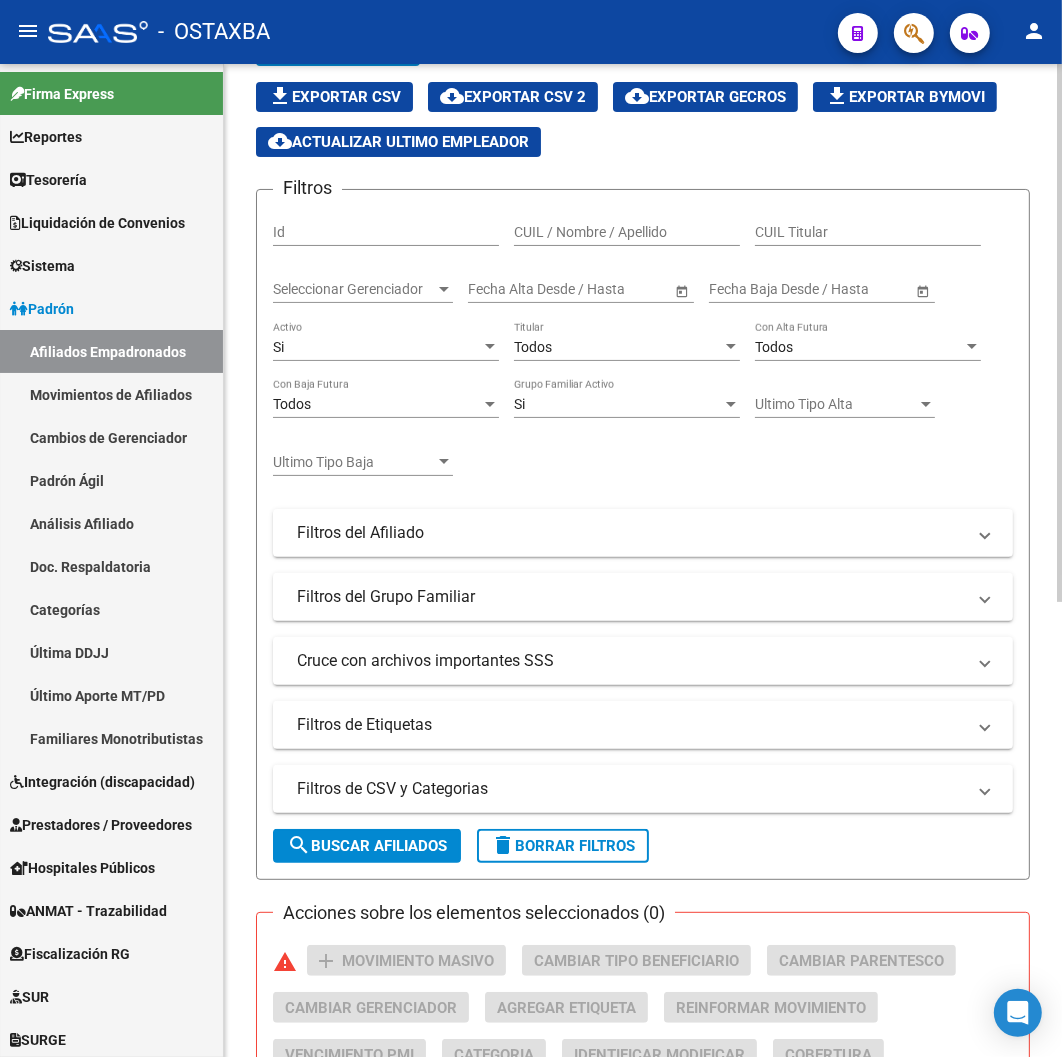 click on "Filtros Id CUIL / Nombre / Apellido CUIL Titular Seleccionar Gerenciador Seleccionar Gerenciador Start date – End date Fecha Alta Desde / Hasta Start date – End date Fecha Baja Desde / Hasta Si Activo Todos Titular Todos Con Alta Futura Todos Con Baja Futura Si Grupo Familiar Activo Ultimo Tipo Alta Ultimo Tipo Alta Ultimo Tipo Baja Ultimo Tipo Baja  Filtros del Afiliado  Edades Edades Sexo Sexo Discapacitado Discapacitado Nacionalidad Nacionalidad Provincia Provincia Estado Civil Estado Civil Start date – End date Fecha Nacimiento Desde / Hasta Todos Tiene PMI Todos Certificado Estudio Codigo Postal Localidad  Filtros del Grupo Familiar  Tipo Beneficiario Titular Tipo Beneficiario Titular Situacion Revista Titular Situacion Revista Titular CUIT Empleador Seleccionar Cobertura Seleccionar Cobertura  Cruce con archivos importantes SSS     Informado en Novedad SSS     Informado en Padron Desempleo SSS     No existentes en el padrón que entrega la SSS     Informado en Novedades Rechazadas" 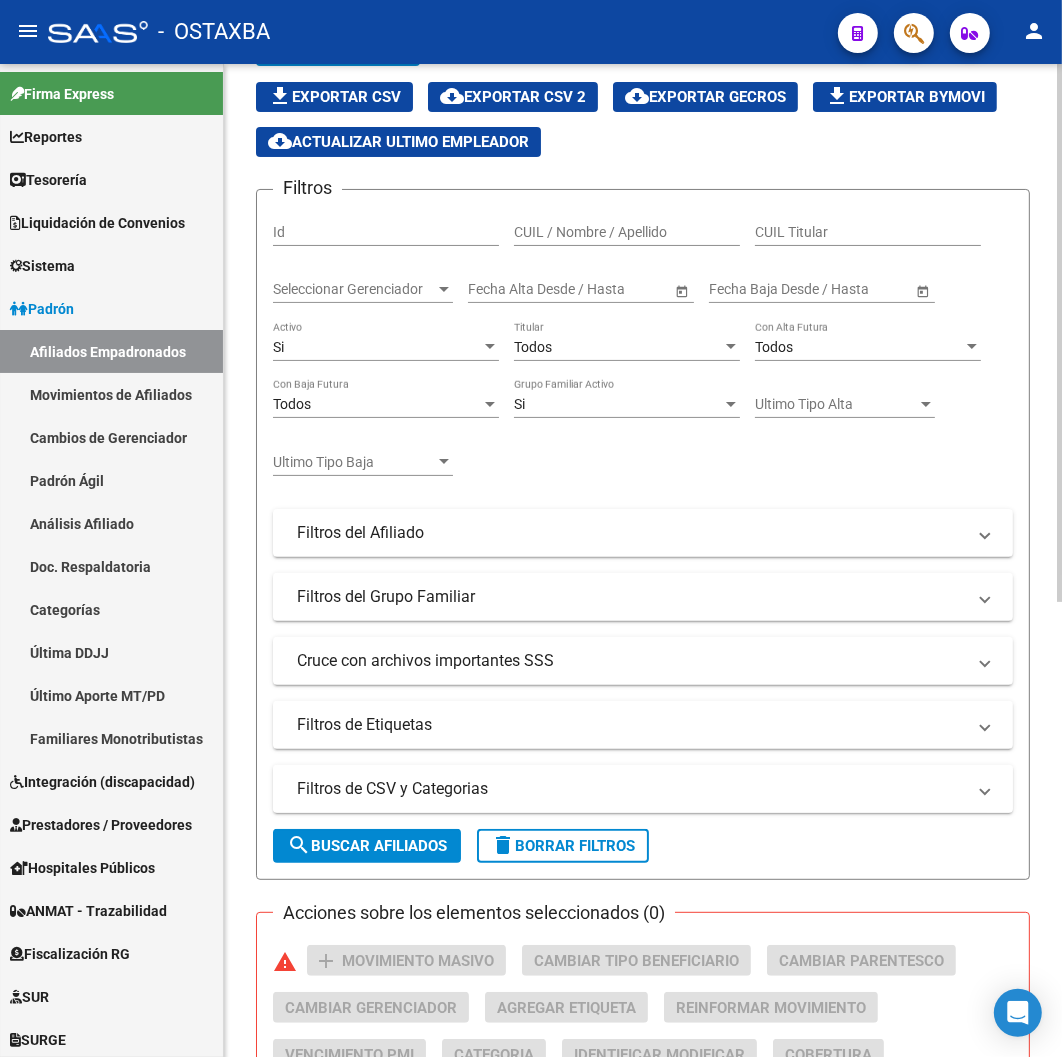 click on "Filtros de CSV y Categorias" at bounding box center (643, 789) 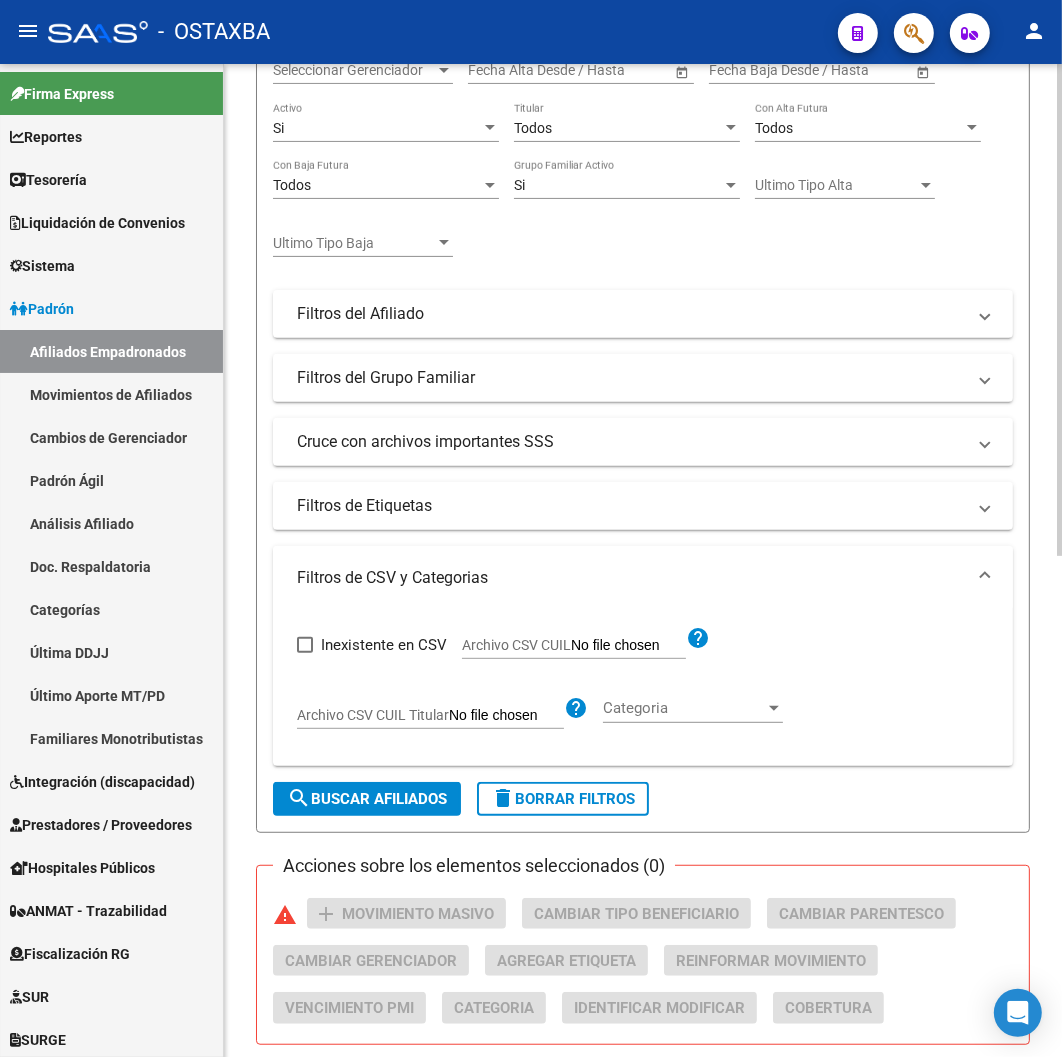 scroll, scrollTop: 666, scrollLeft: 0, axis: vertical 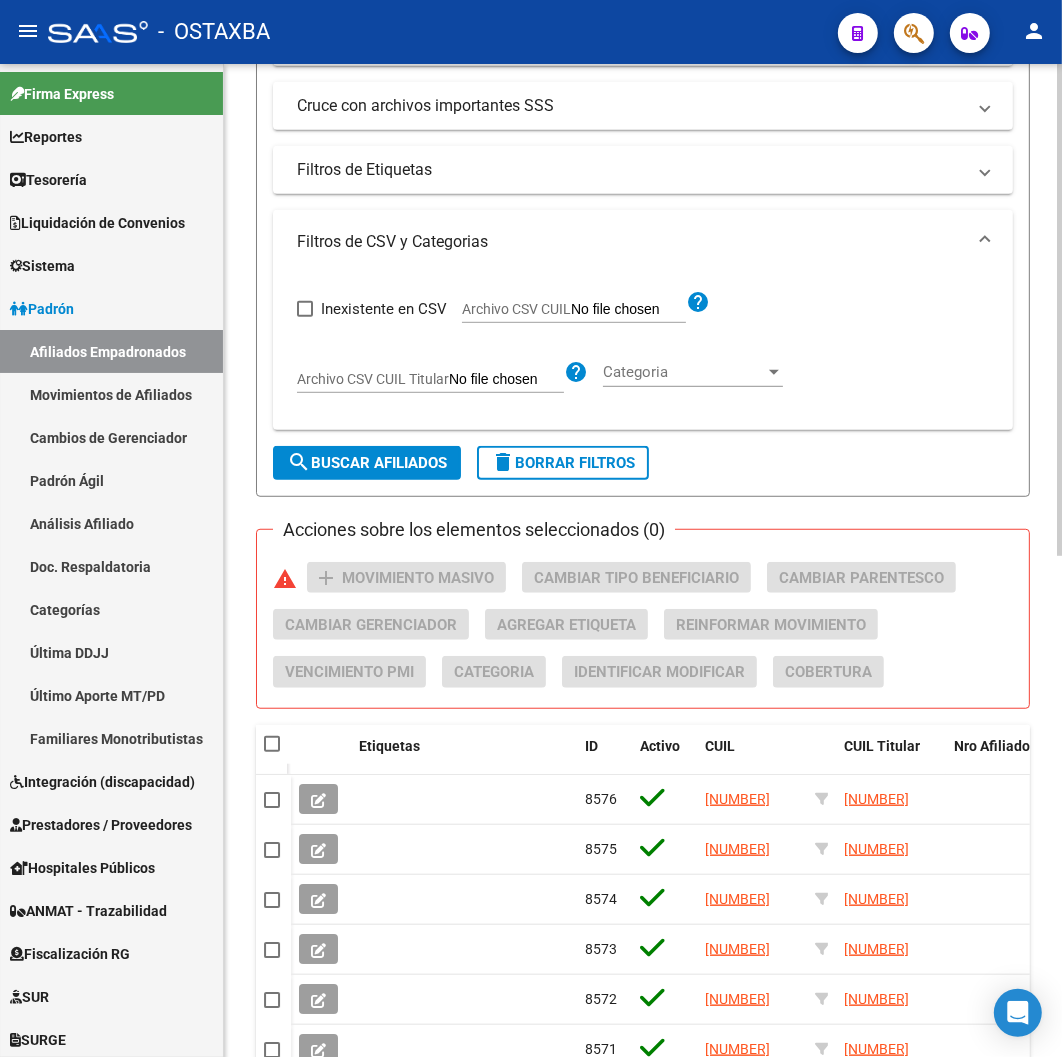 click on "Archivo CSV CUIL" at bounding box center [373, 379] 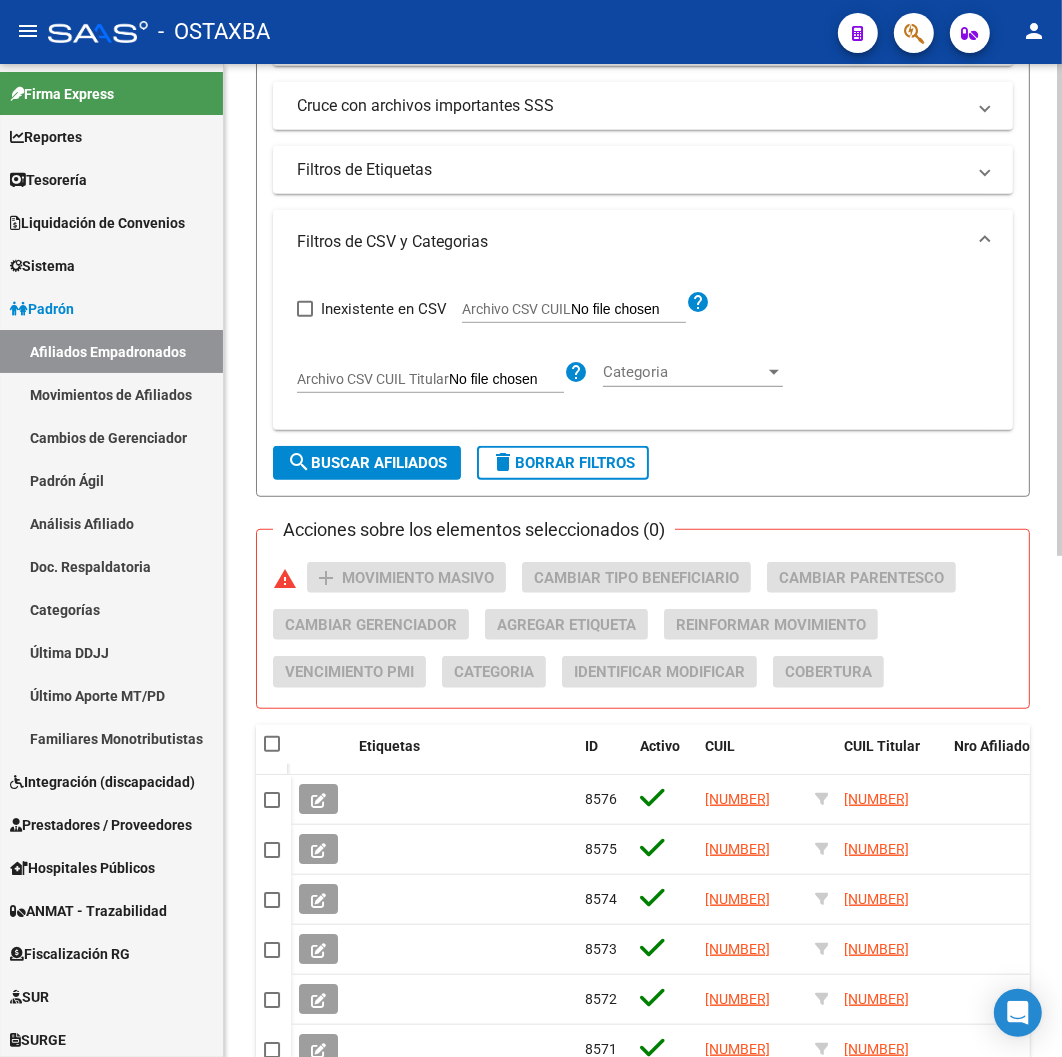 type on "C:\fakepath\archivo para filtrar en SAAS.csv" 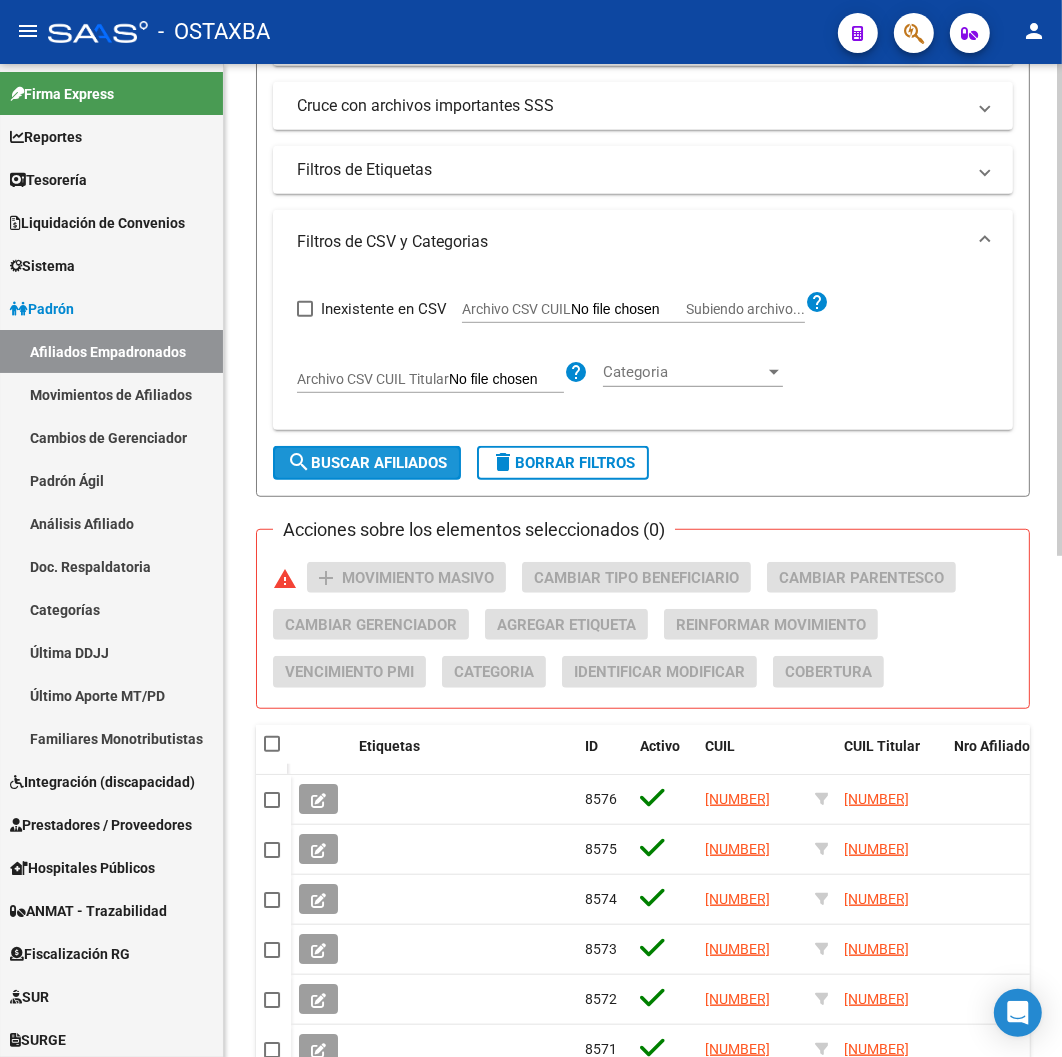 click on "search  Buscar Afiliados" 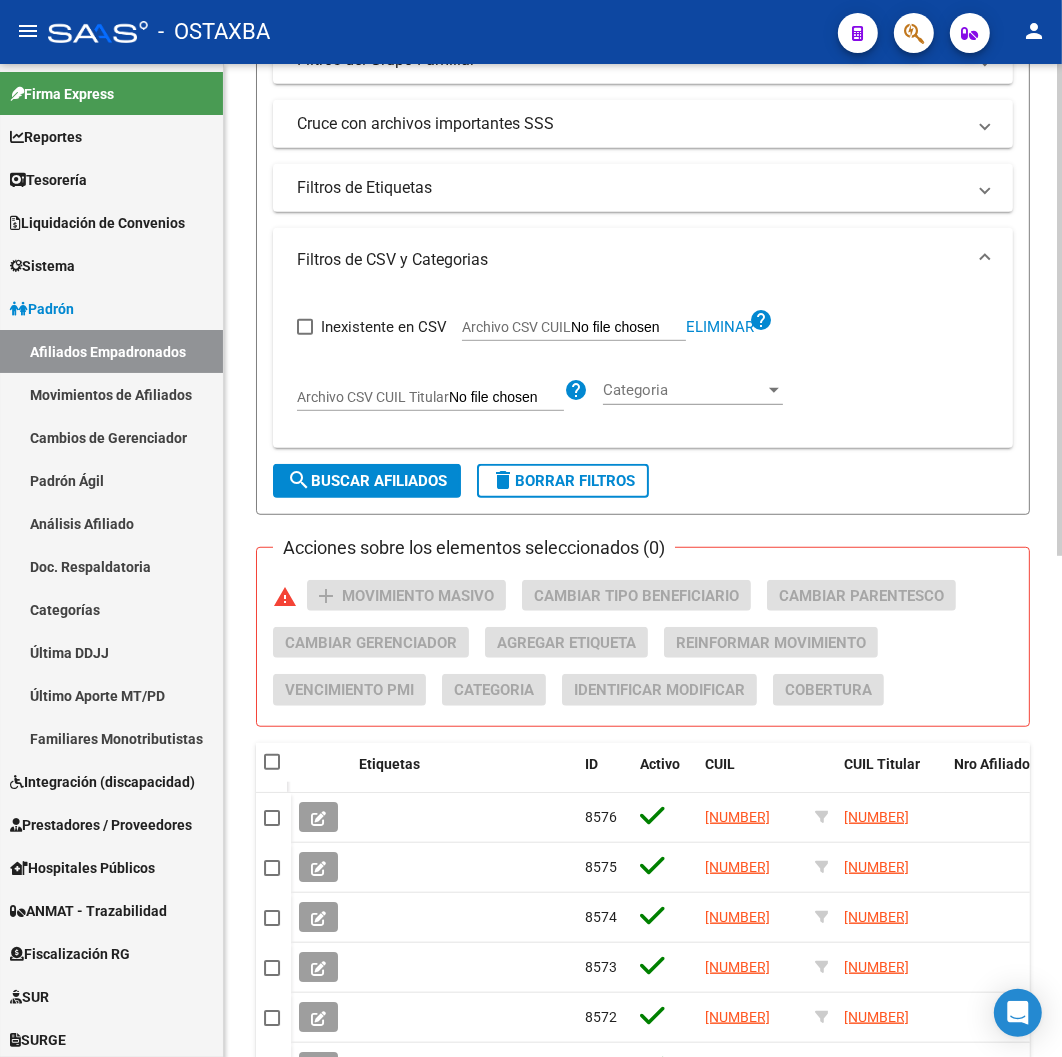 scroll, scrollTop: 571, scrollLeft: 0, axis: vertical 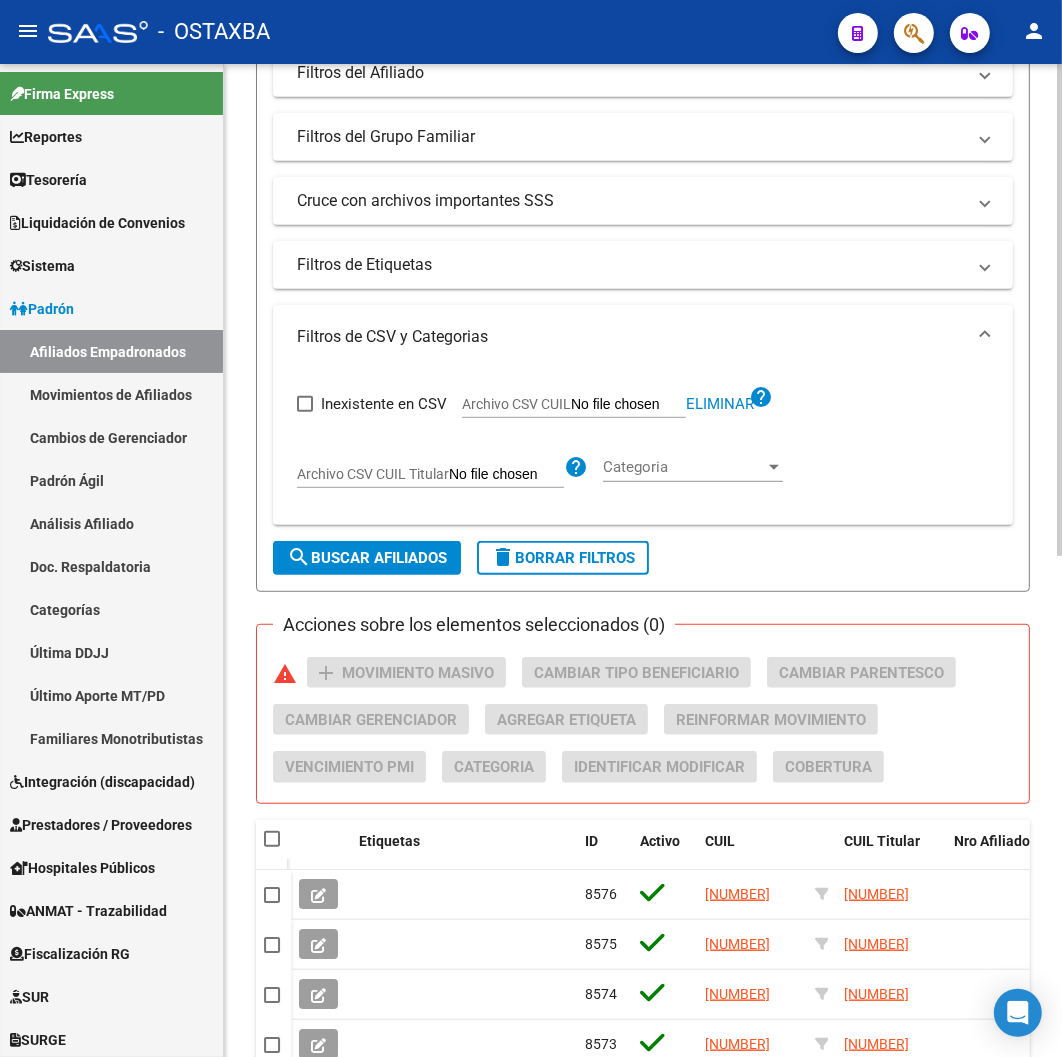 click on "search  Buscar Afiliados" 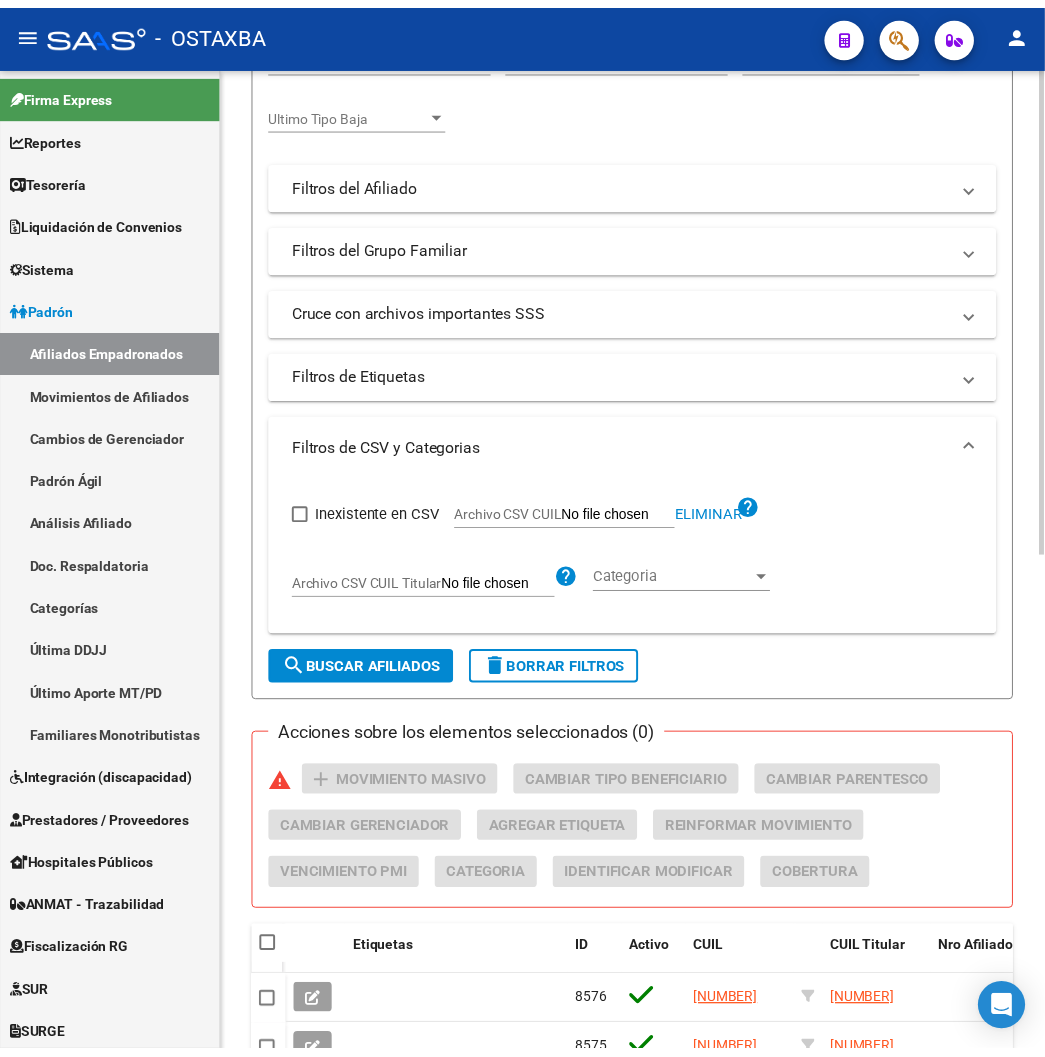 scroll, scrollTop: 0, scrollLeft: 0, axis: both 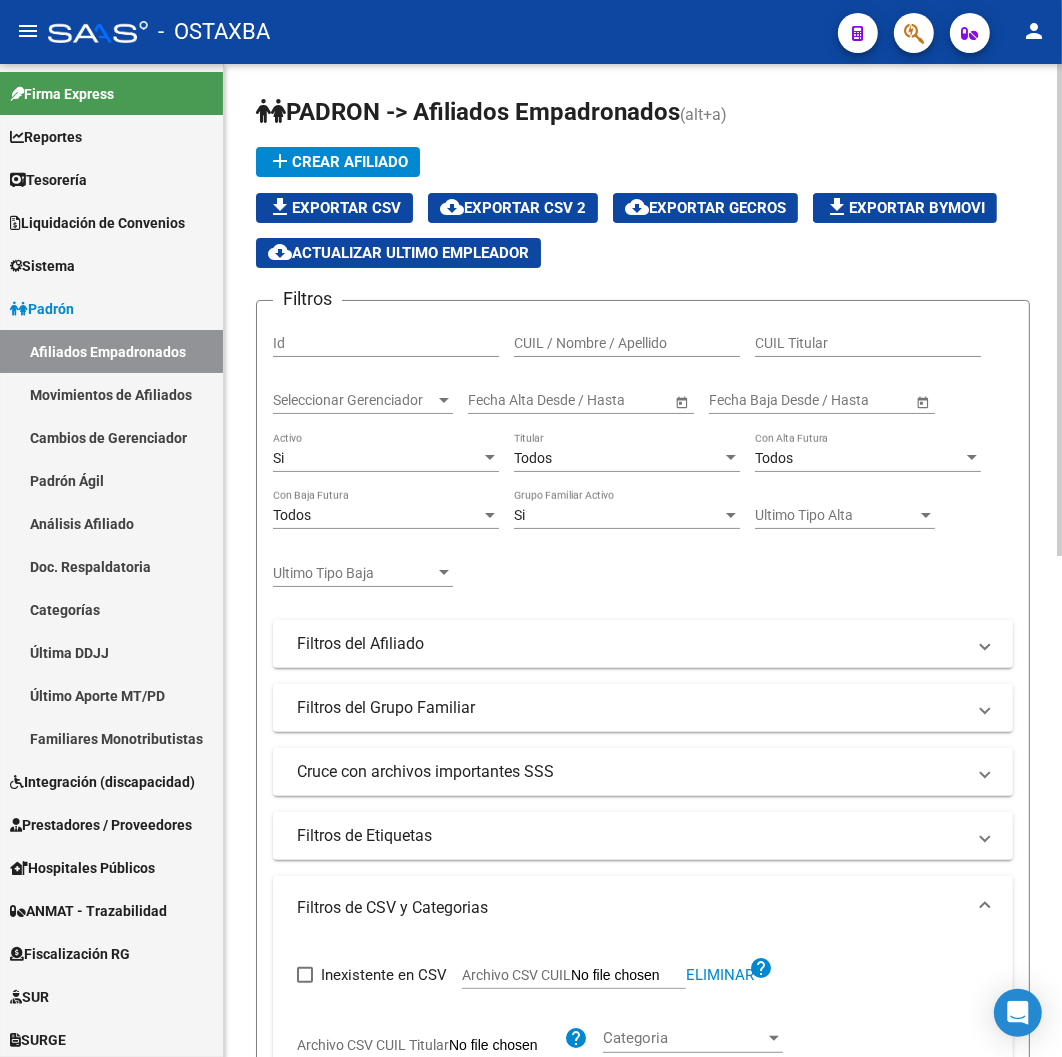 click on "cloud_download  Exportar CSV 2" 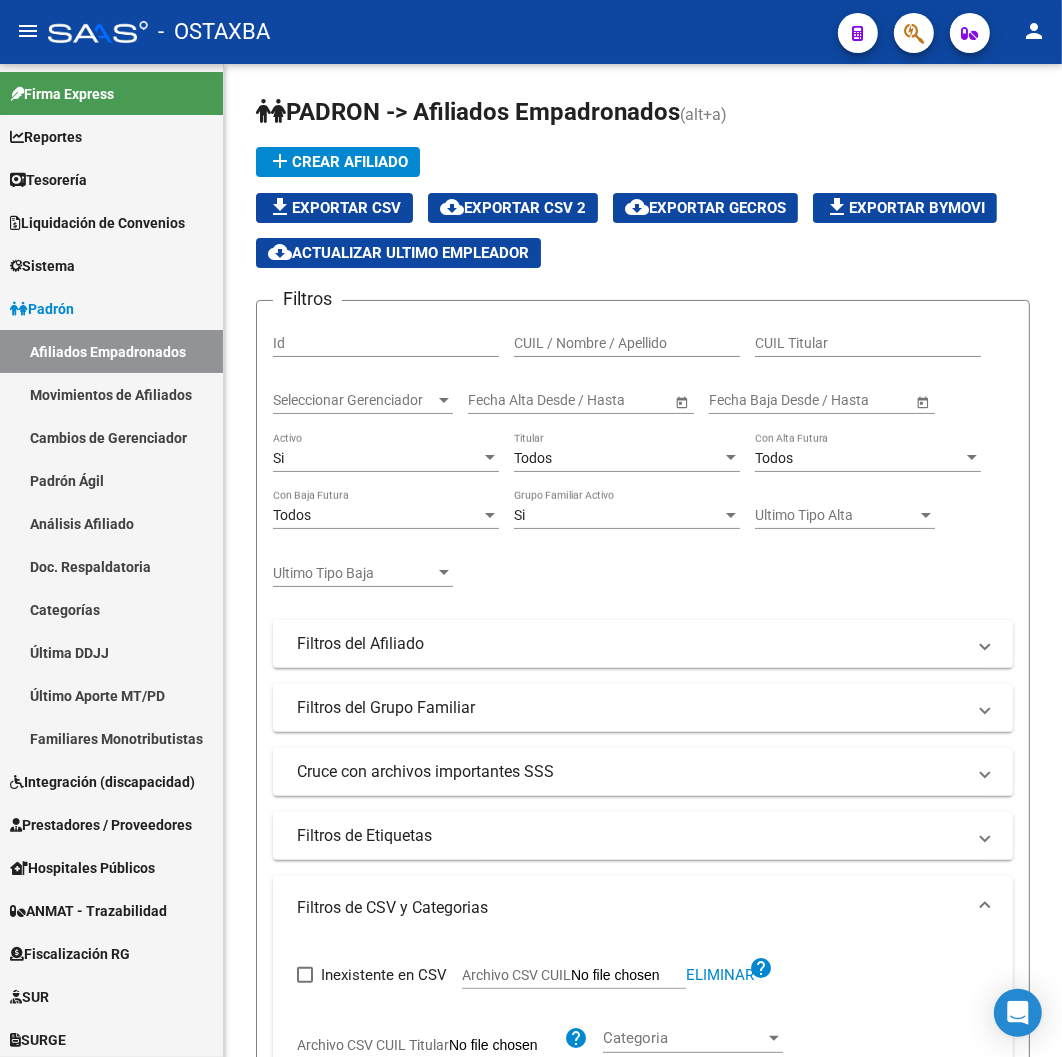 click 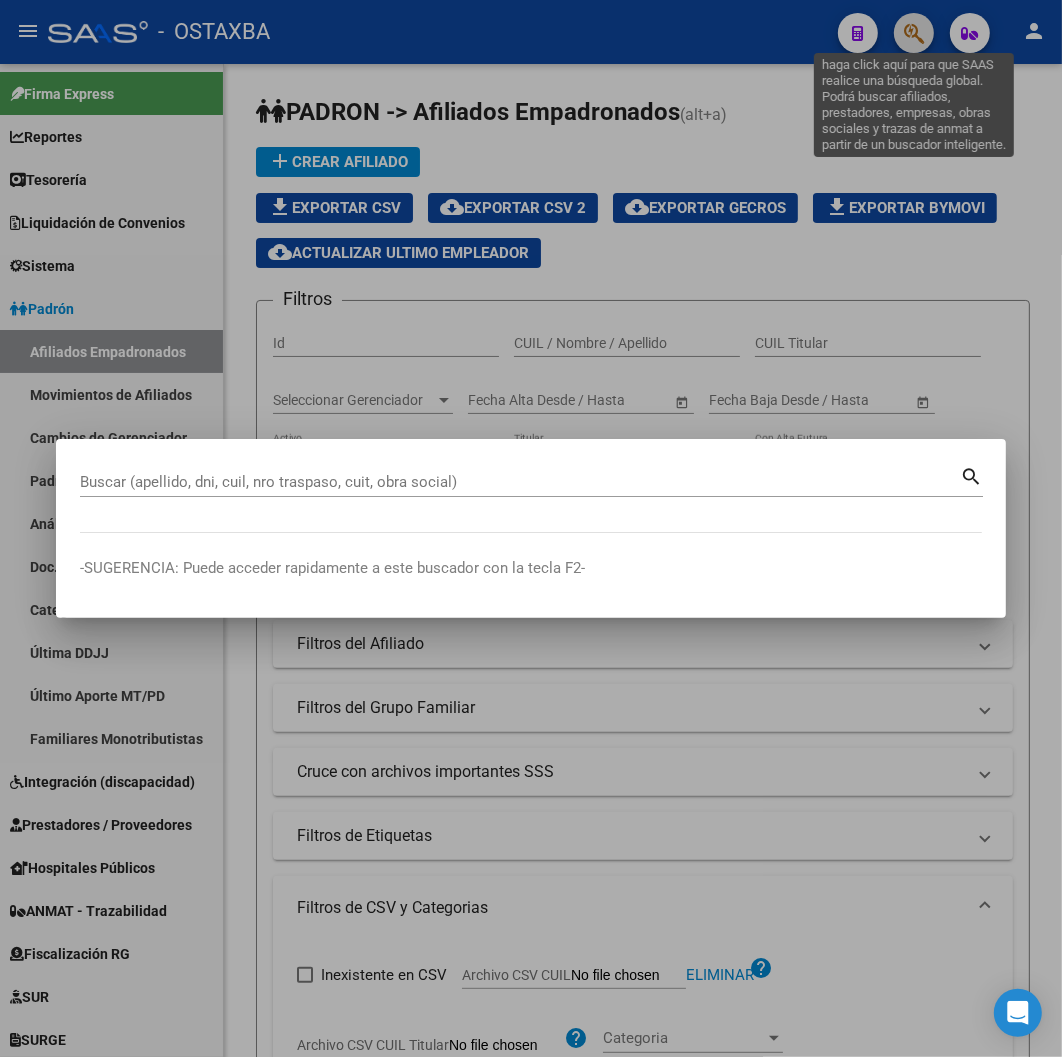 type 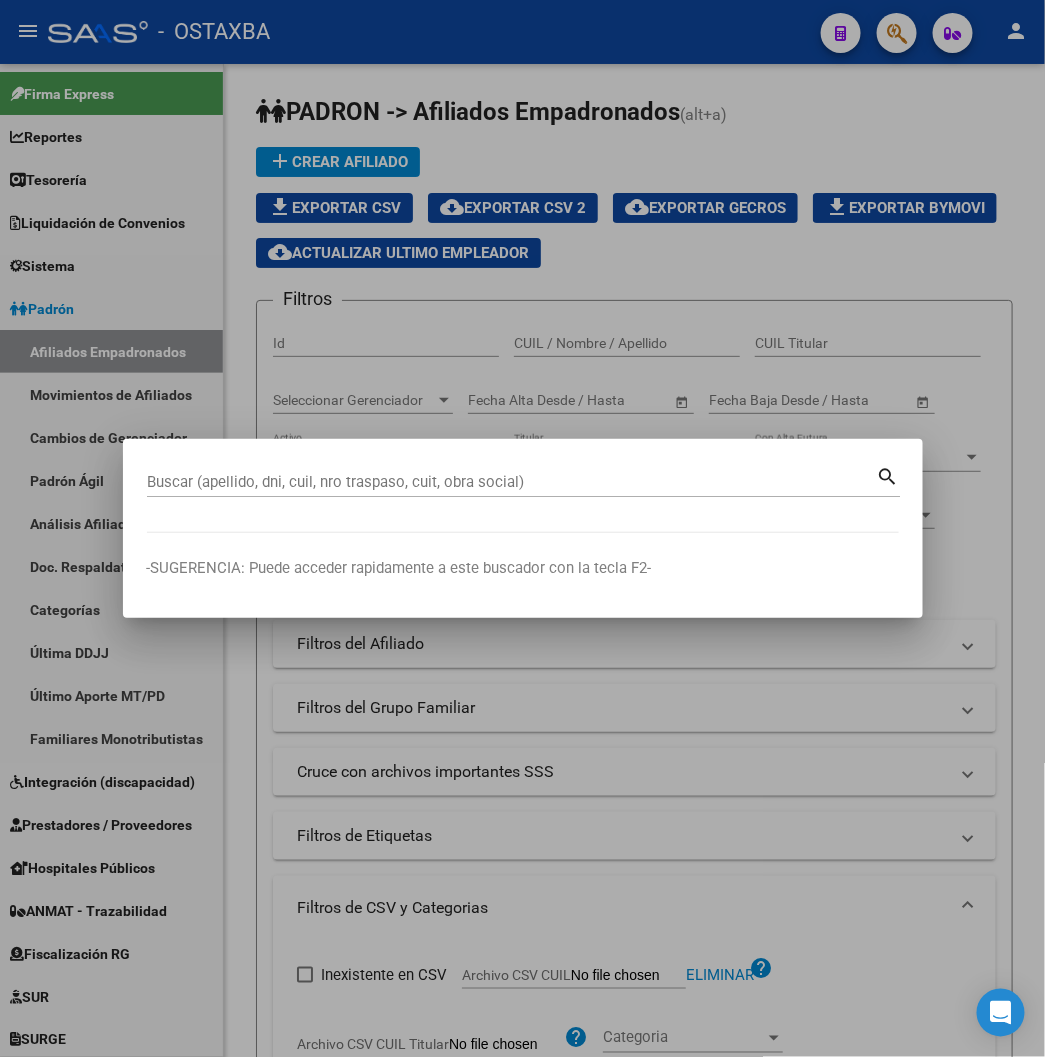 paste on "30979154" 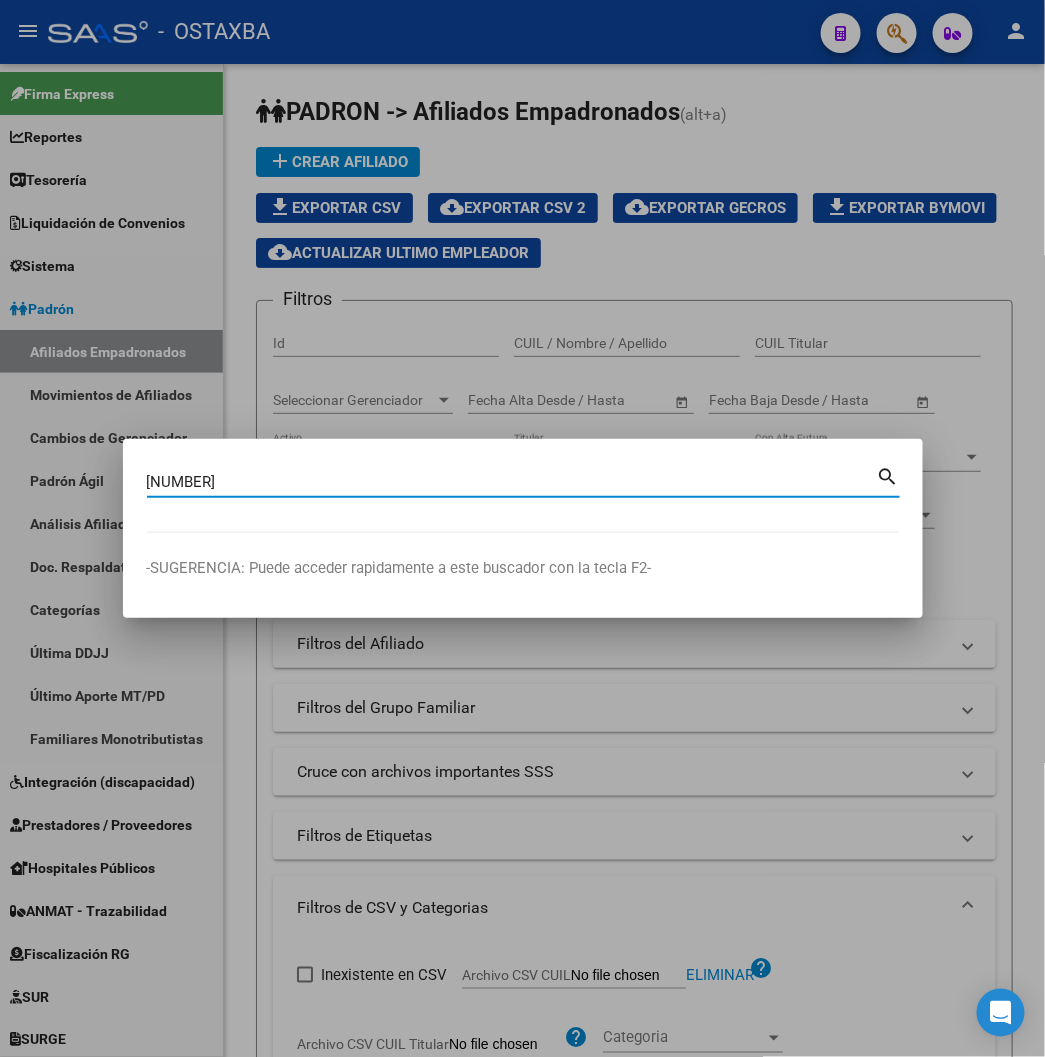 type on "30979154" 